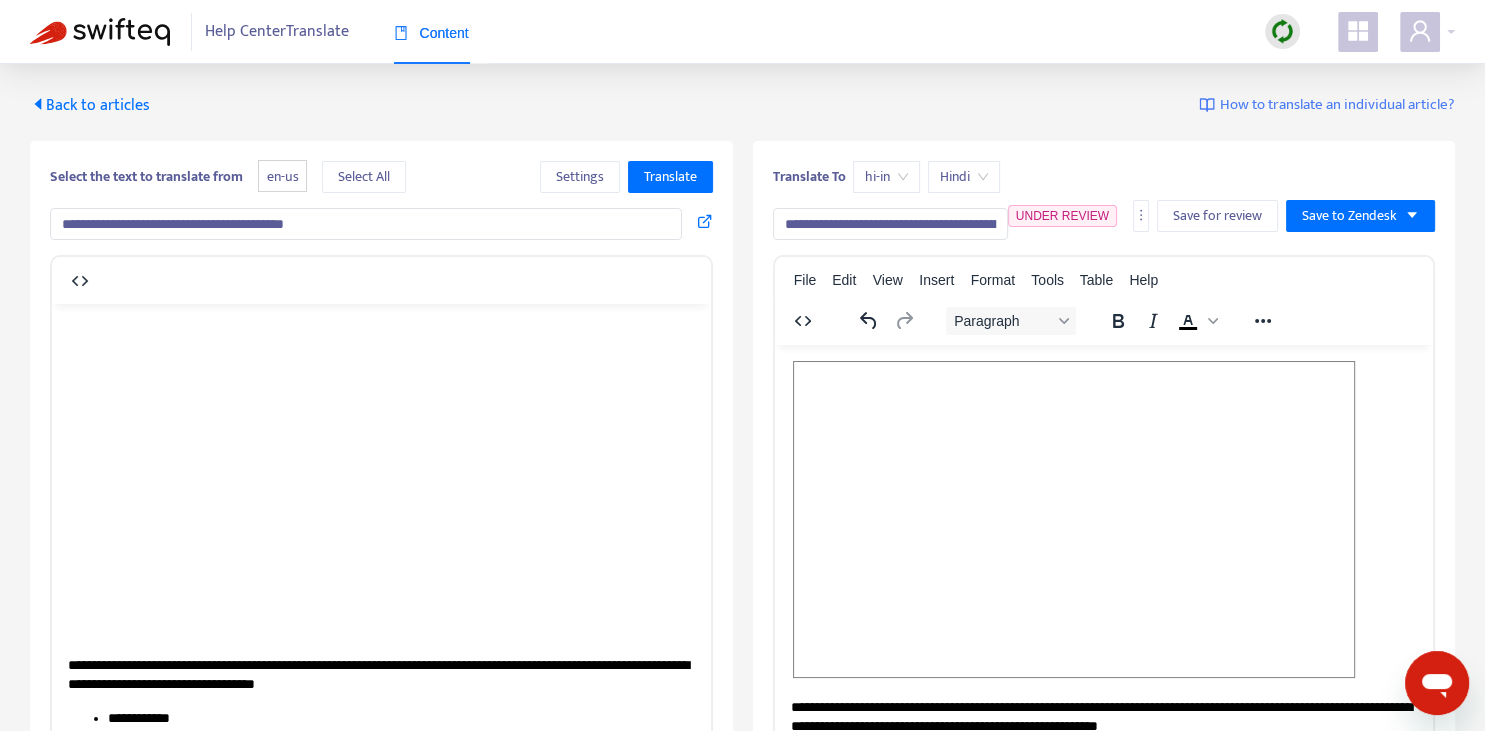 scroll, scrollTop: 0, scrollLeft: 0, axis: both 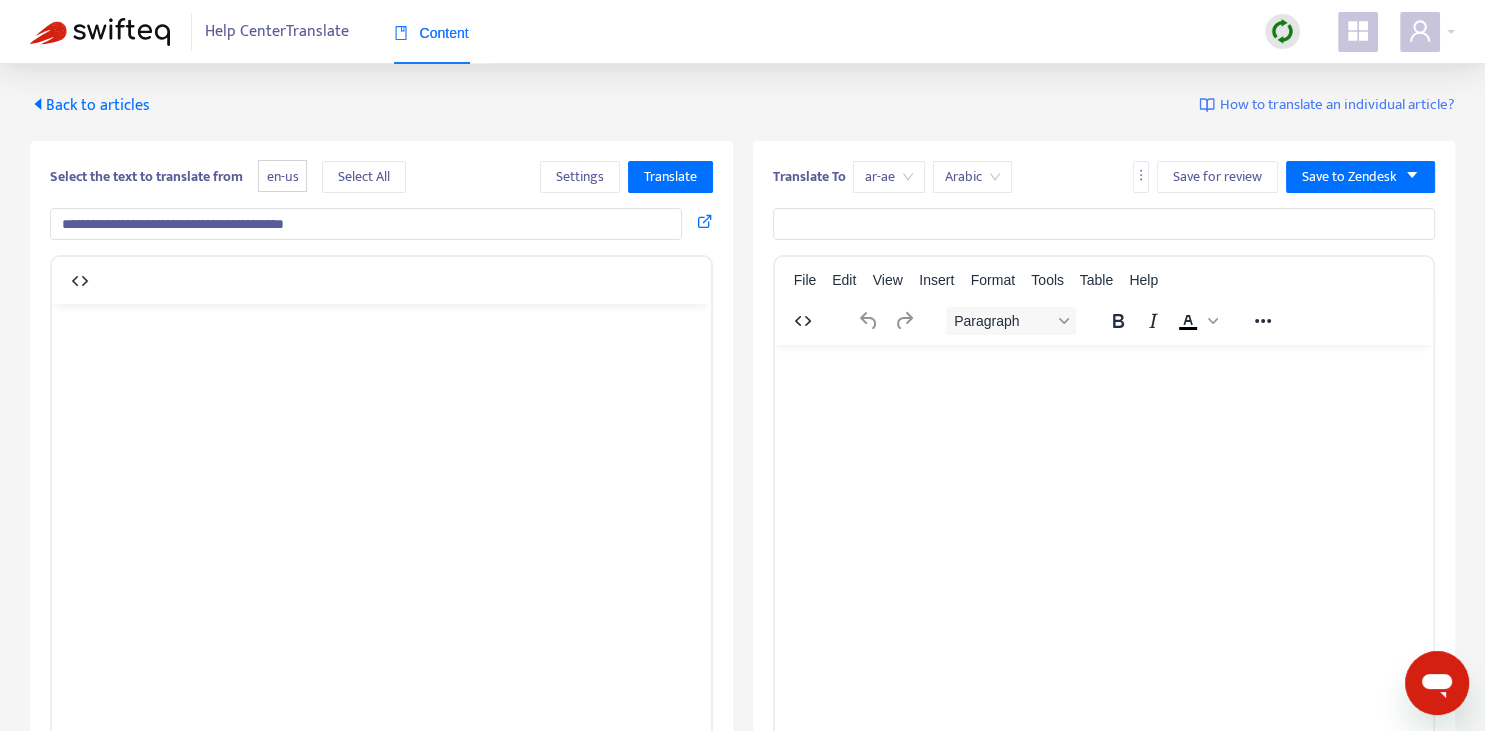 type on "**********" 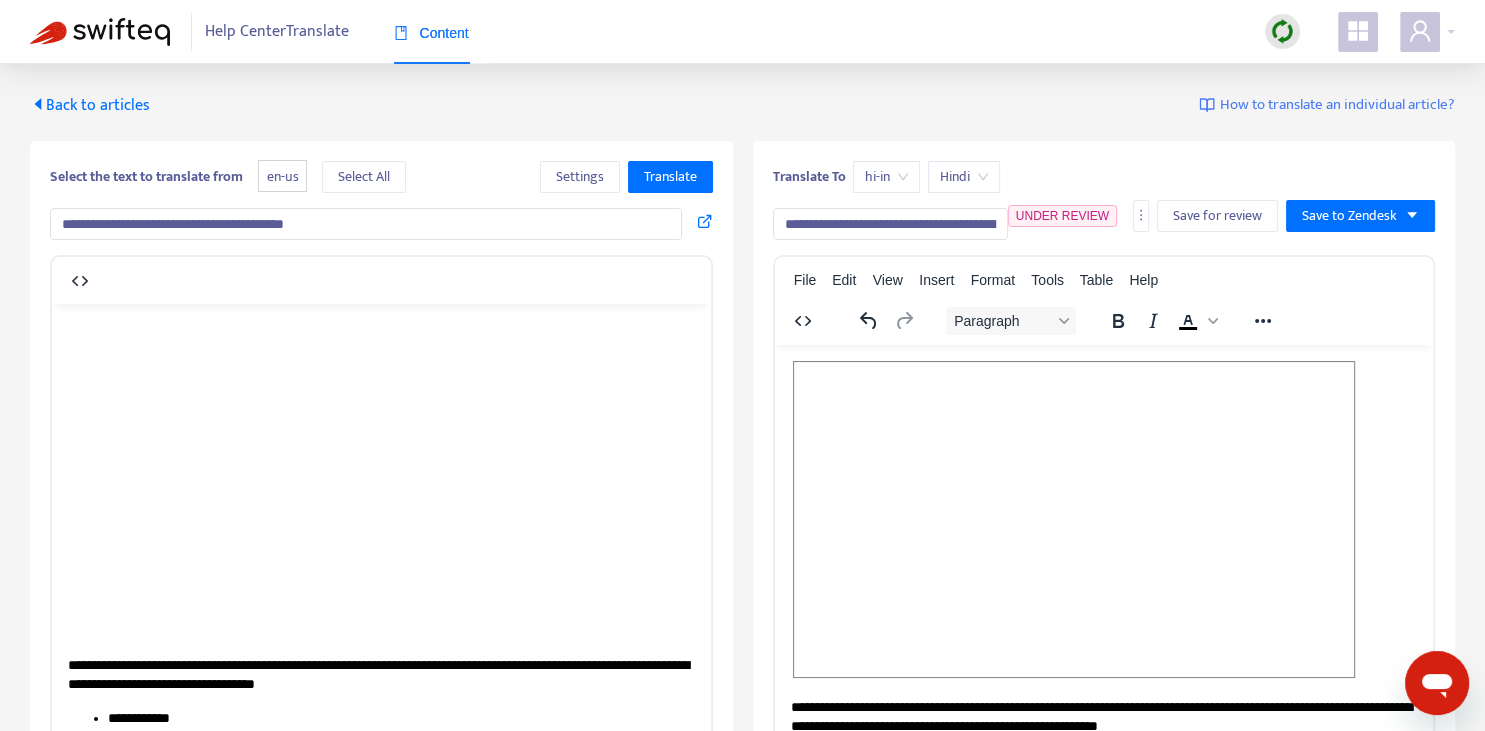 scroll, scrollTop: 0, scrollLeft: 0, axis: both 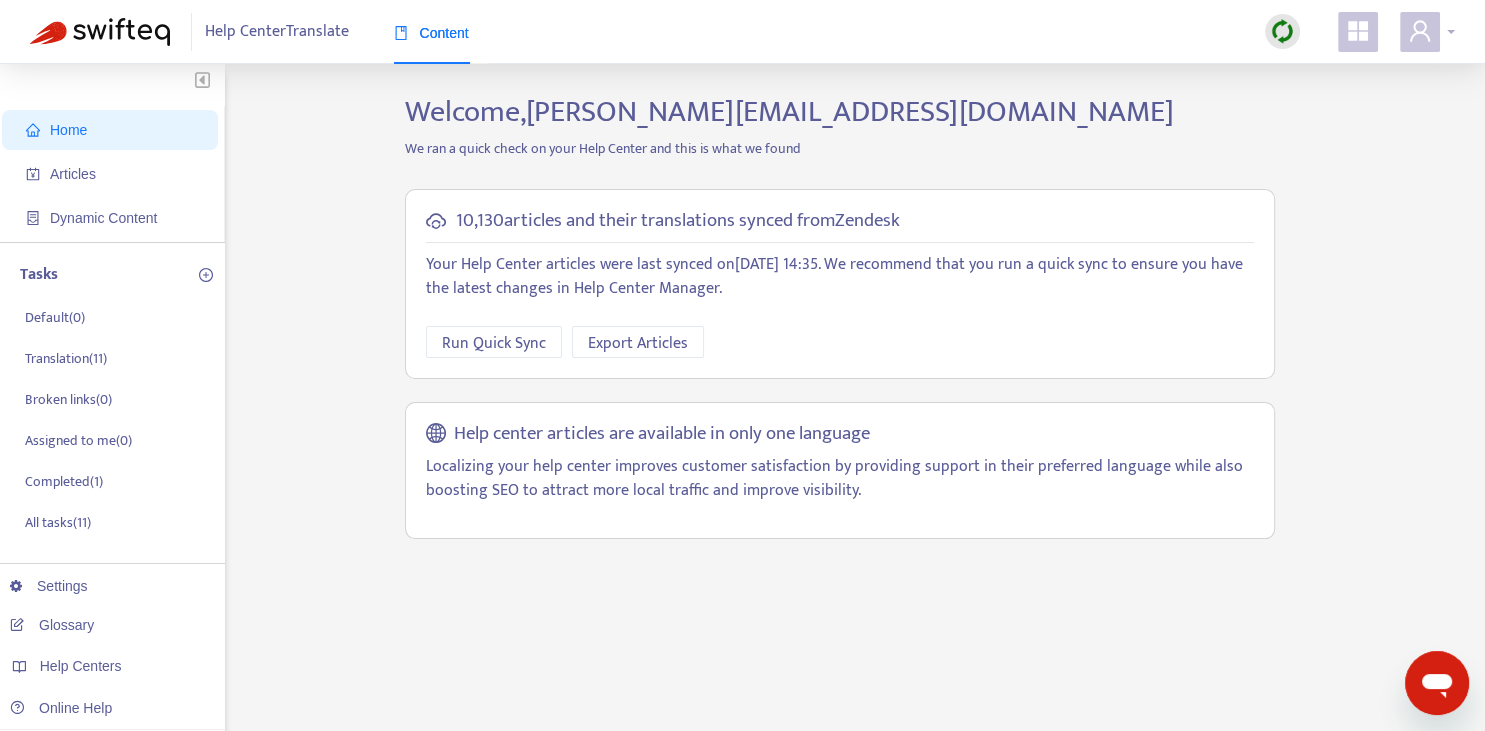 click at bounding box center (1420, 32) 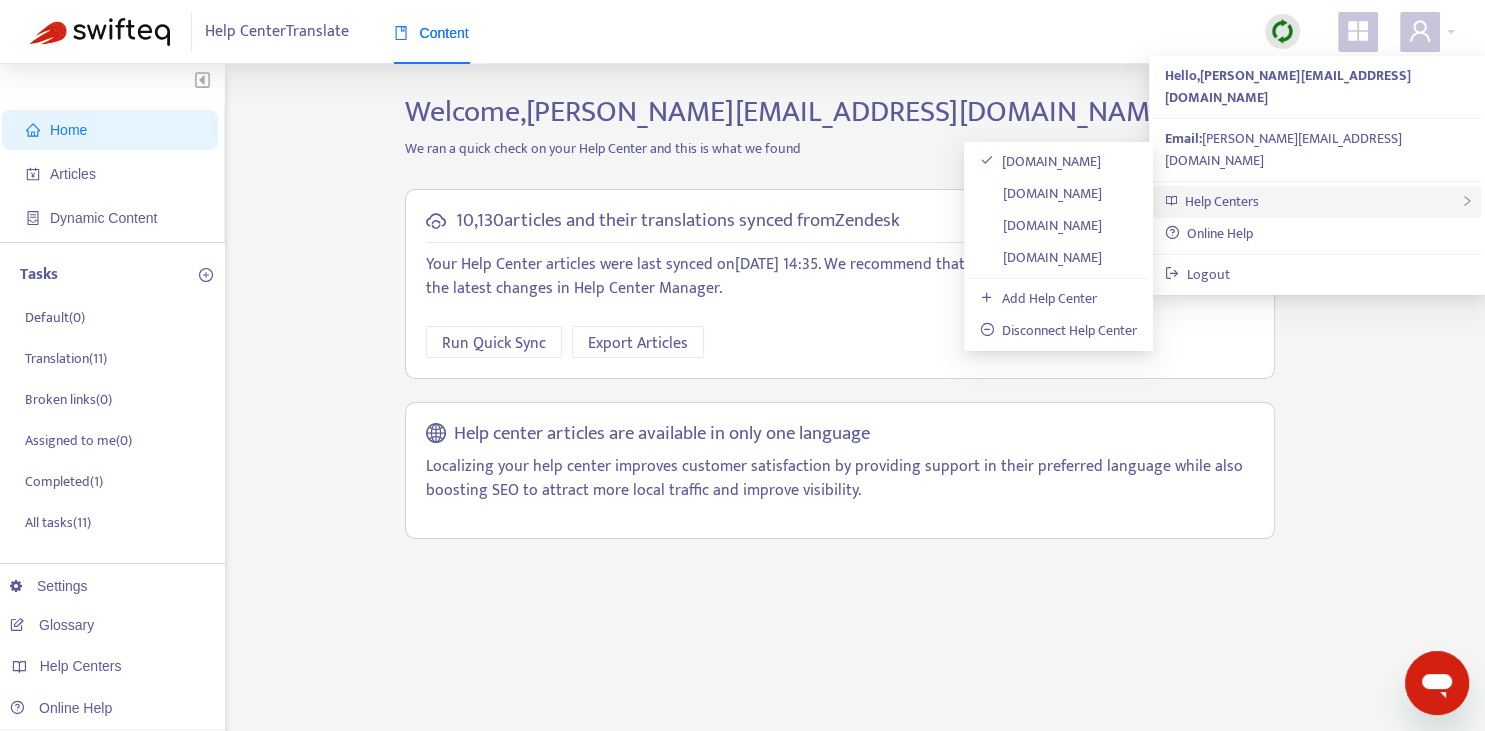 click on "Help Centers" at bounding box center (1317, 202) 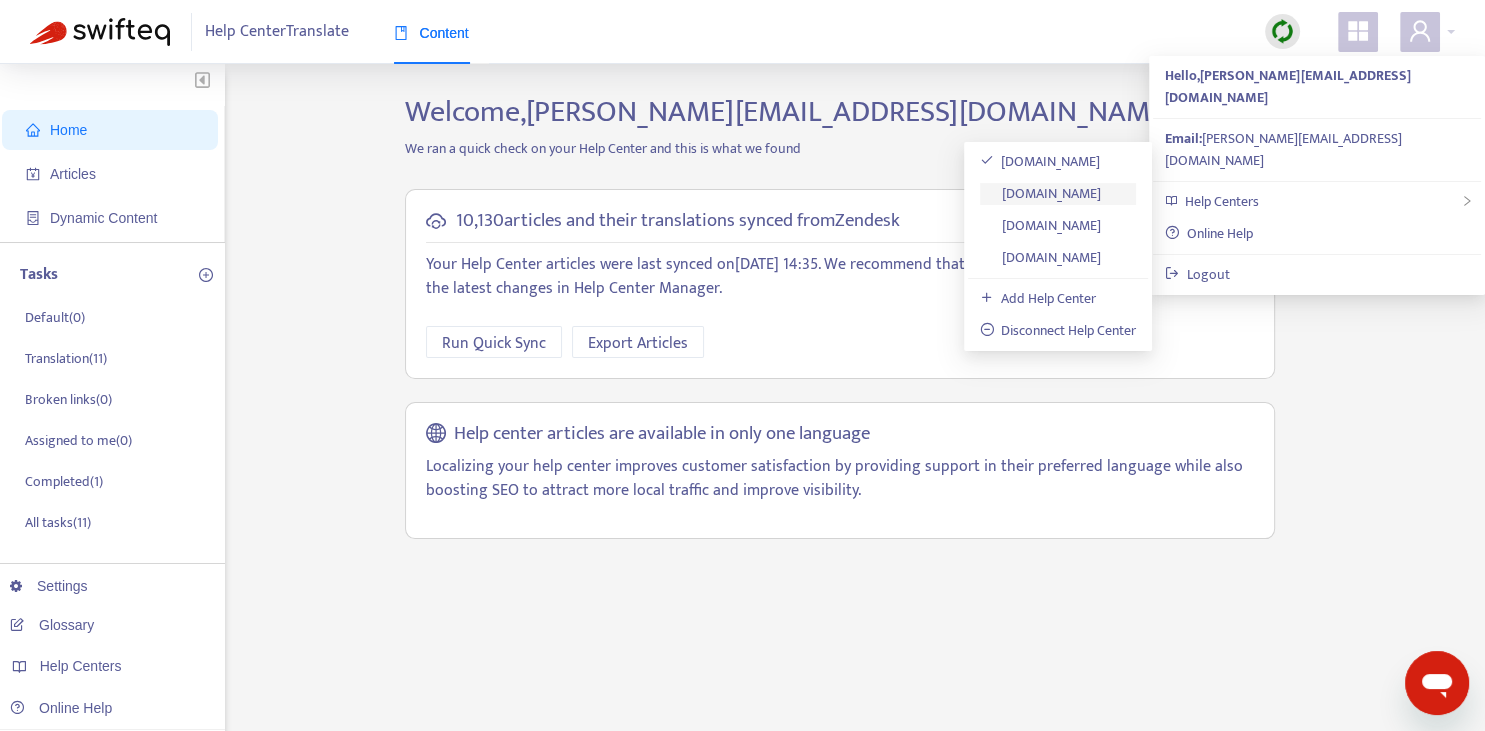 click on "[DOMAIN_NAME]" at bounding box center [1041, 193] 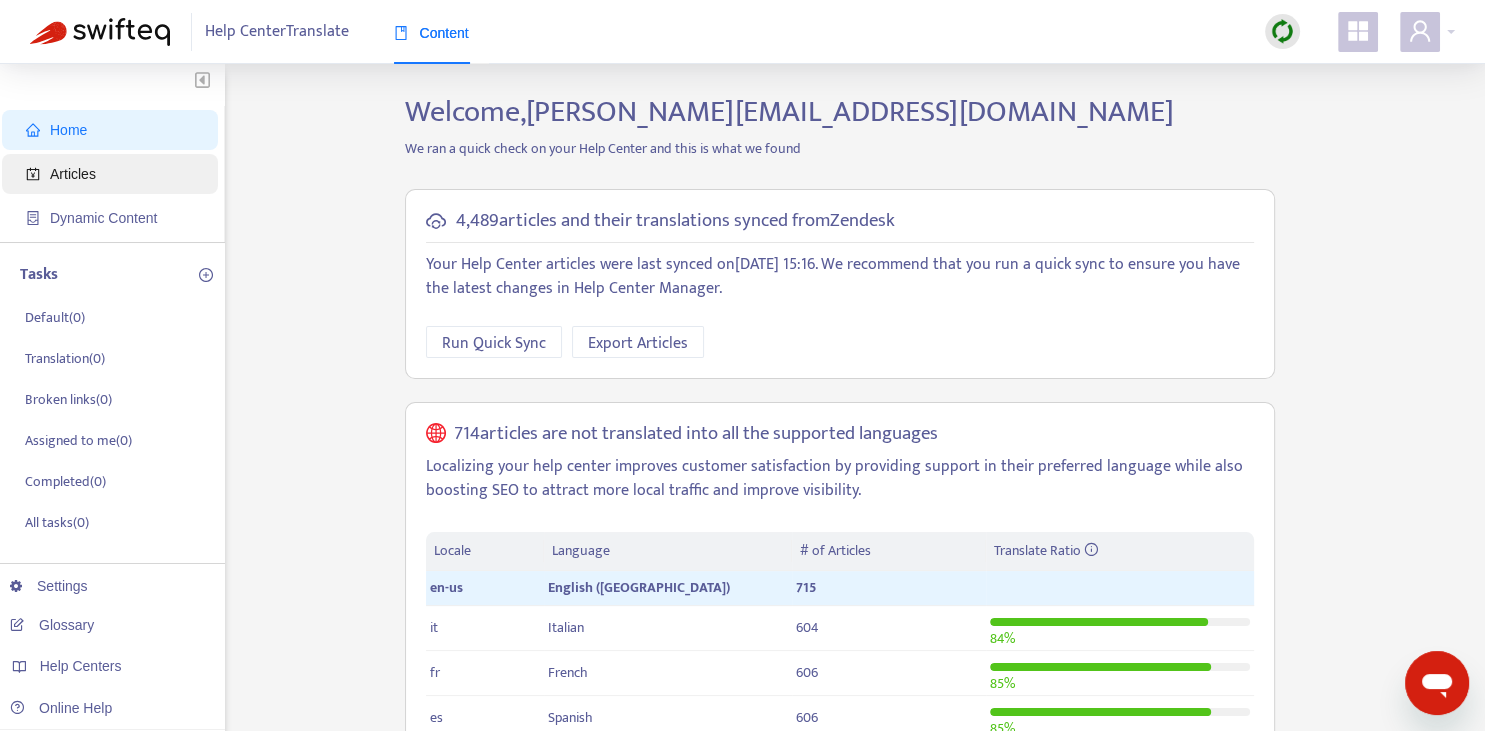 click on "Articles" at bounding box center (114, 174) 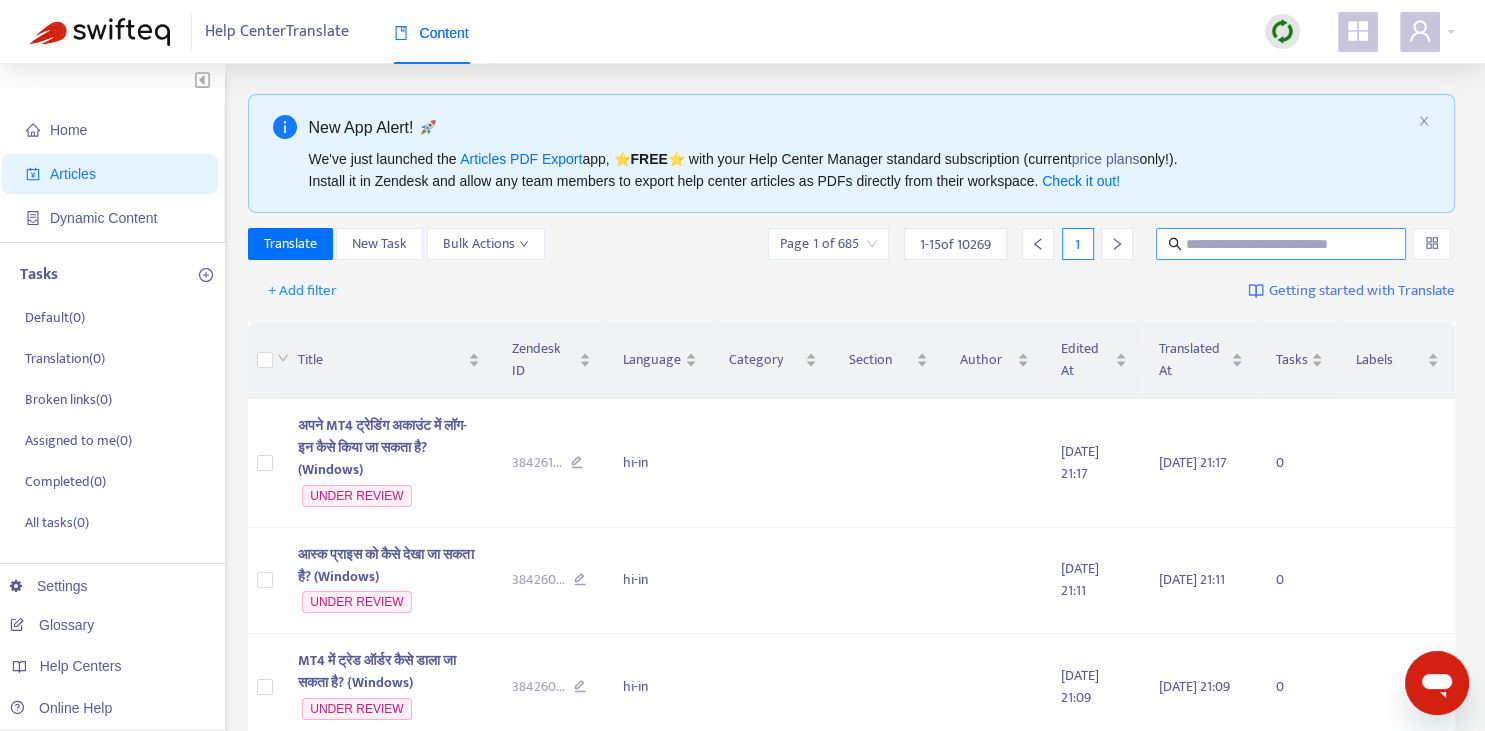 click at bounding box center [1282, 244] 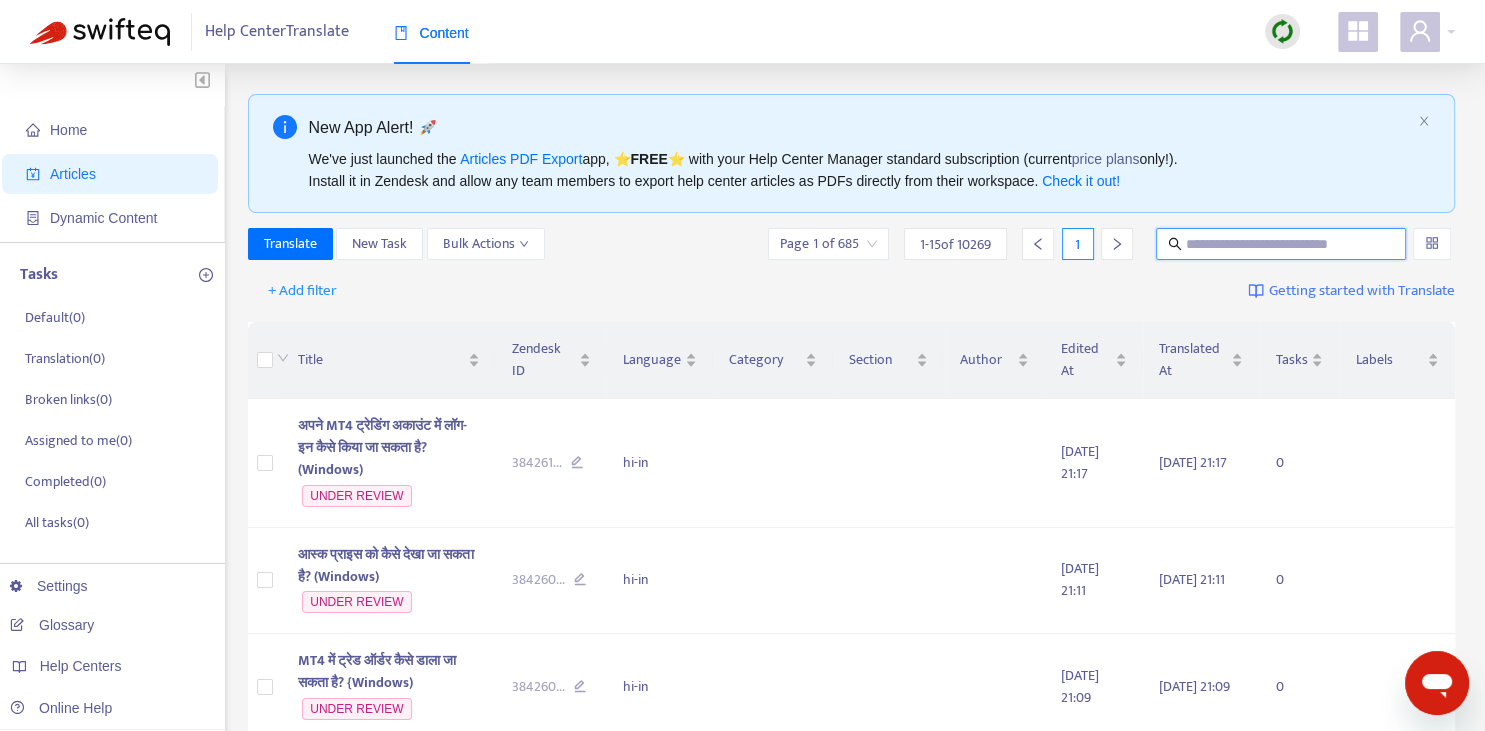 paste on "**********" 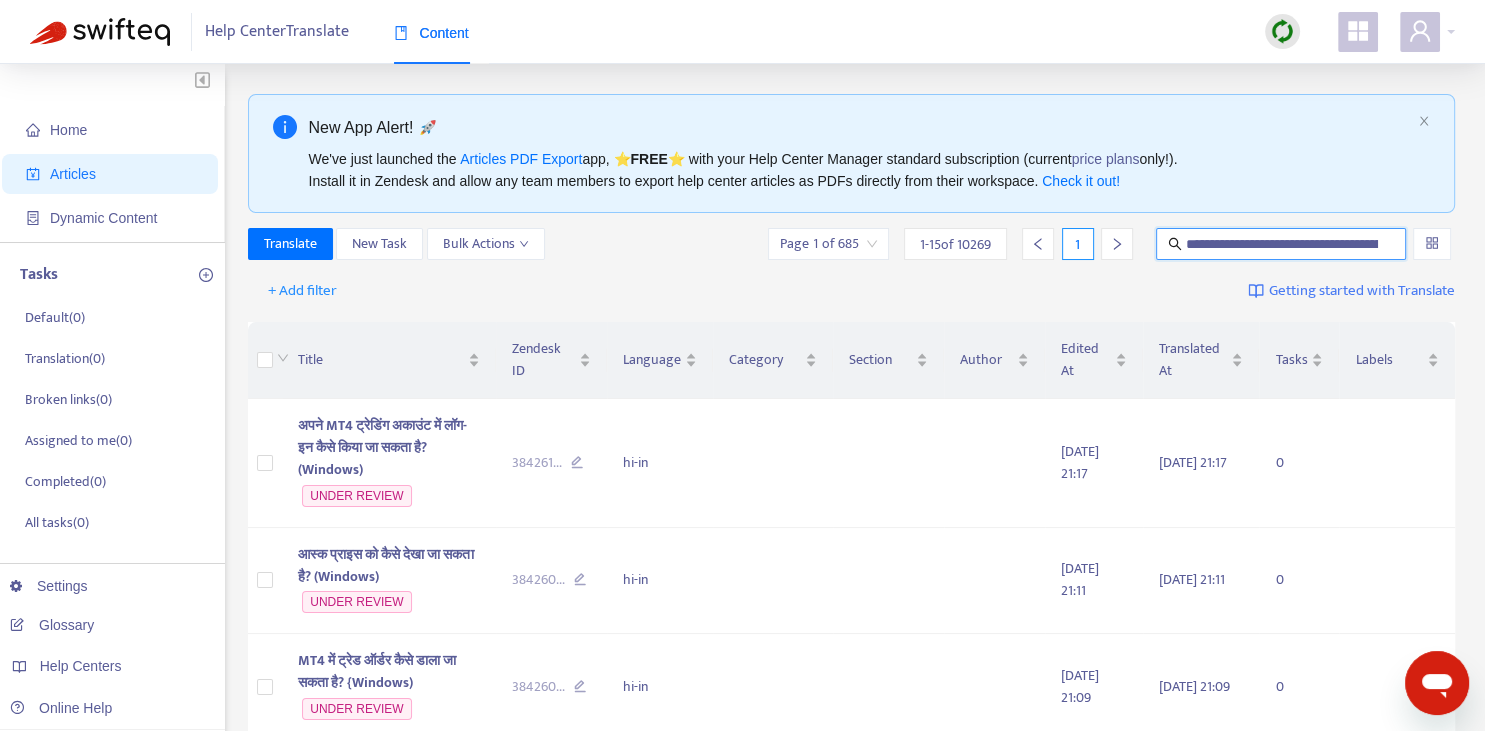 scroll, scrollTop: 0, scrollLeft: 102, axis: horizontal 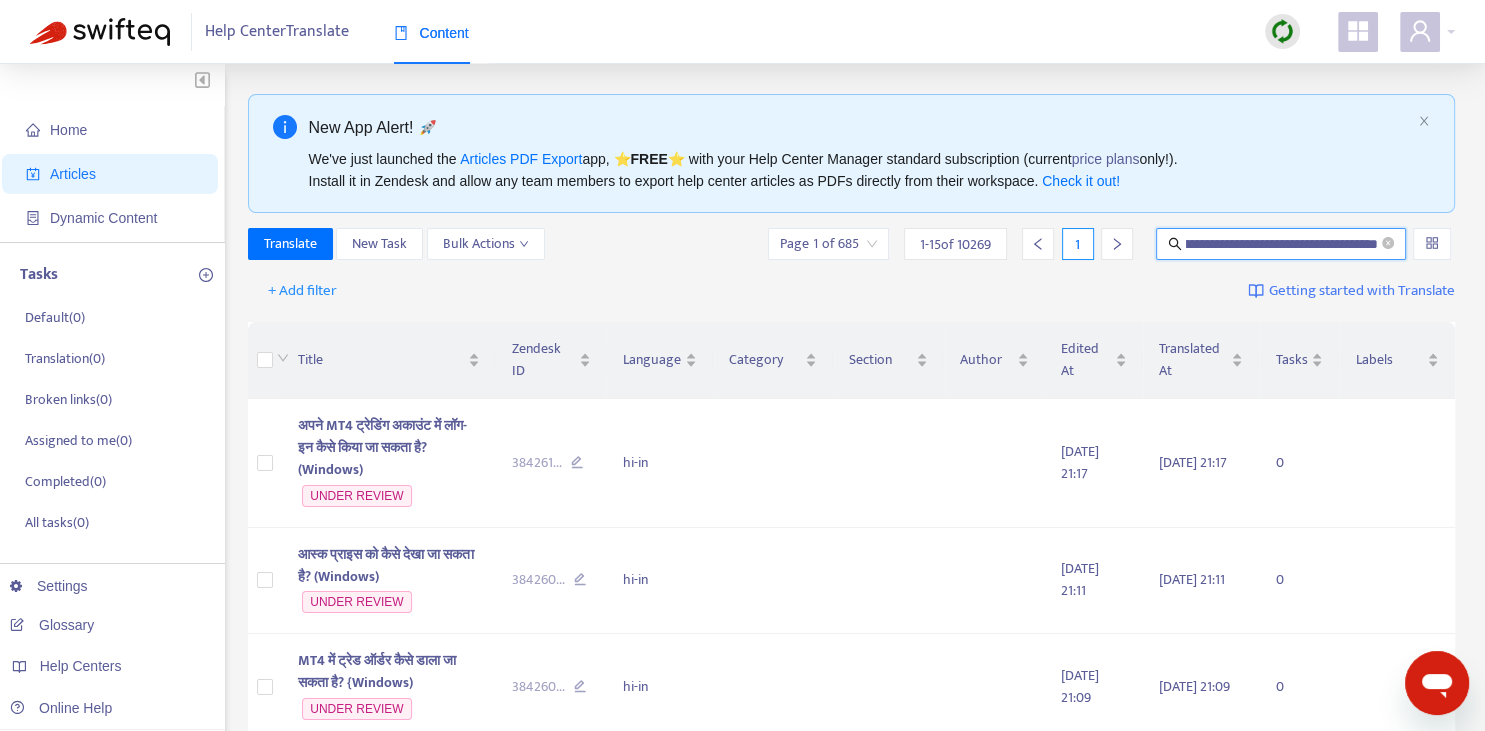 type on "**********" 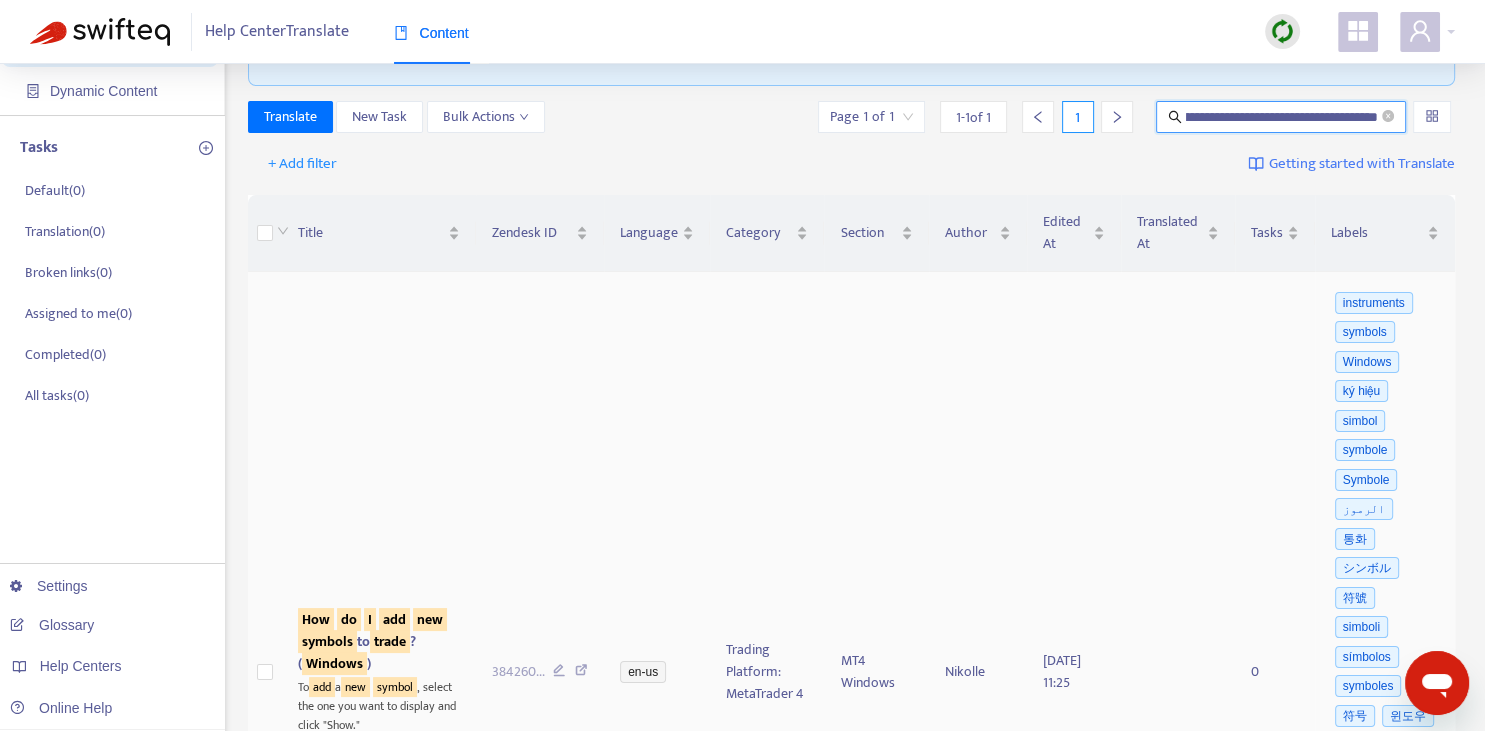 scroll, scrollTop: 140, scrollLeft: 0, axis: vertical 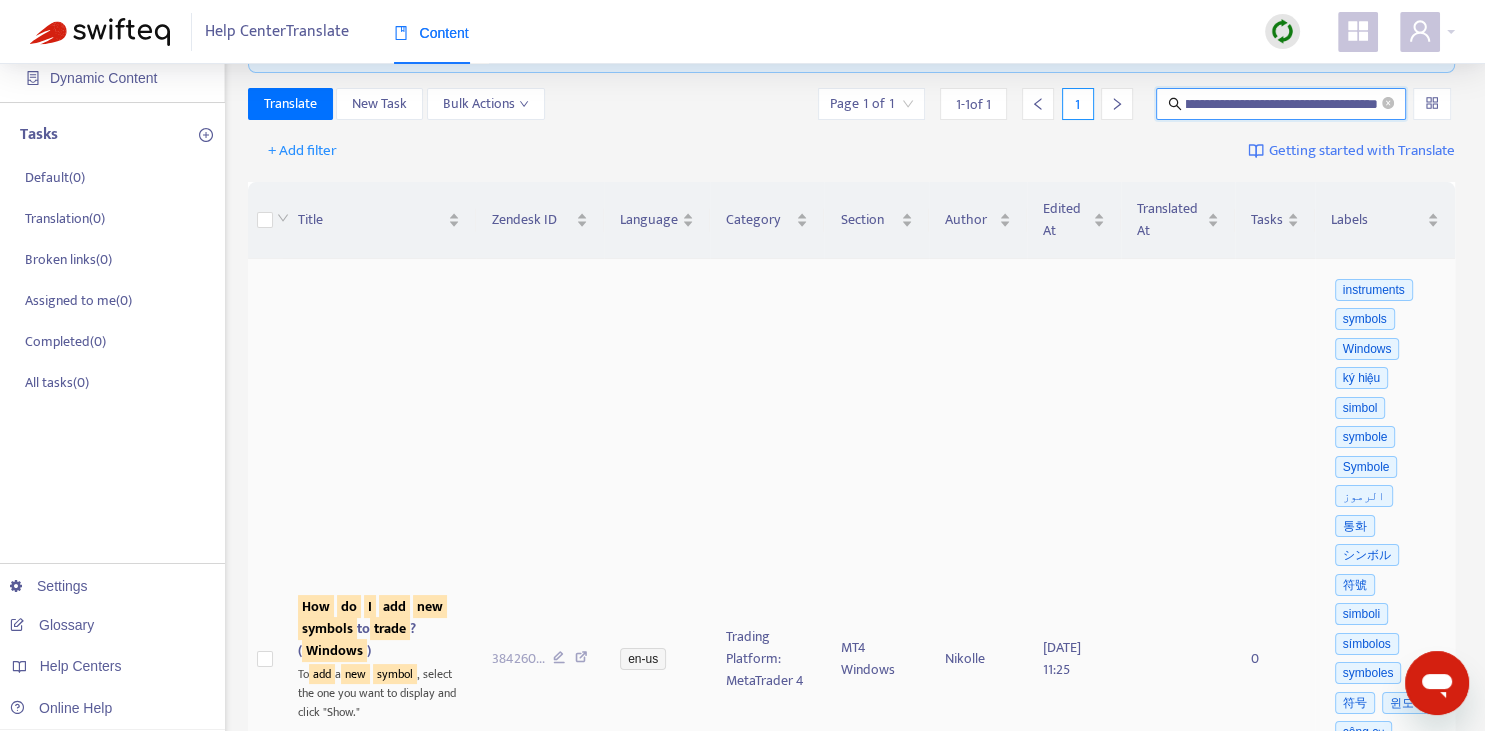 click on "new" at bounding box center (430, 606) 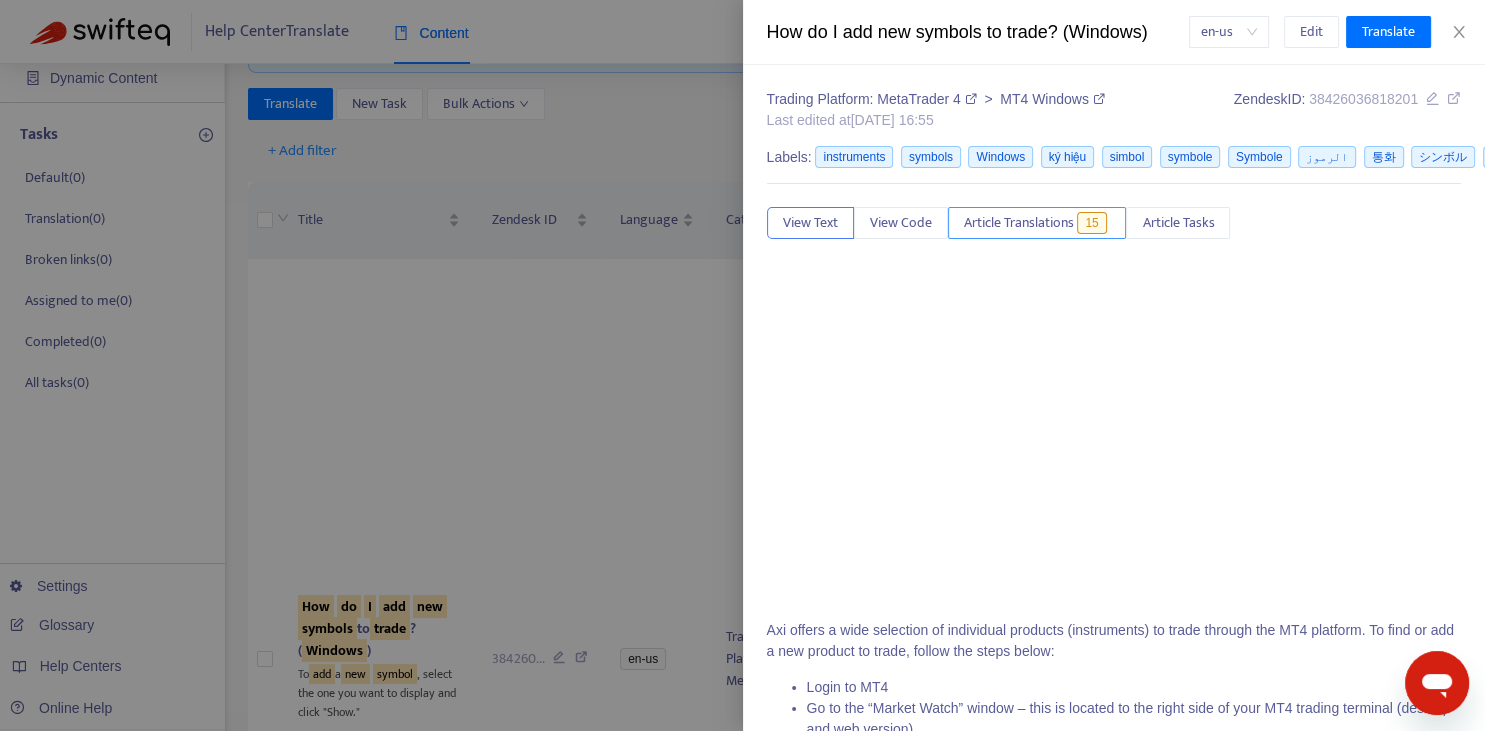 click on "Article Translations" at bounding box center [1019, 223] 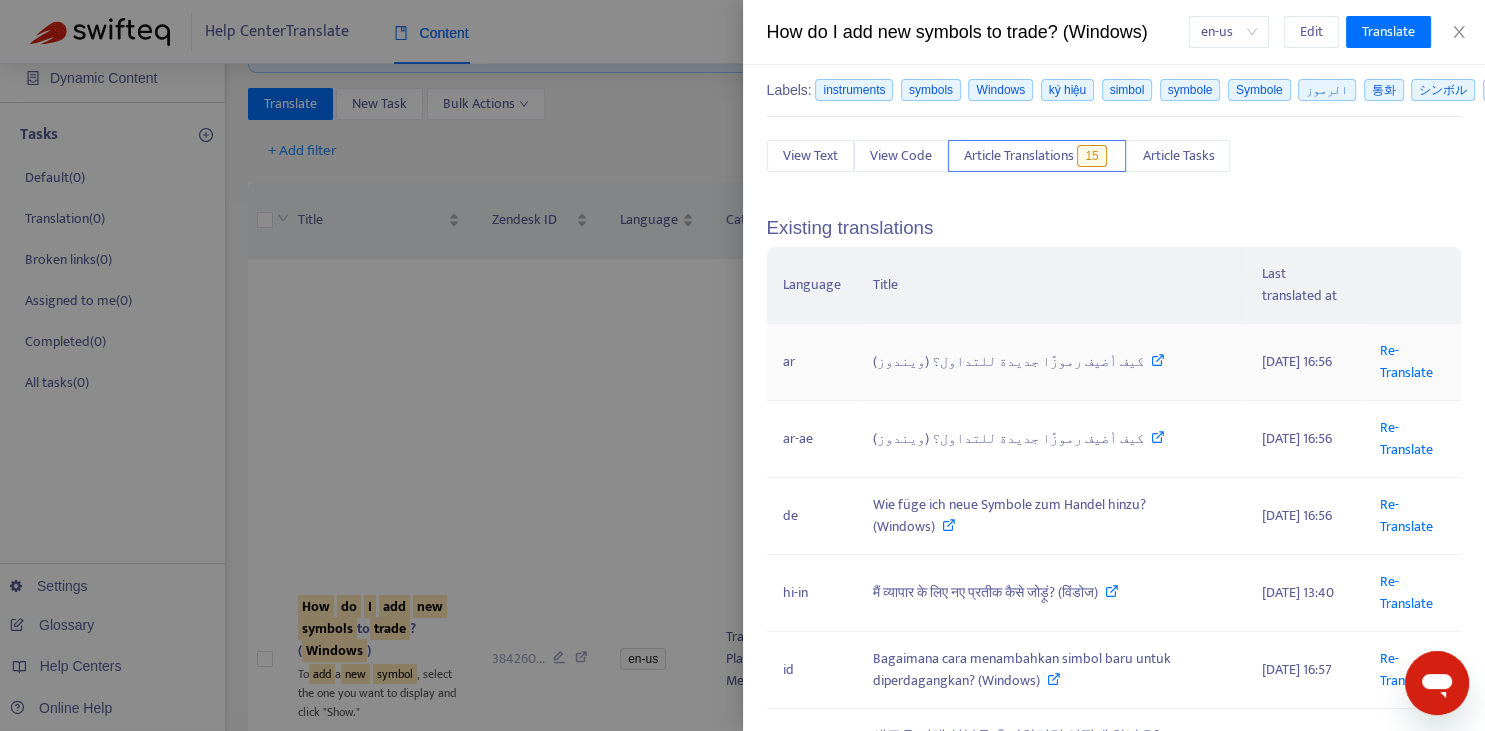 scroll, scrollTop: 74, scrollLeft: 0, axis: vertical 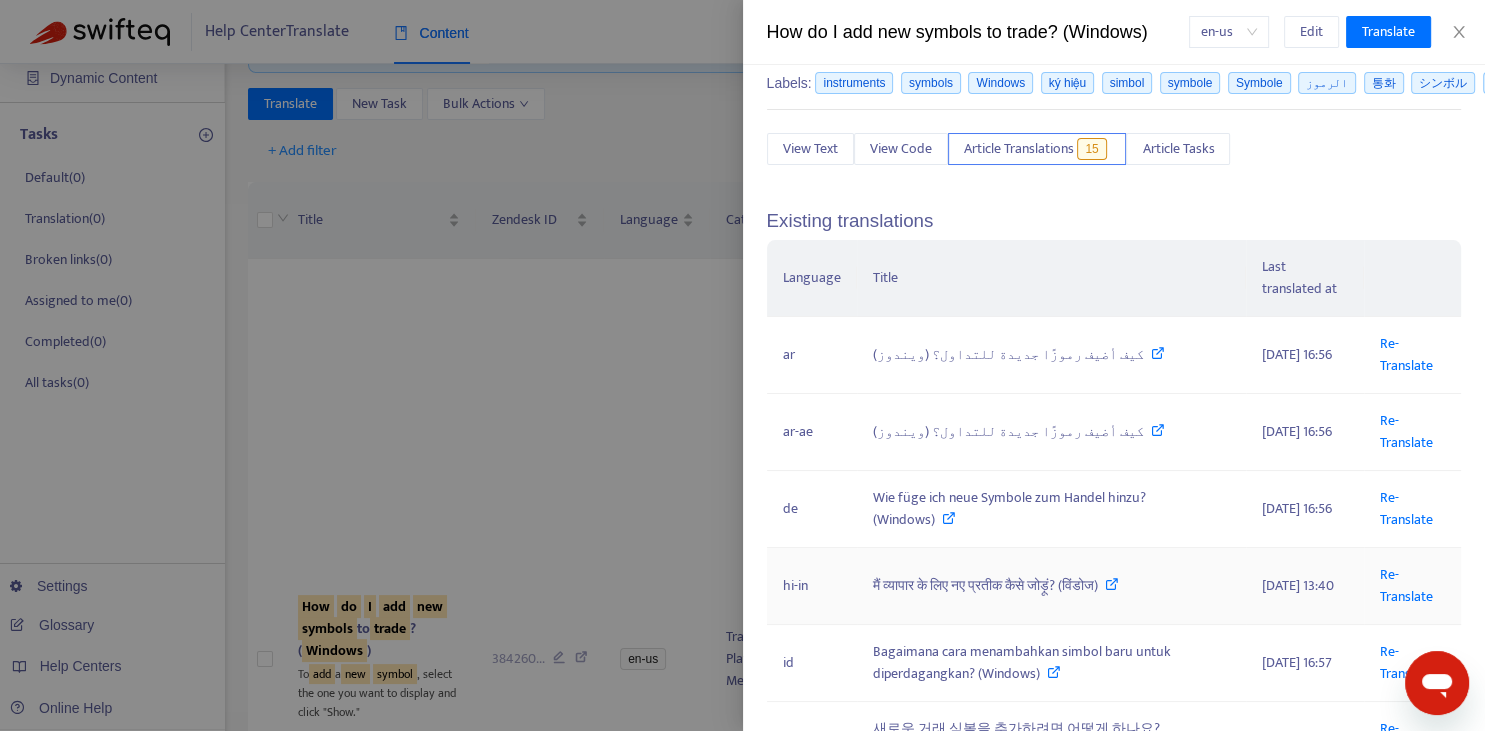 click on "Re-Translate" at bounding box center (1412, 586) 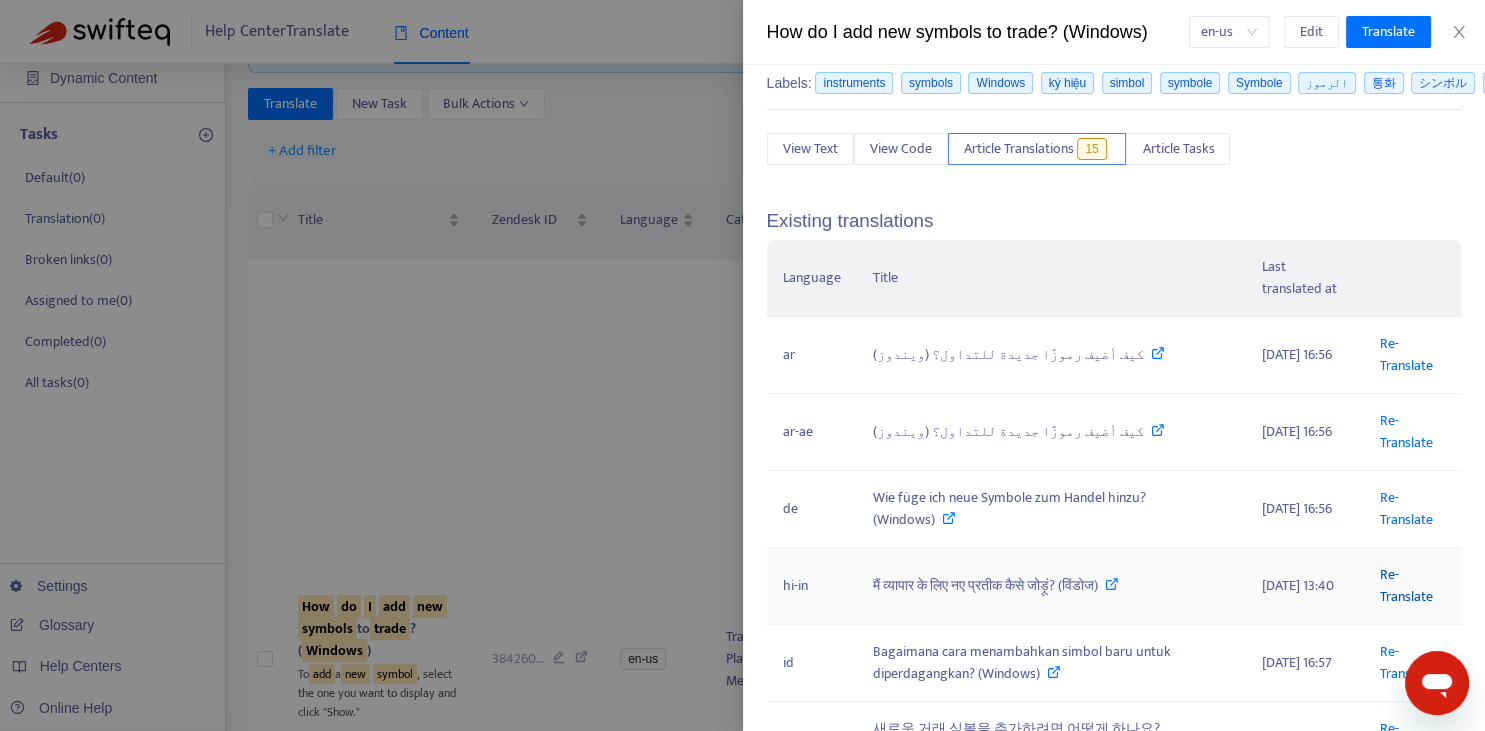 click on "Re-Translate" at bounding box center [1406, 585] 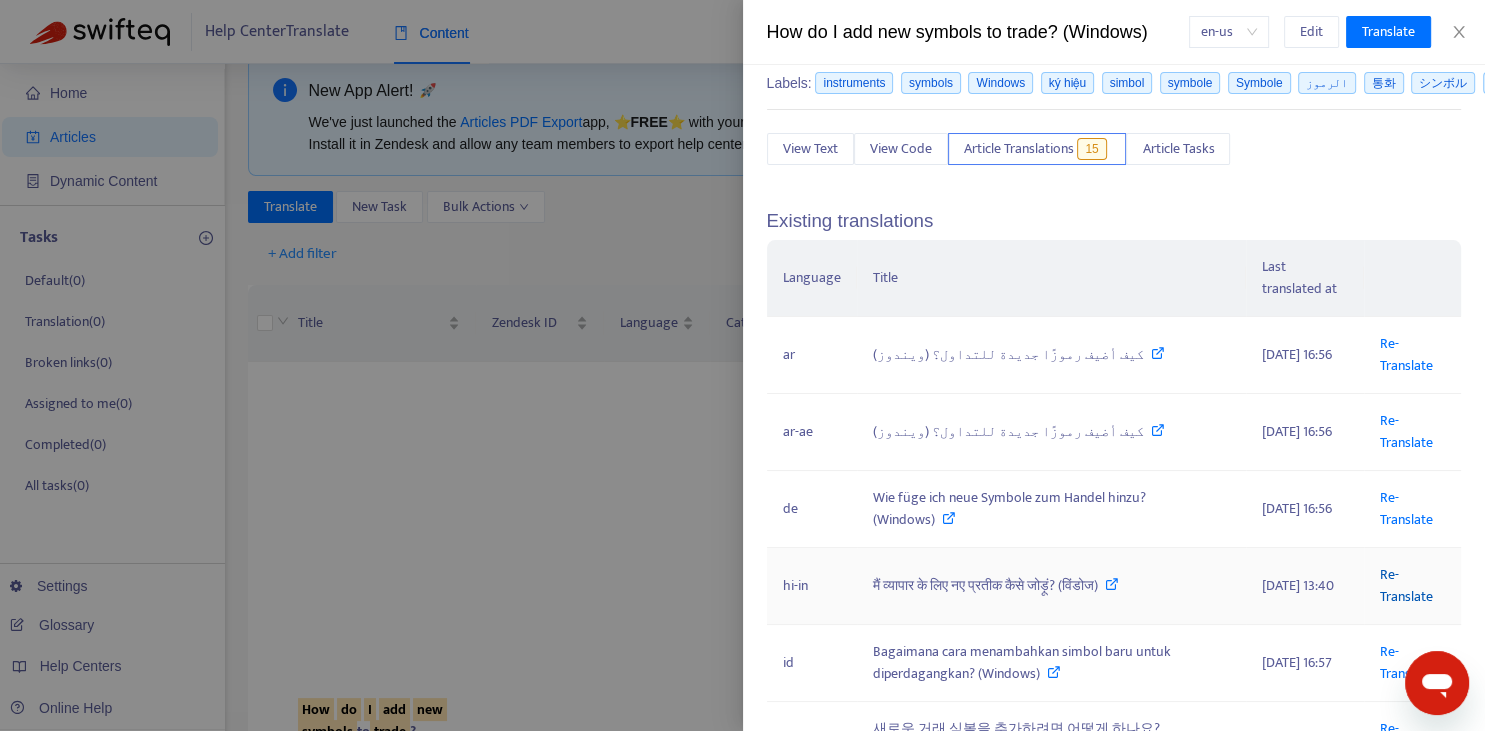 scroll, scrollTop: 0, scrollLeft: 102, axis: horizontal 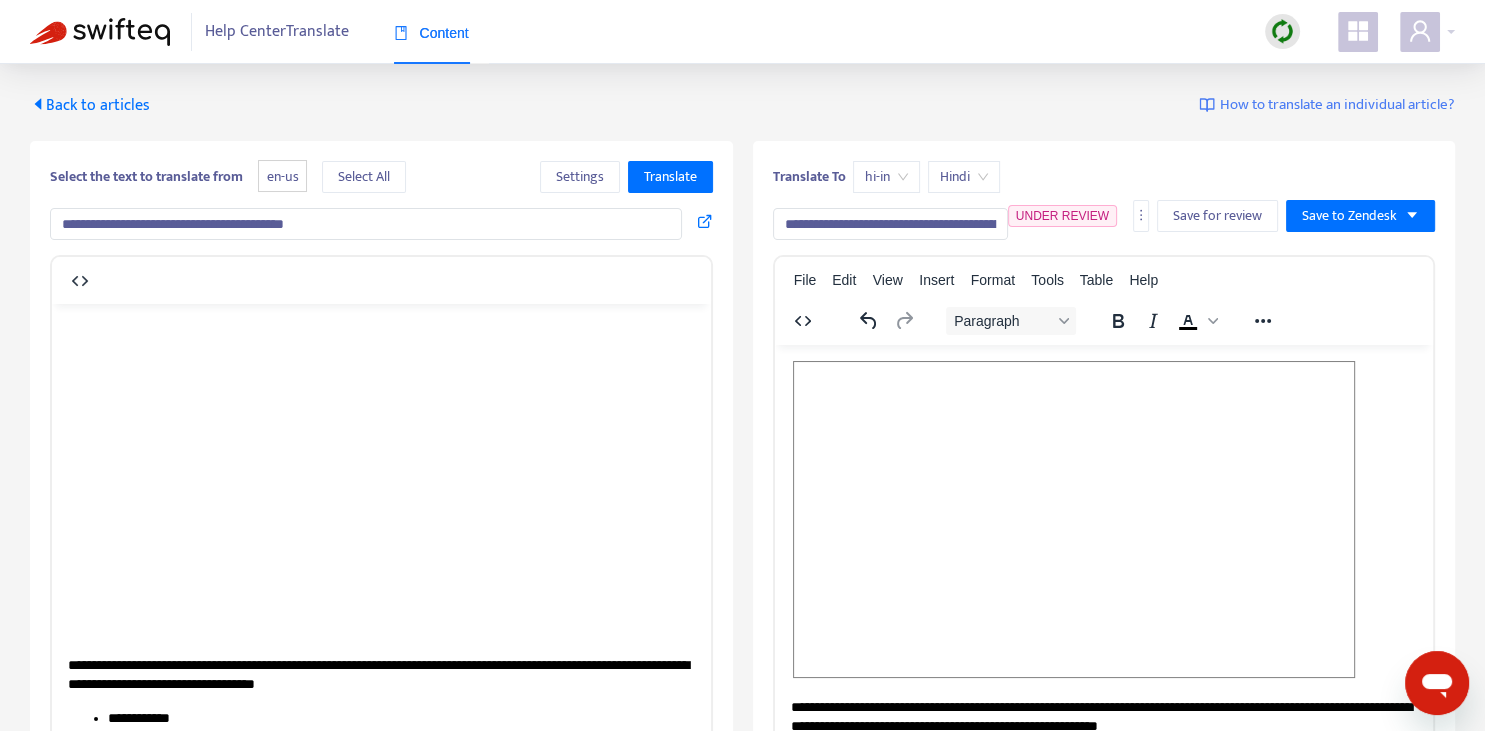 click on "**********" at bounding box center (890, 224) 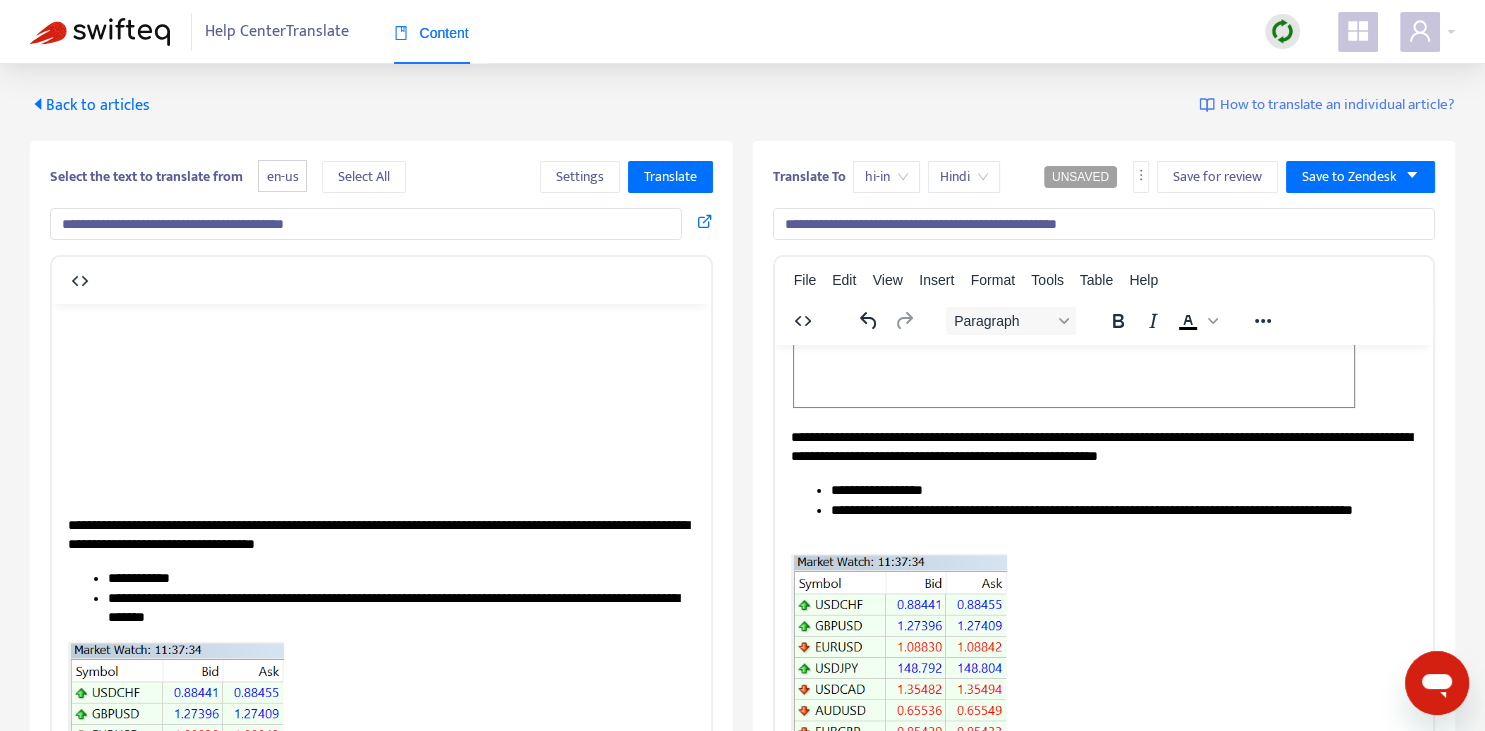 scroll, scrollTop: 281, scrollLeft: 0, axis: vertical 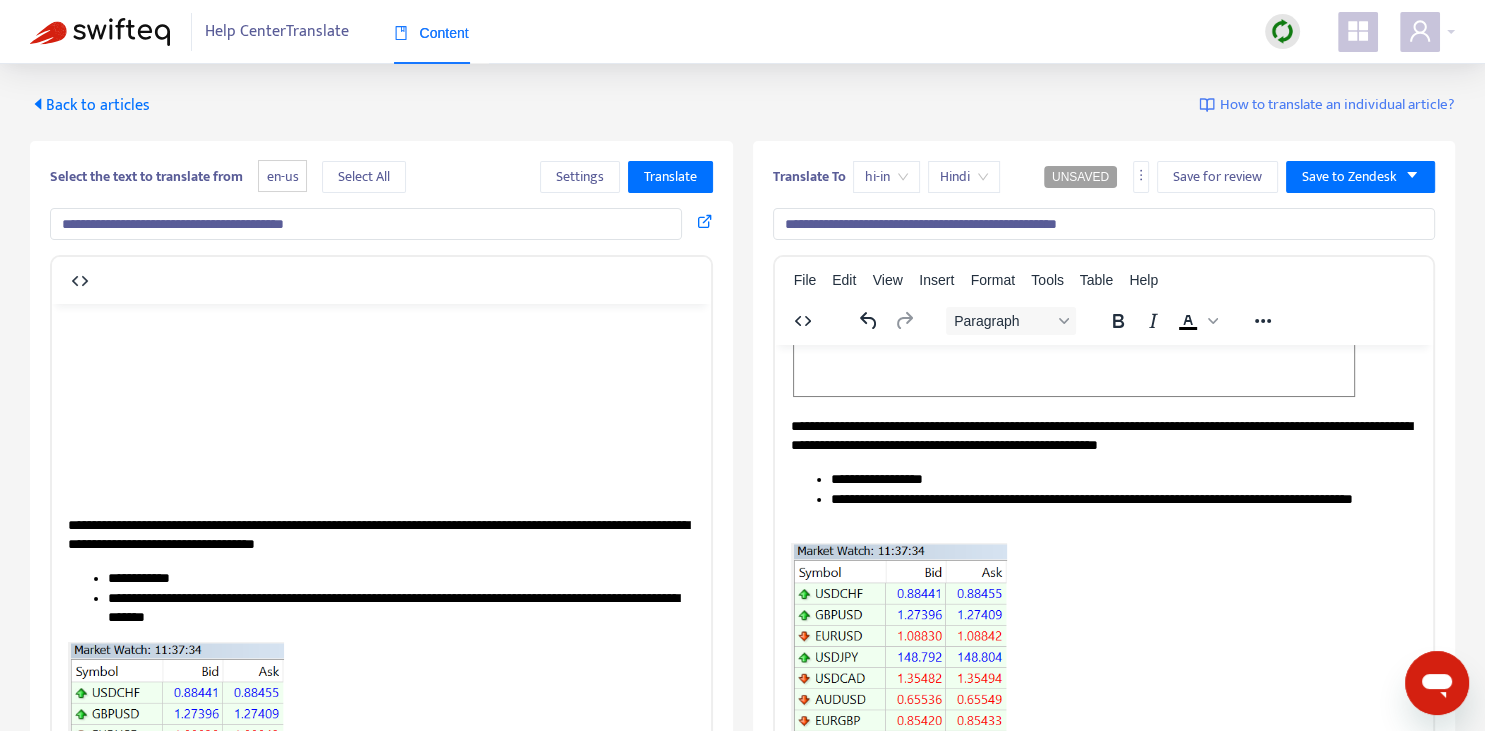 type on "**********" 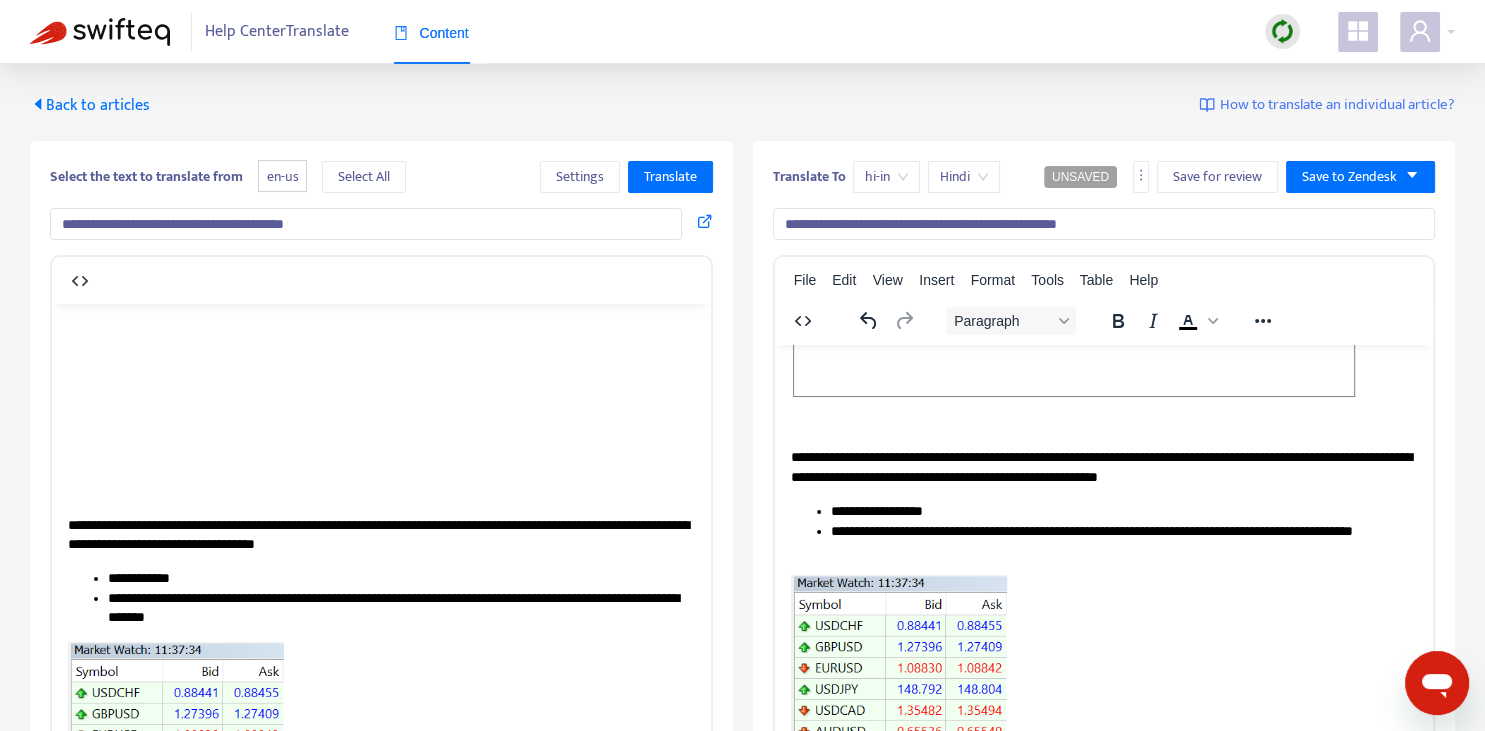 type 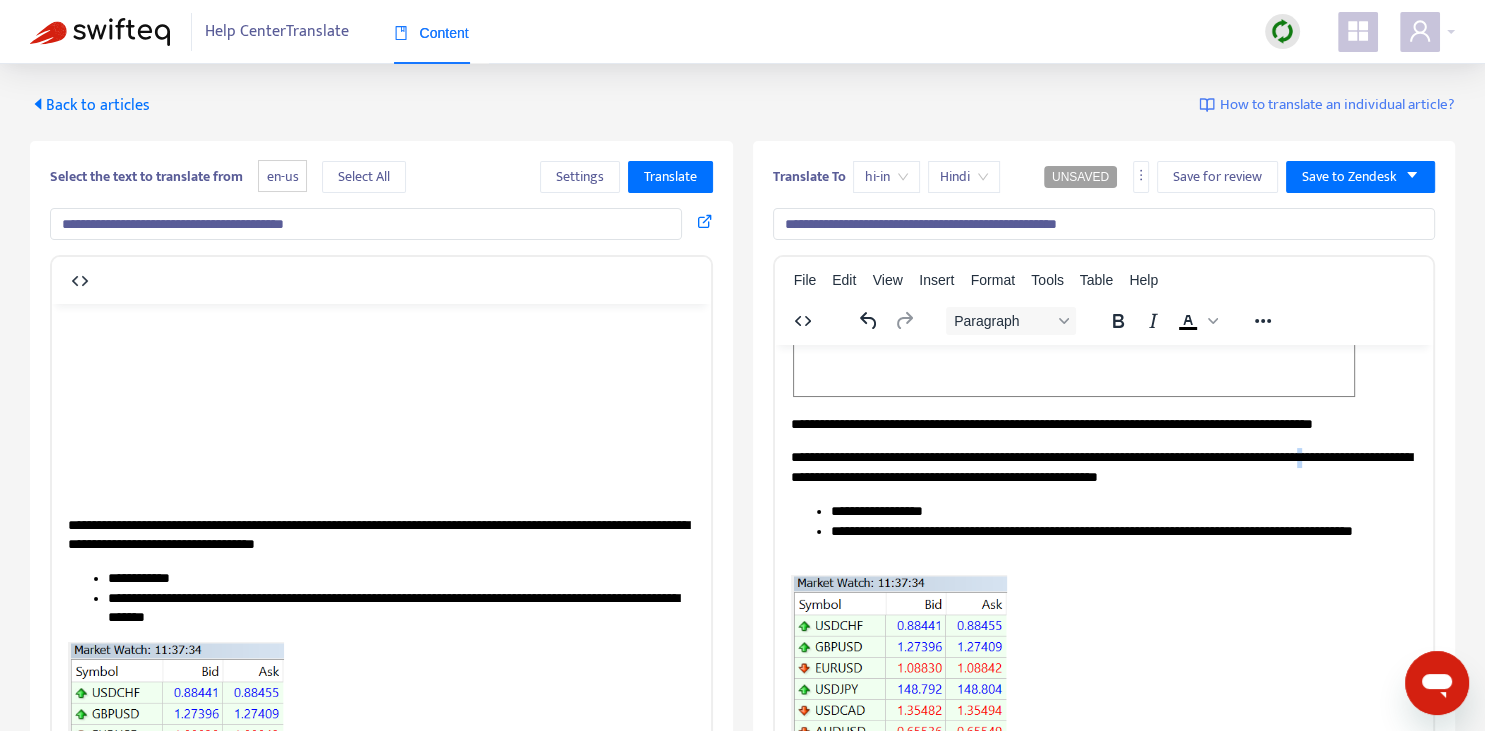 copy on "*" 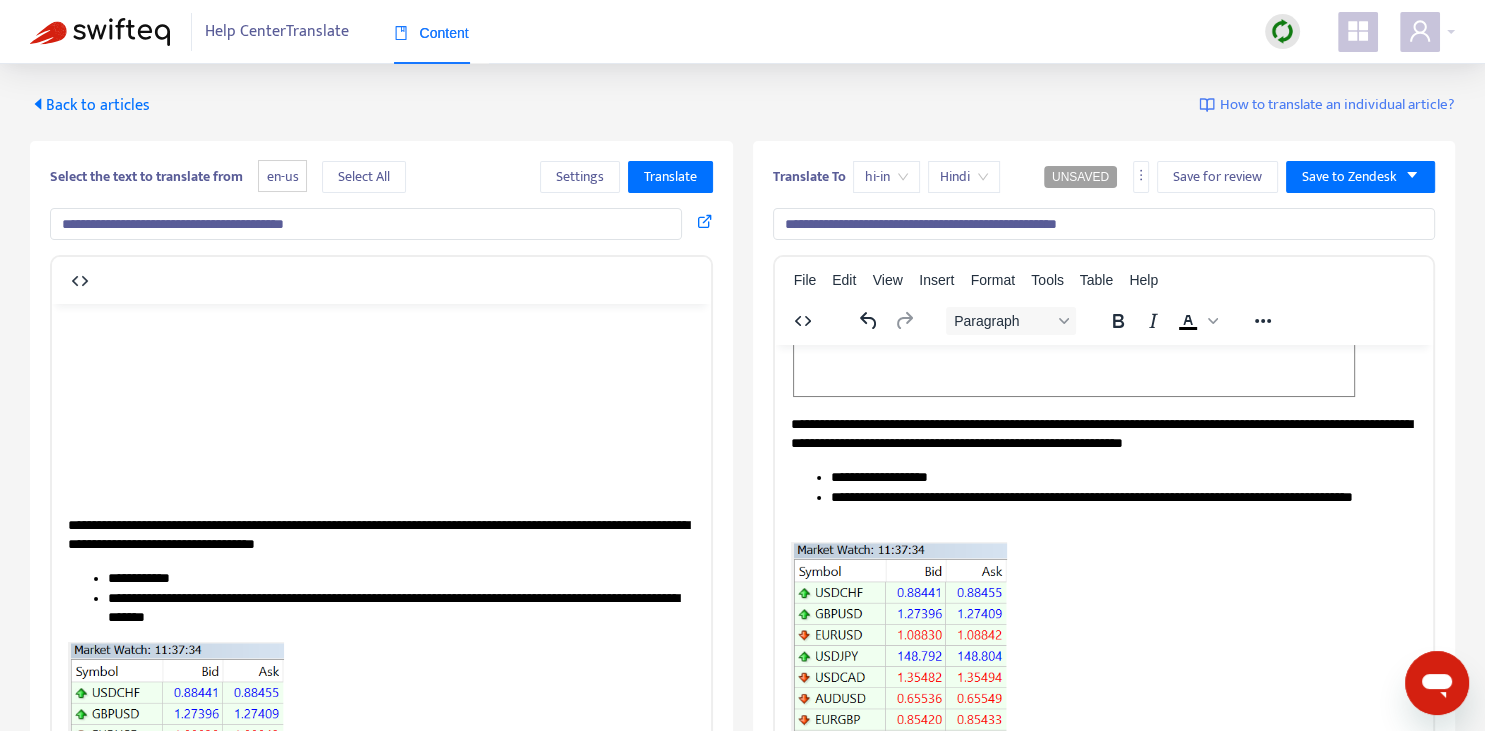 click on "**********" at bounding box center [401, 608] 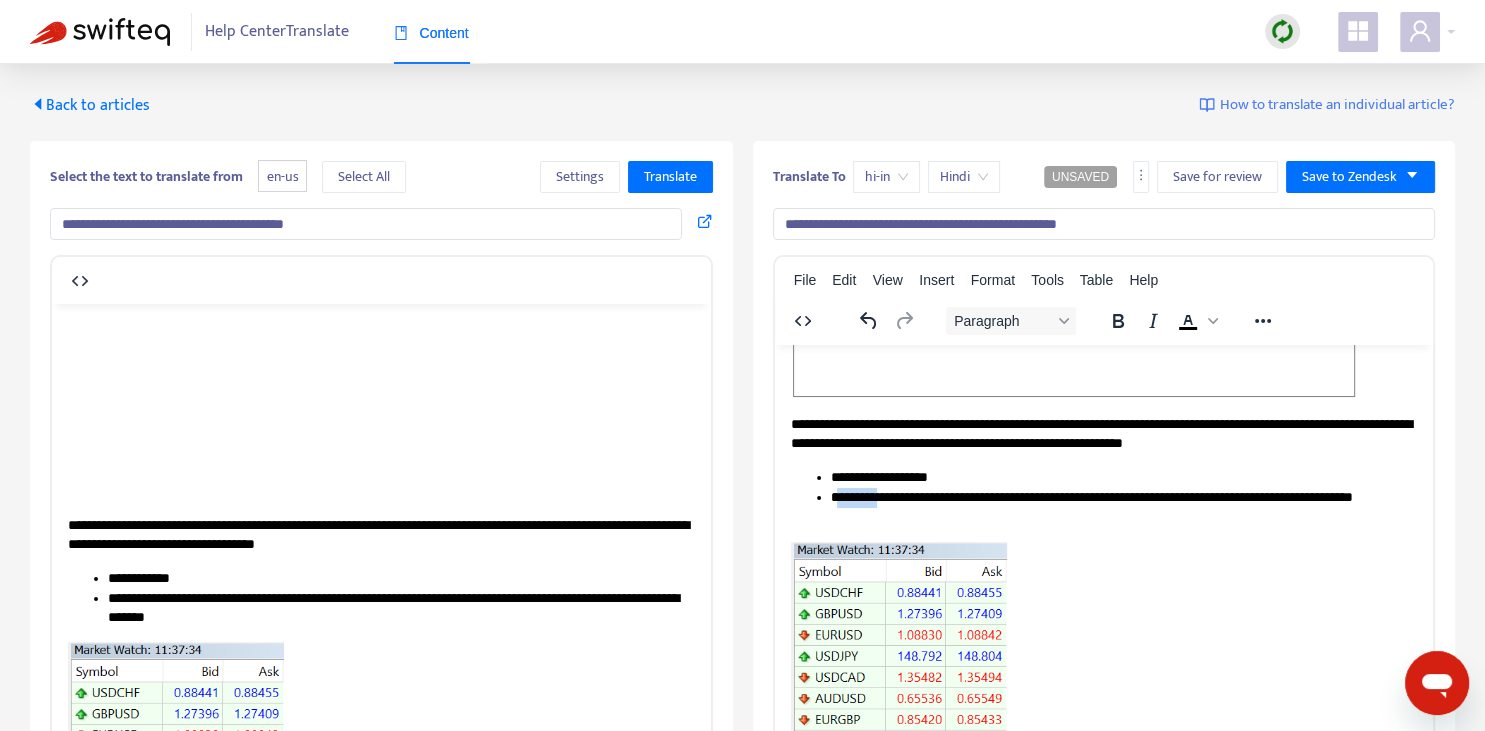 click on "**********" at bounding box center (1123, 507) 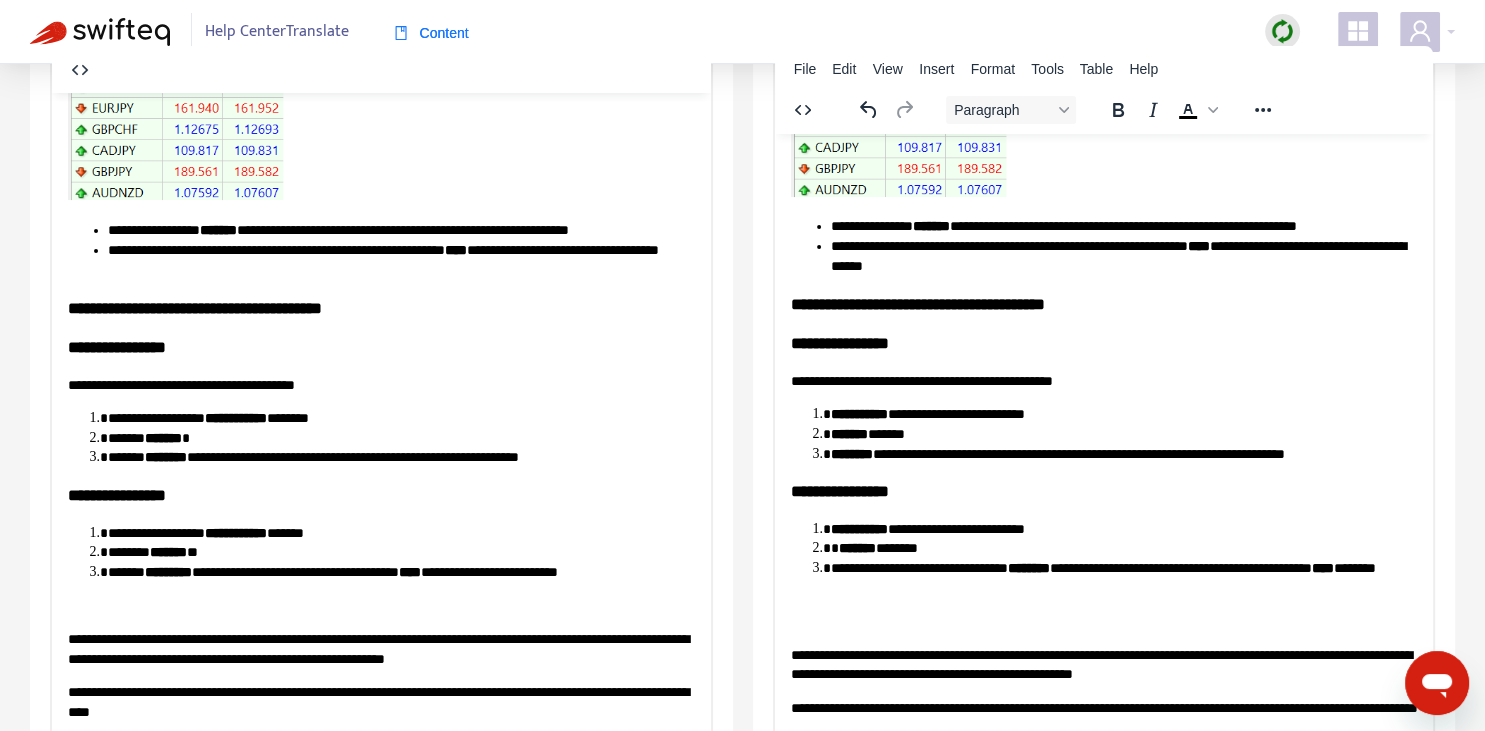 scroll, scrollTop: 774, scrollLeft: 0, axis: vertical 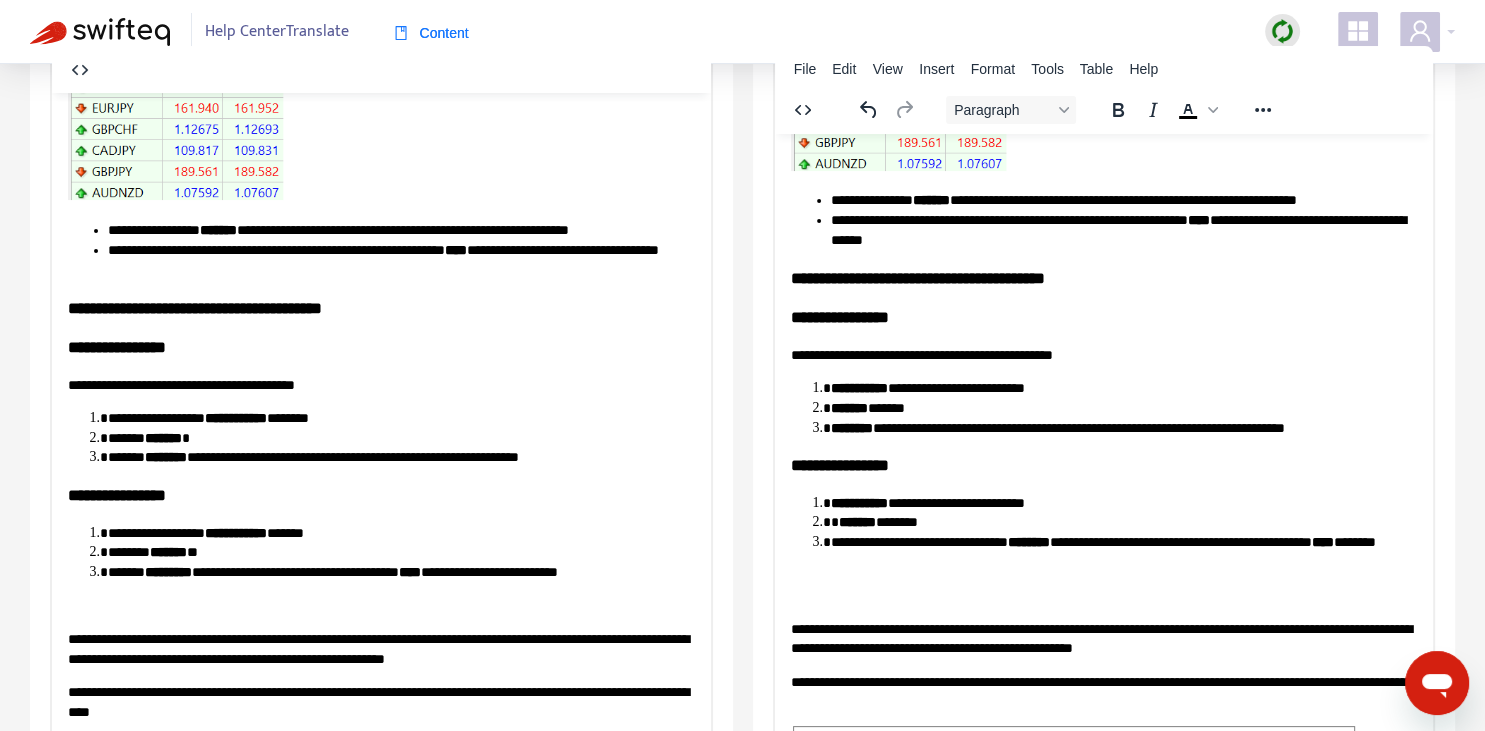 click on "**********" at bounding box center [1123, 200] 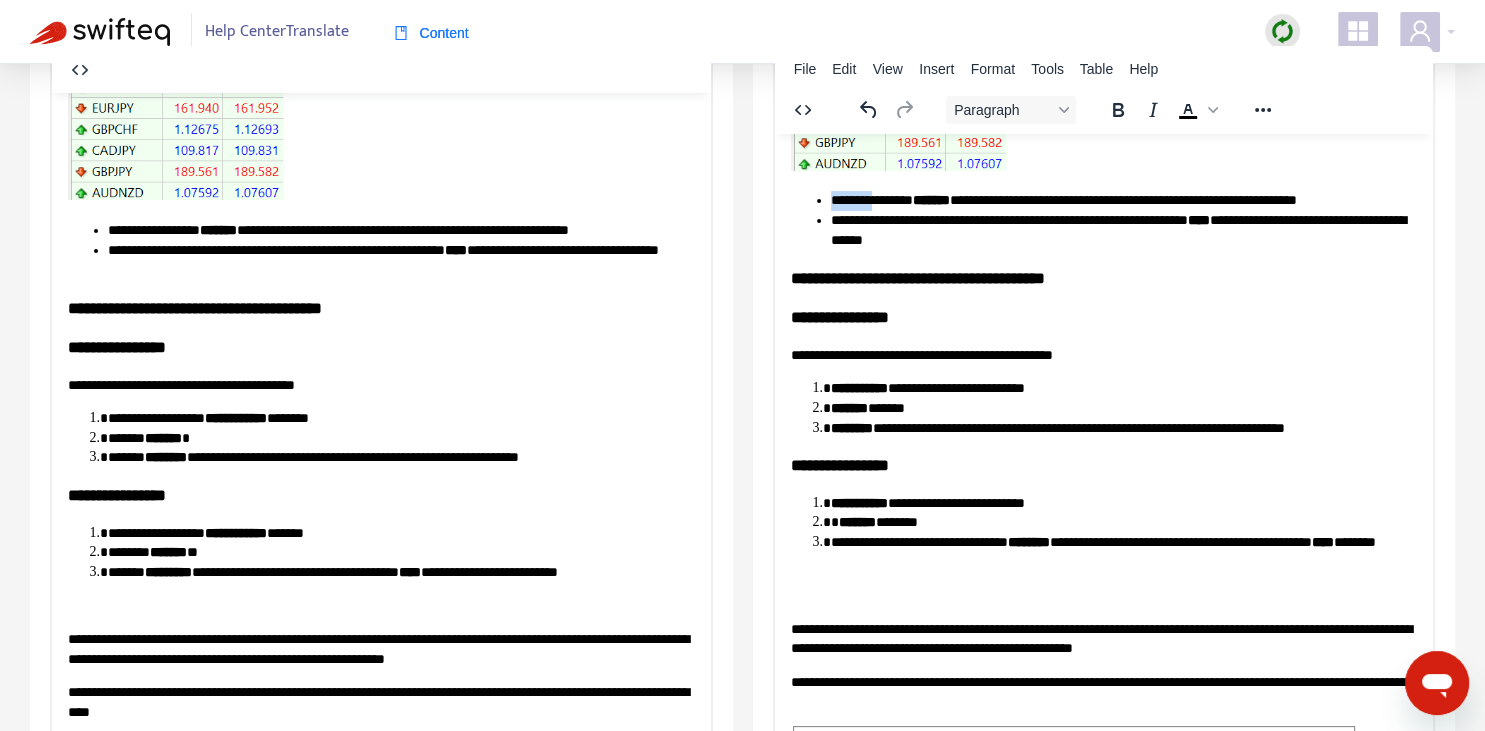 click on "**********" at bounding box center [1123, 200] 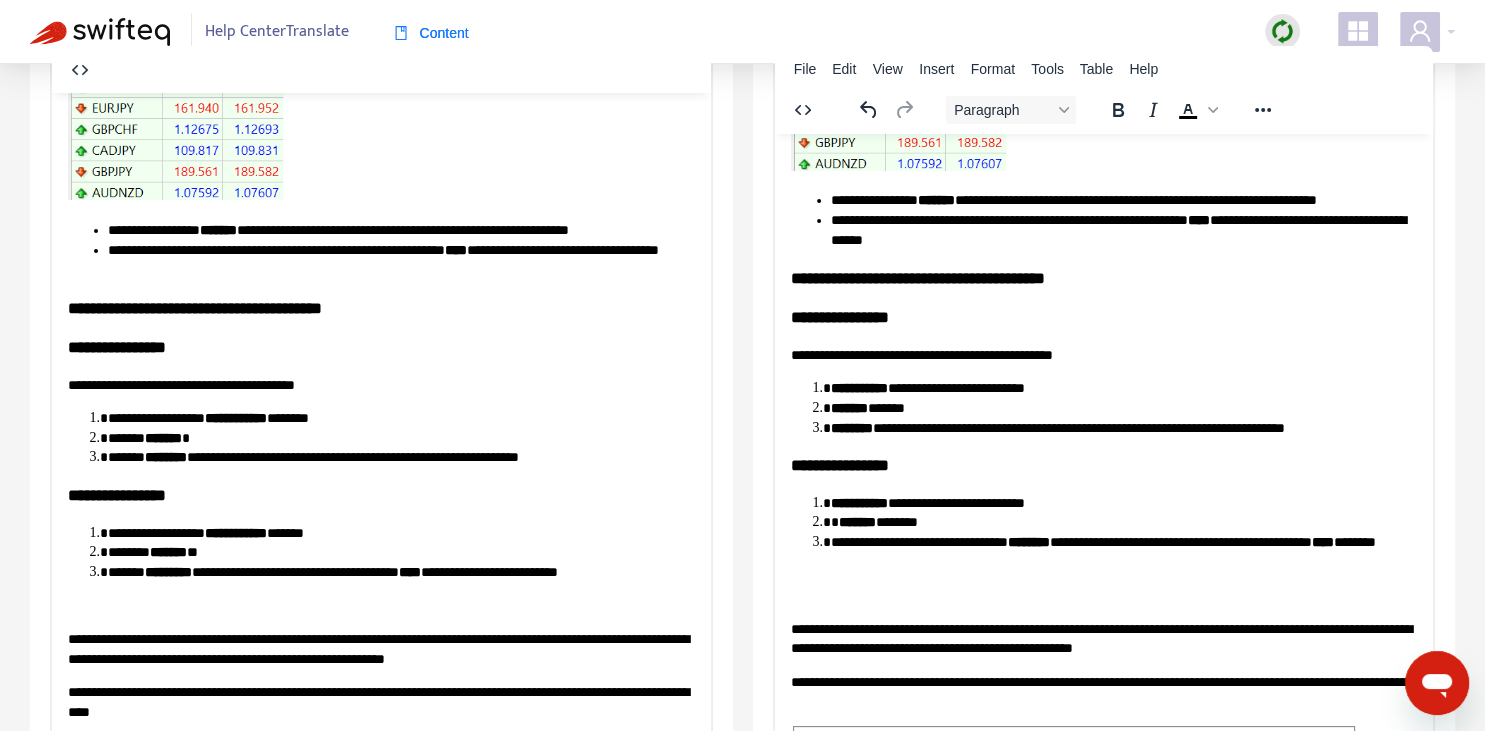 click on "**********" at bounding box center (1123, 230) 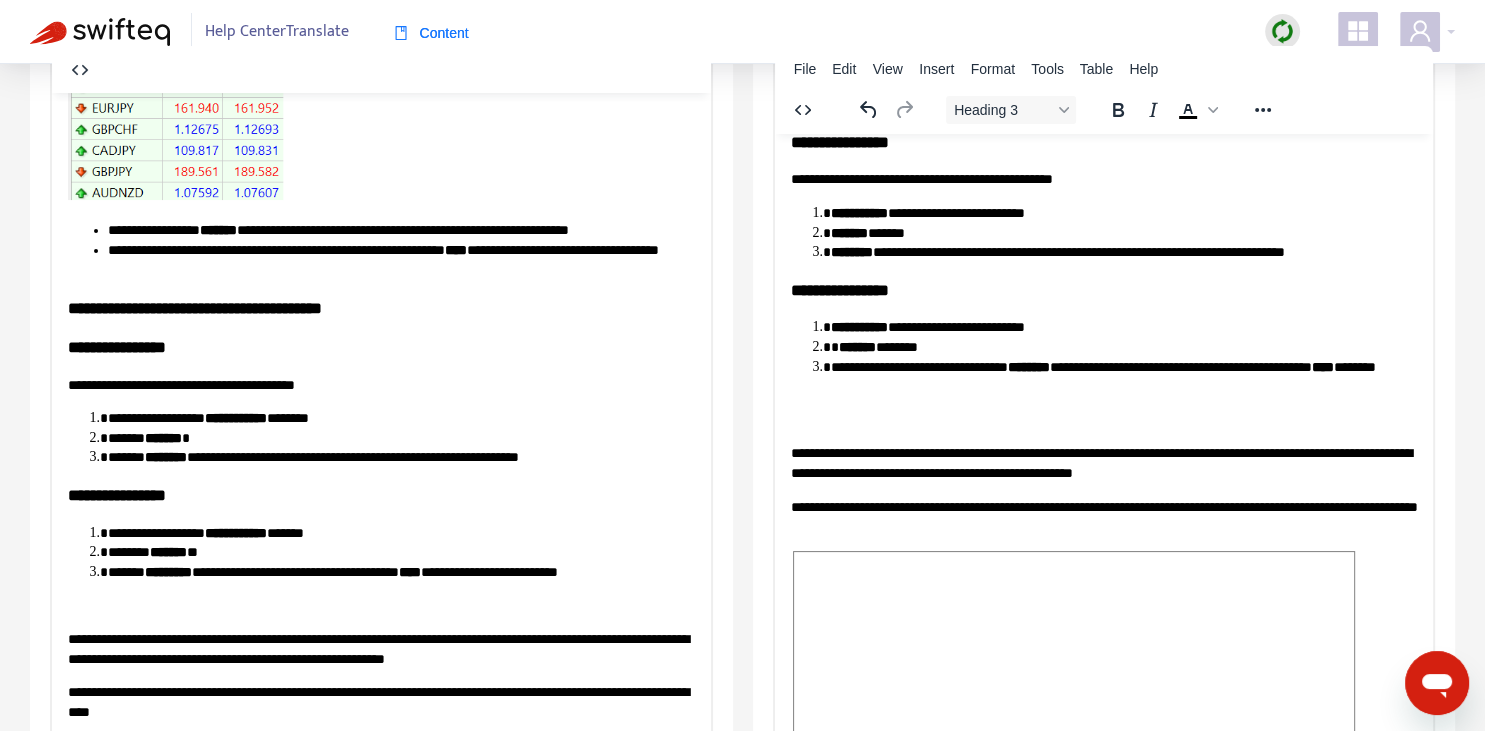 scroll, scrollTop: 860, scrollLeft: 0, axis: vertical 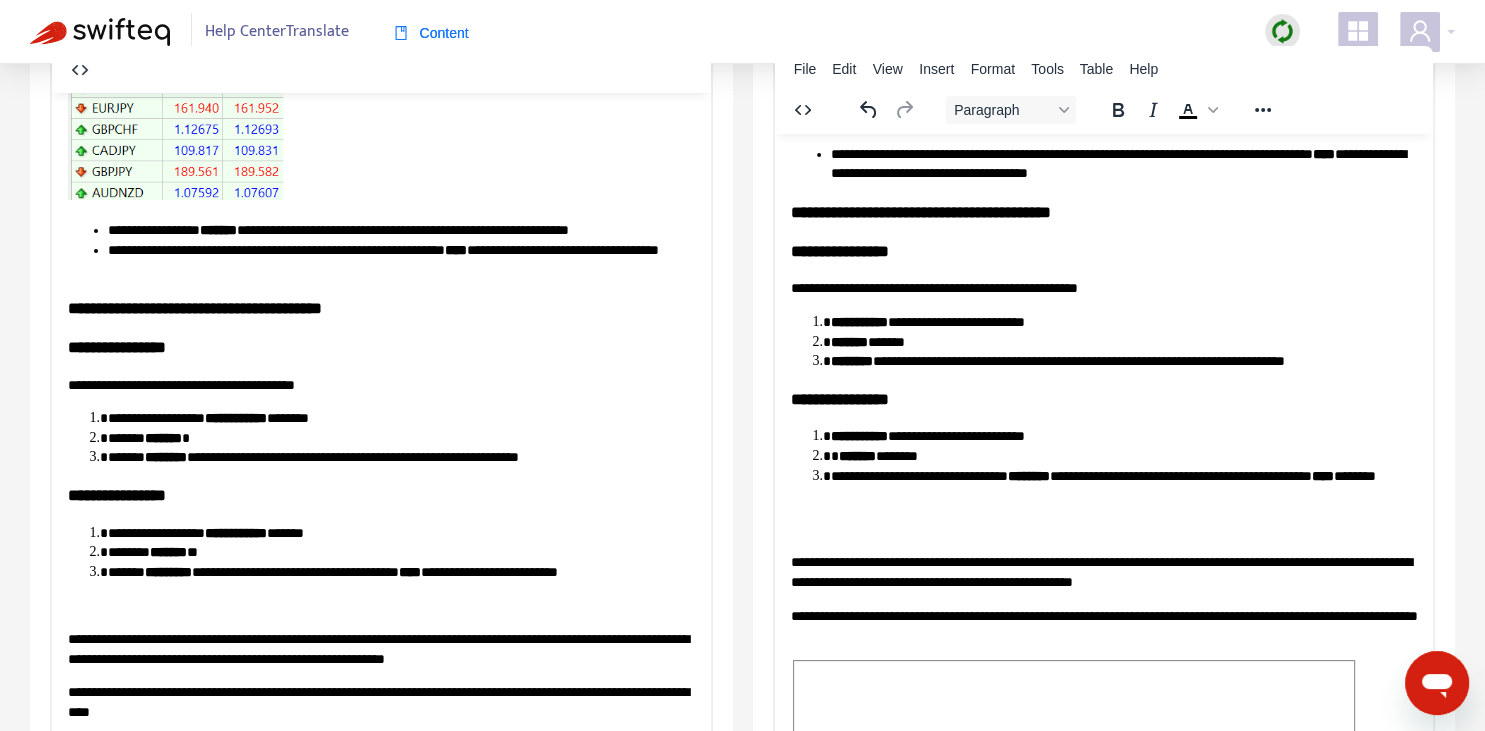 click on "**********" at bounding box center [236, 417] 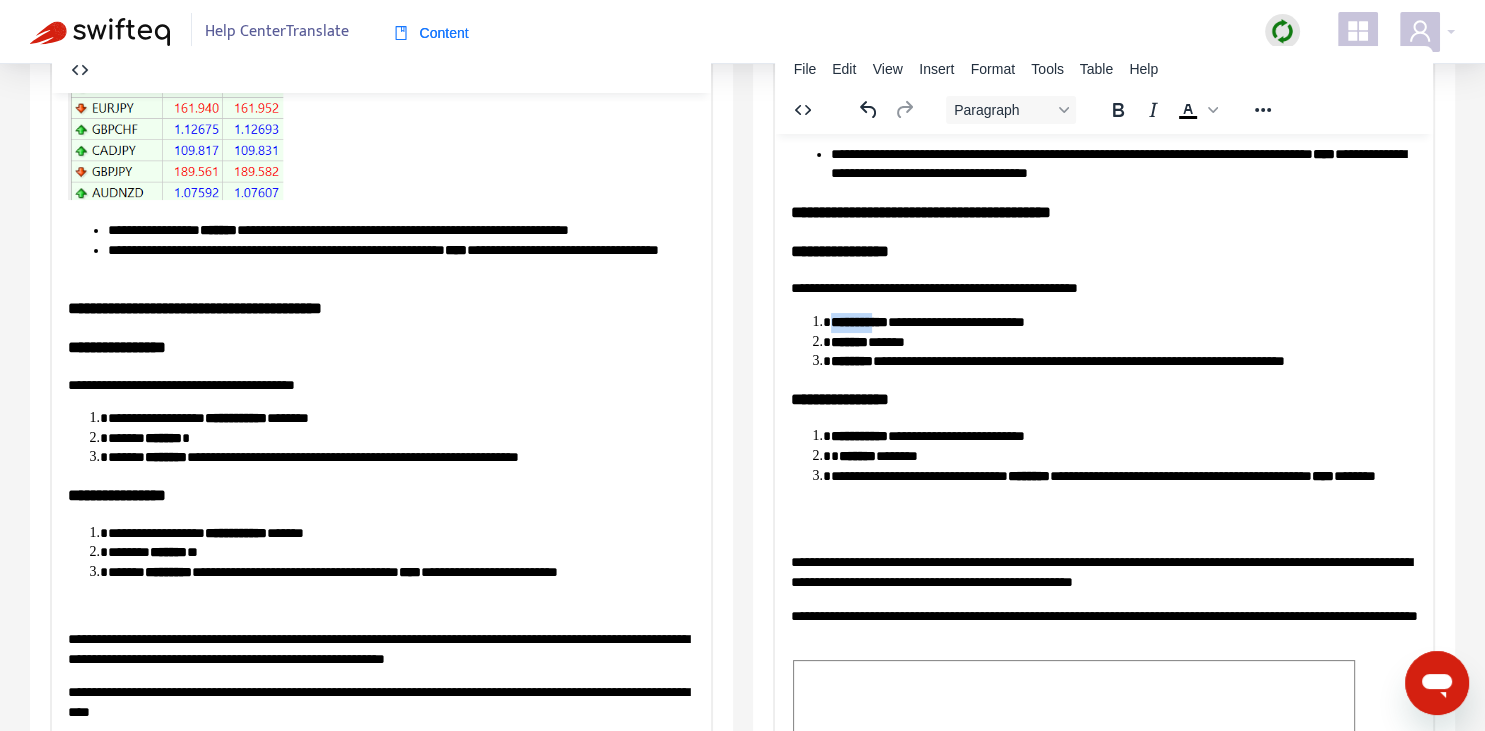 click on "**********" at bounding box center [858, 321] 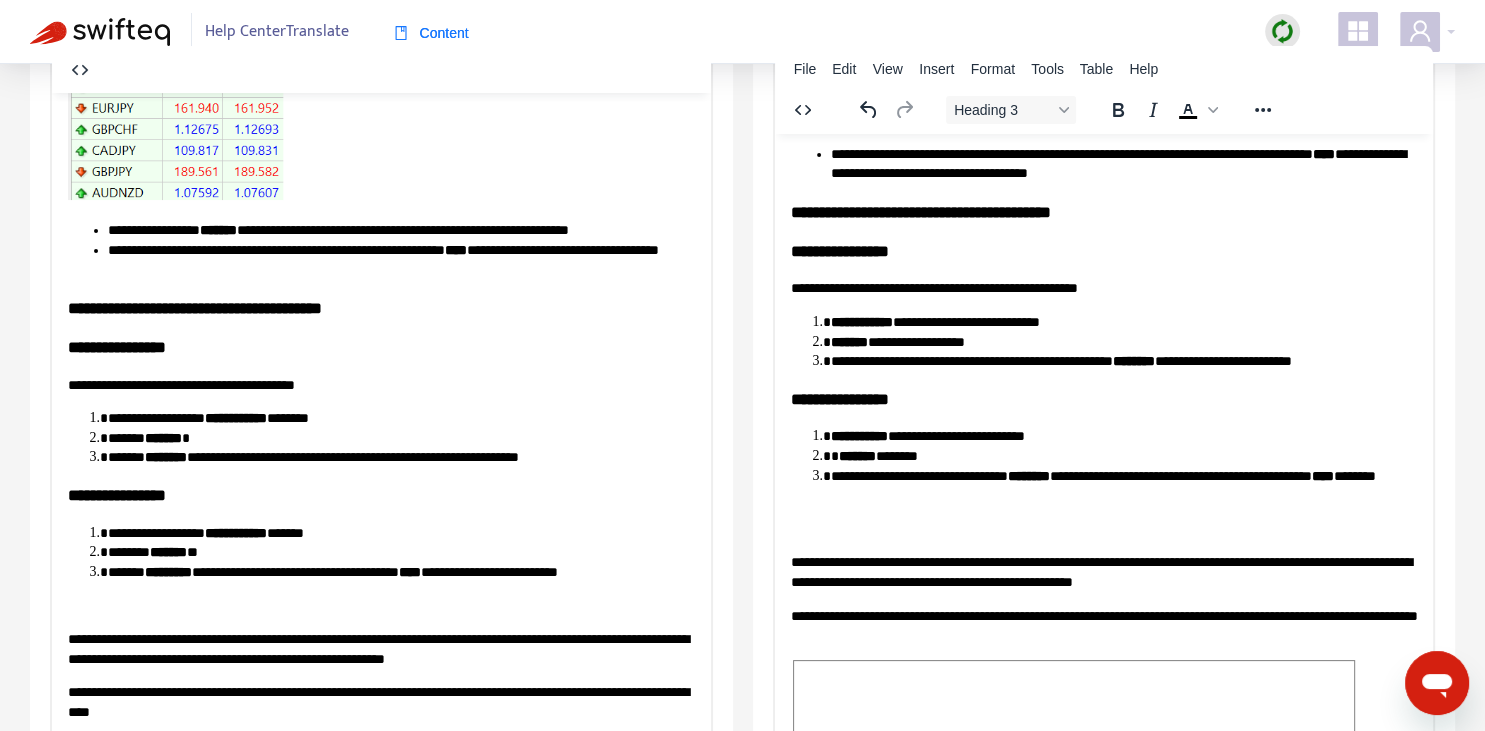 drag, startPoint x: 217, startPoint y: 528, endPoint x: 301, endPoint y: 529, distance: 84.00595 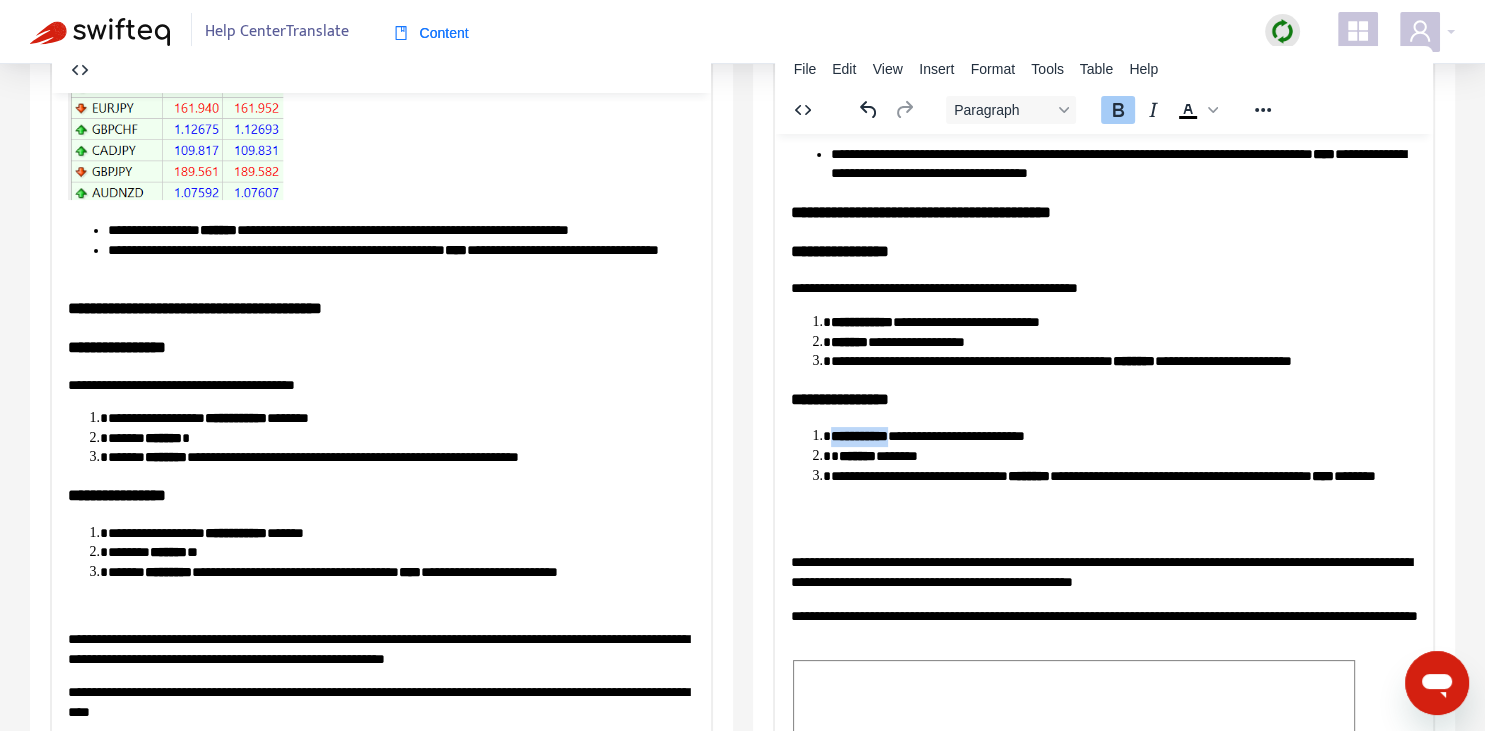drag, startPoint x: 832, startPoint y: 428, endPoint x: 894, endPoint y: 431, distance: 62.072536 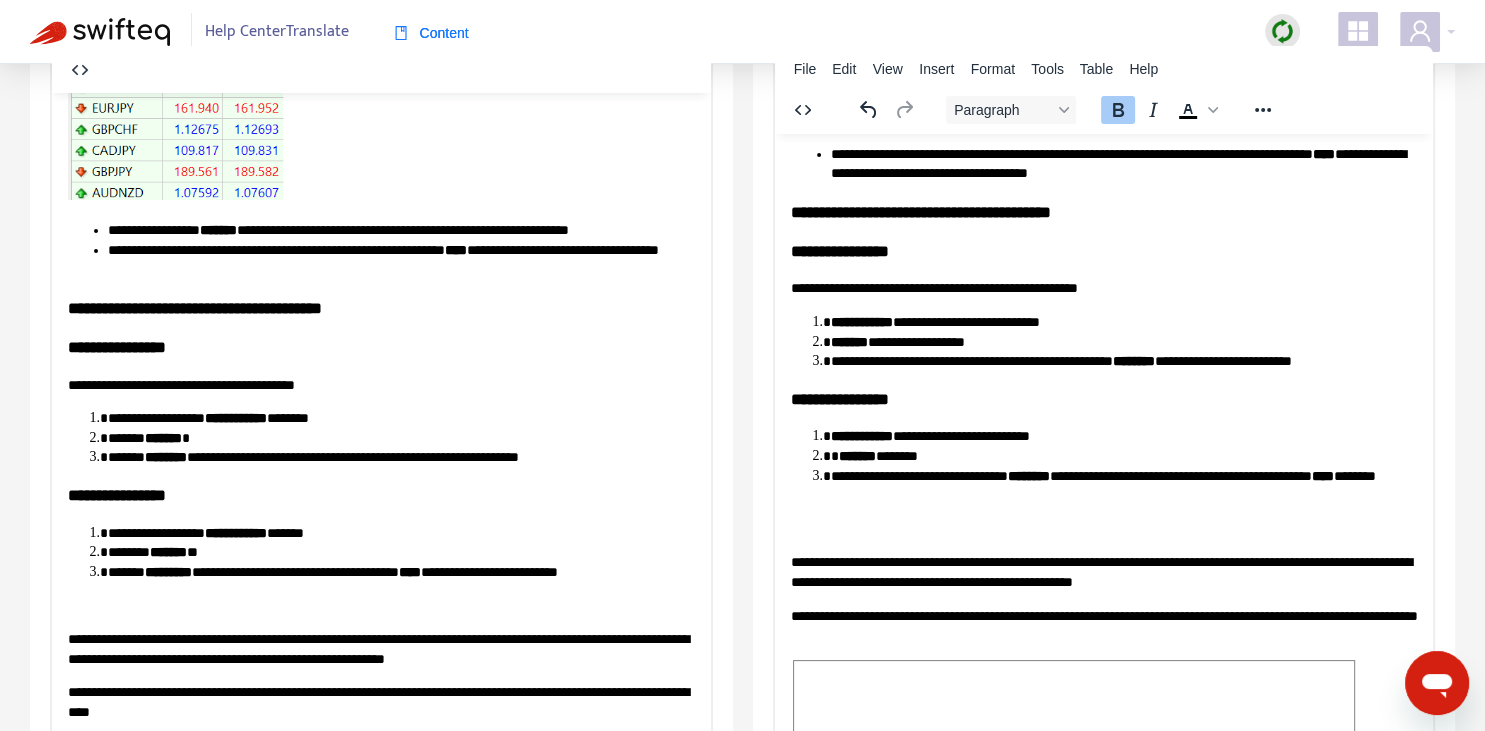 click on "**********" at bounding box center (1123, 436) 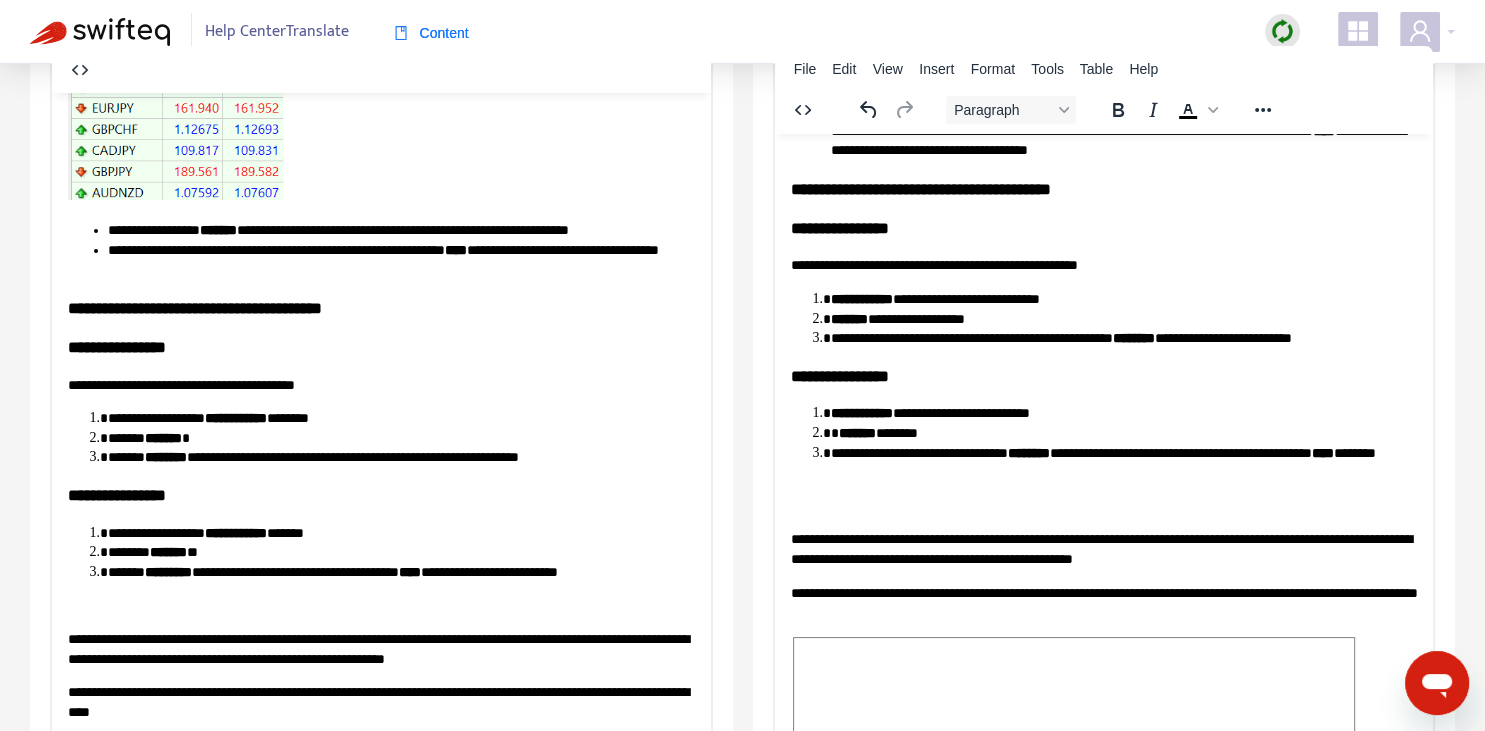 scroll, scrollTop: 930, scrollLeft: 0, axis: vertical 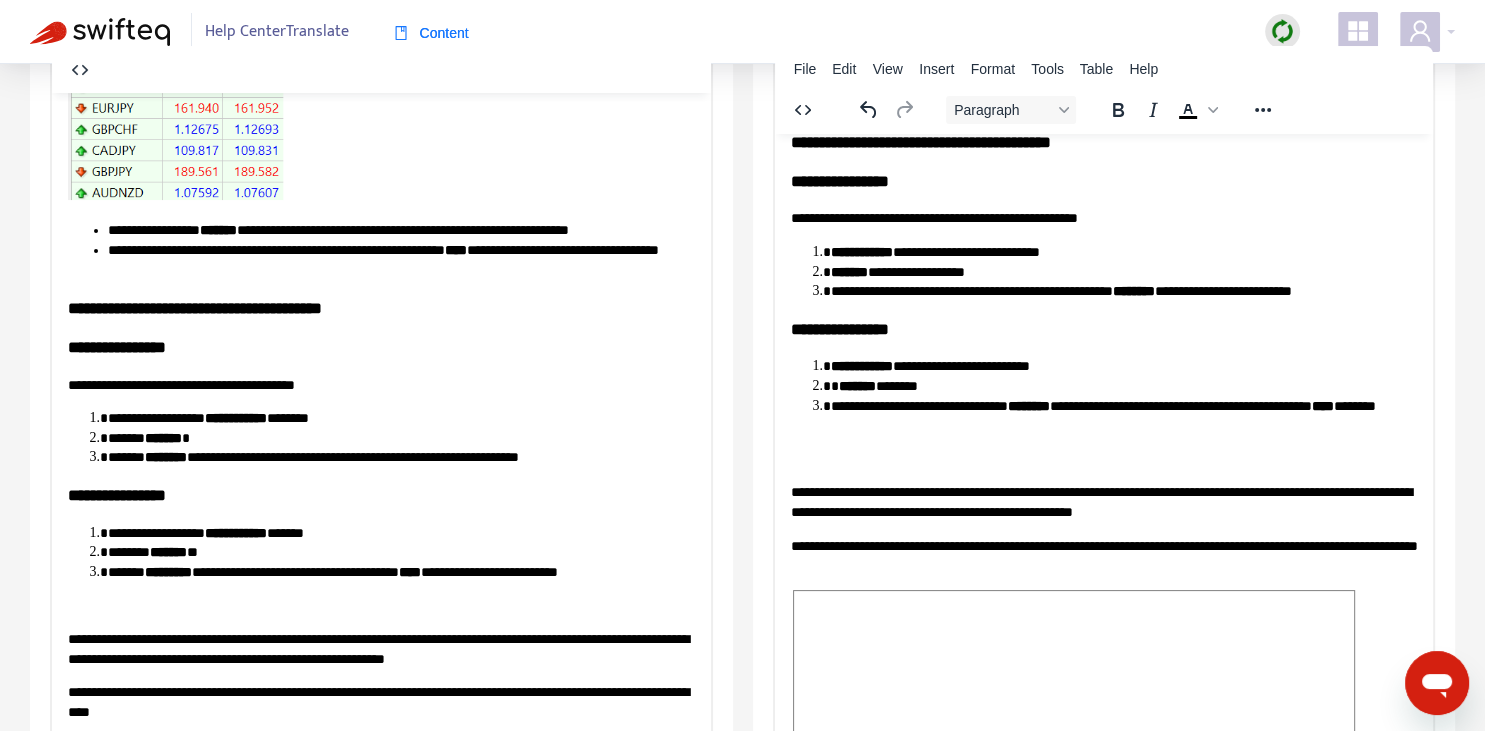 click on "* ******* ********" at bounding box center (1123, 386) 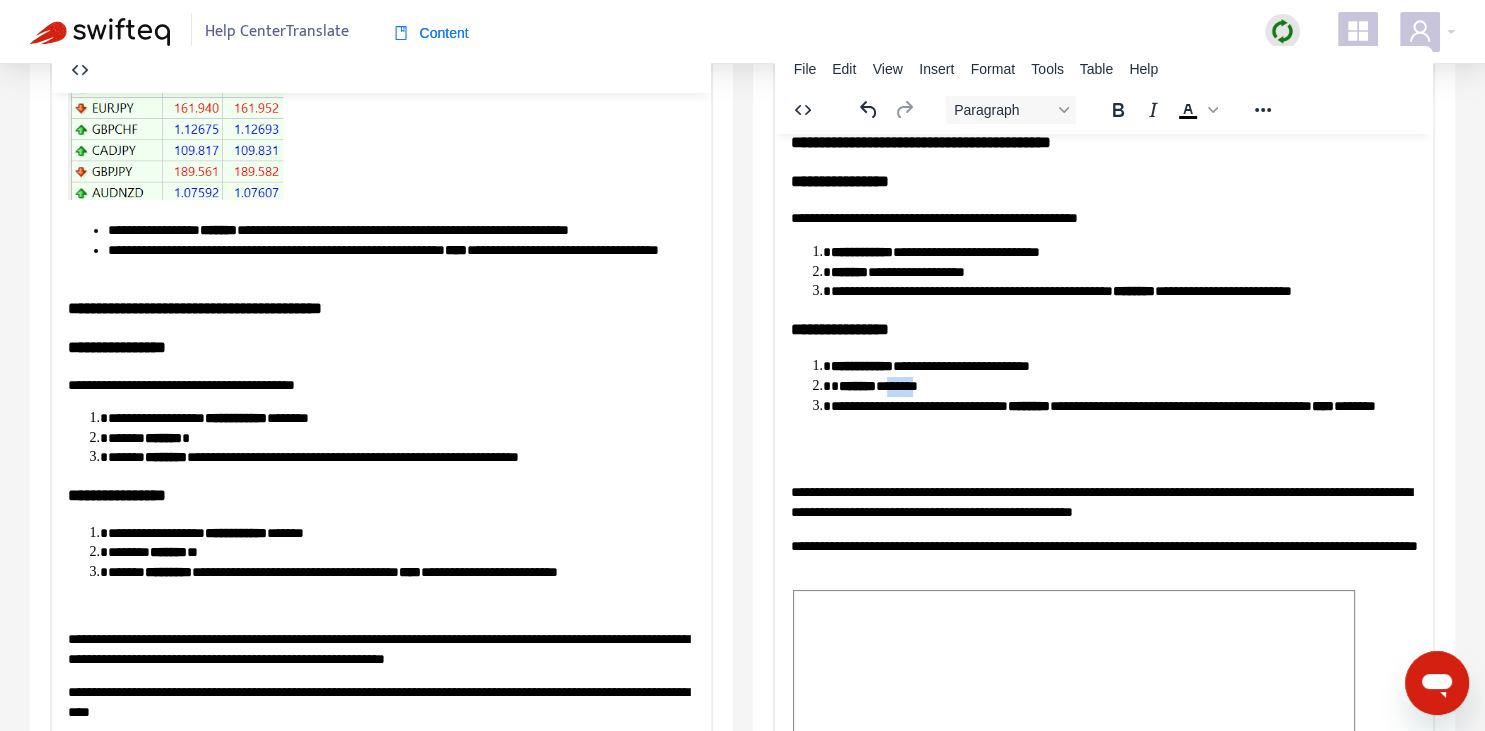 click on "* ******* ********" at bounding box center [1123, 386] 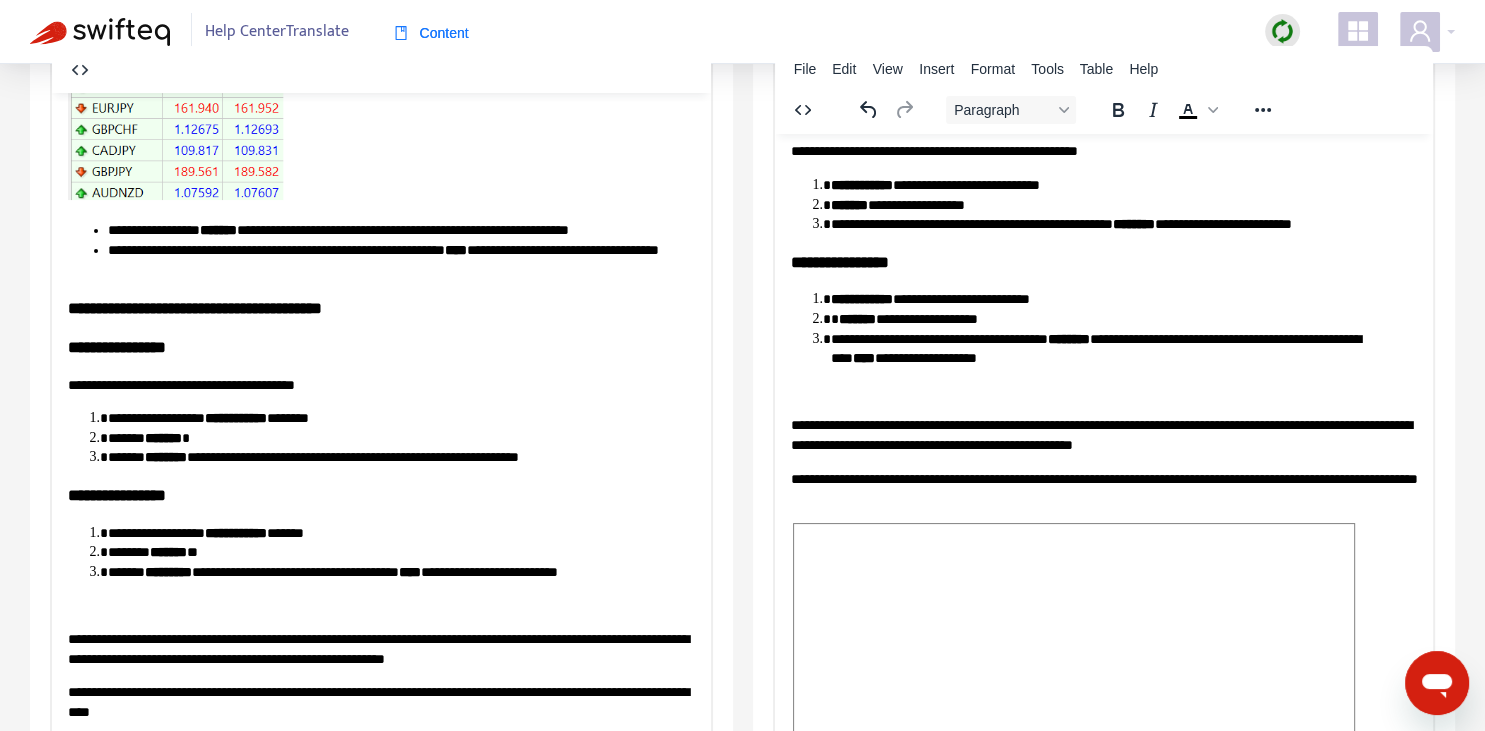 scroll, scrollTop: 1000, scrollLeft: 0, axis: vertical 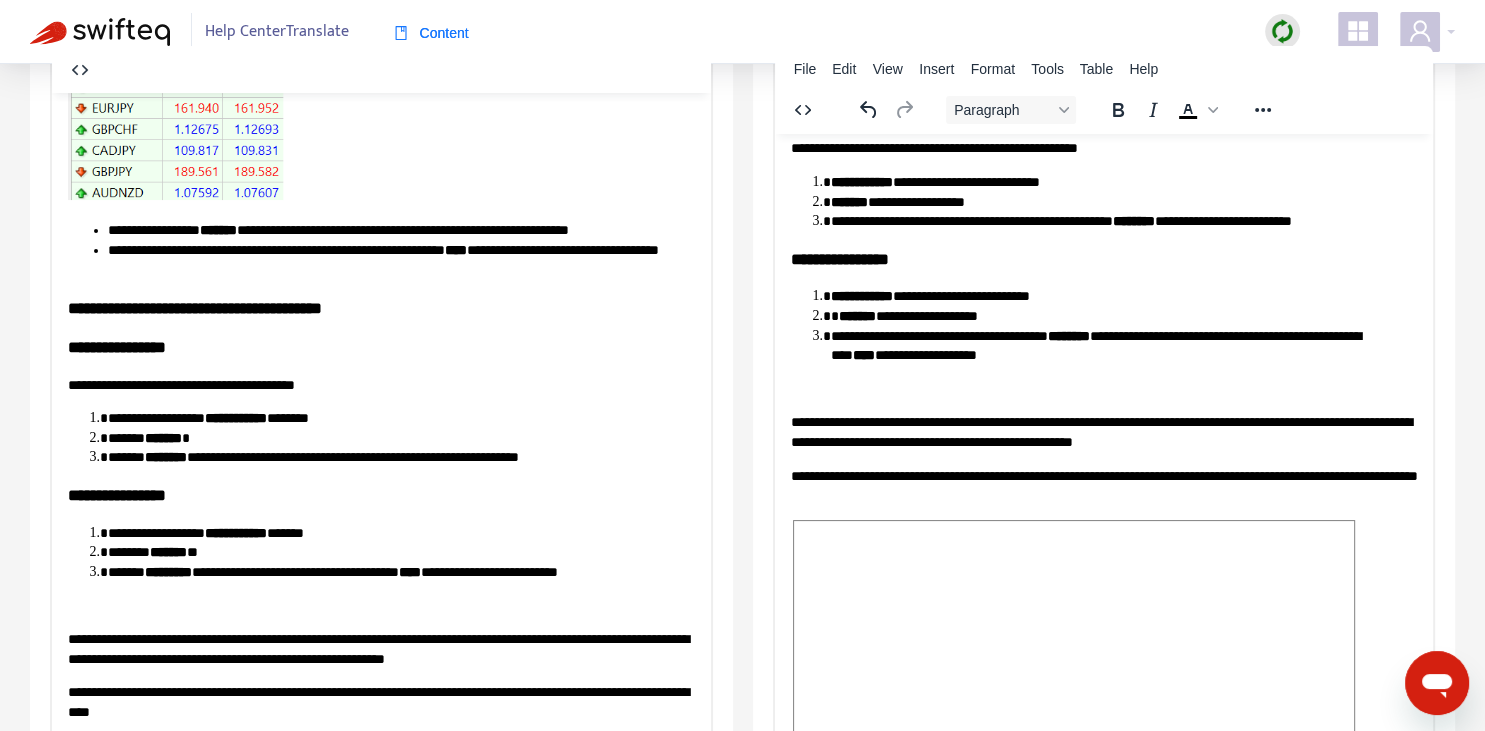 drag, startPoint x: 99, startPoint y: 629, endPoint x: 160, endPoint y: 634, distance: 61.204575 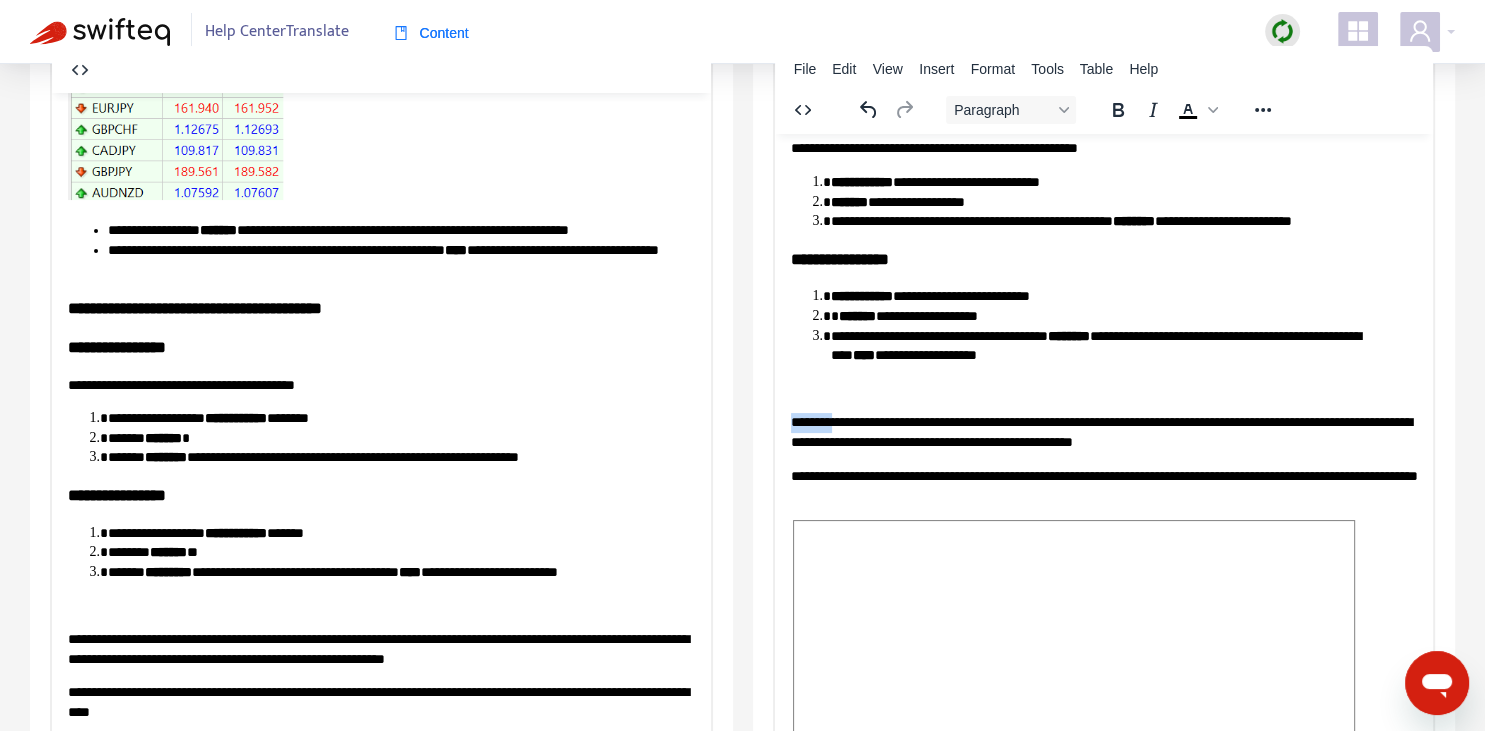 click on "**********" at bounding box center (1103, 431) 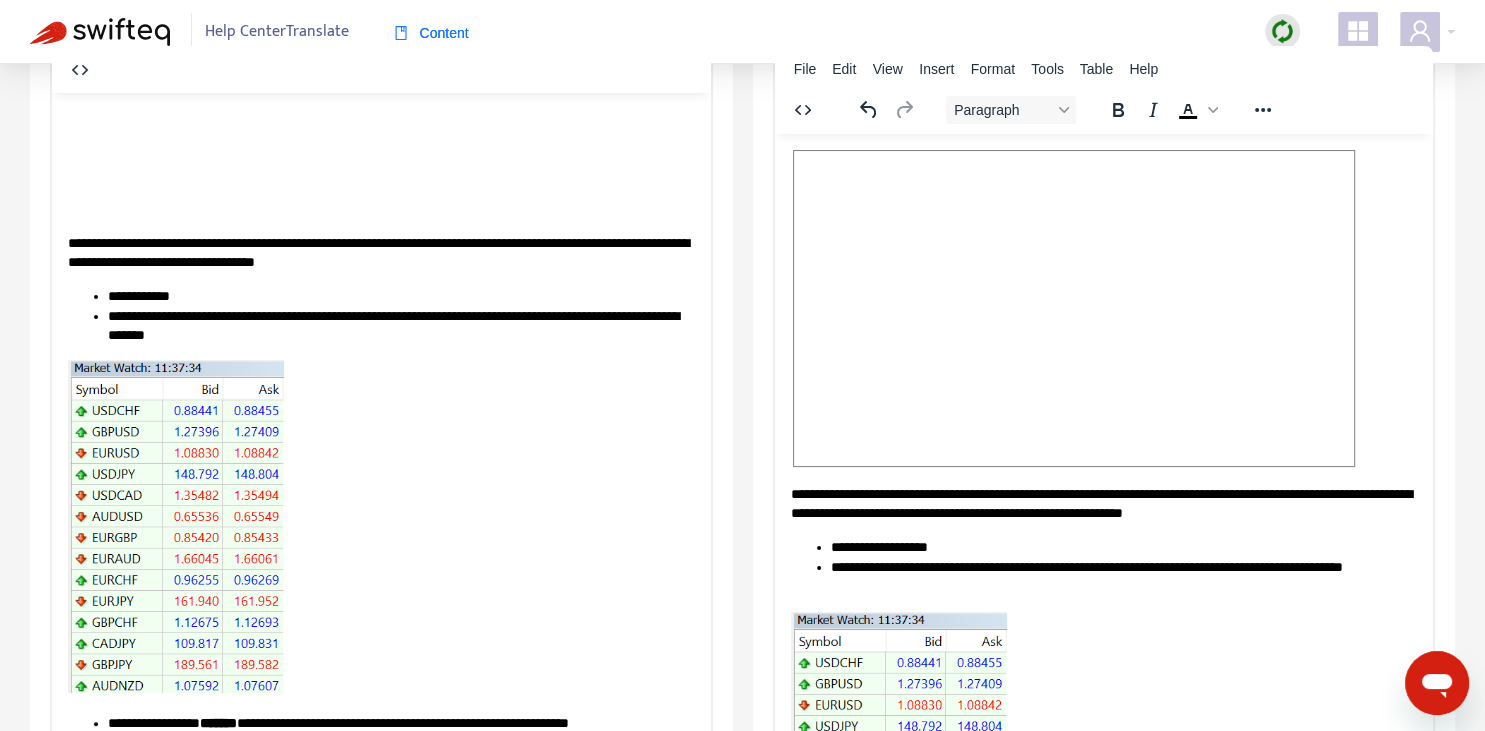 scroll, scrollTop: 0, scrollLeft: 0, axis: both 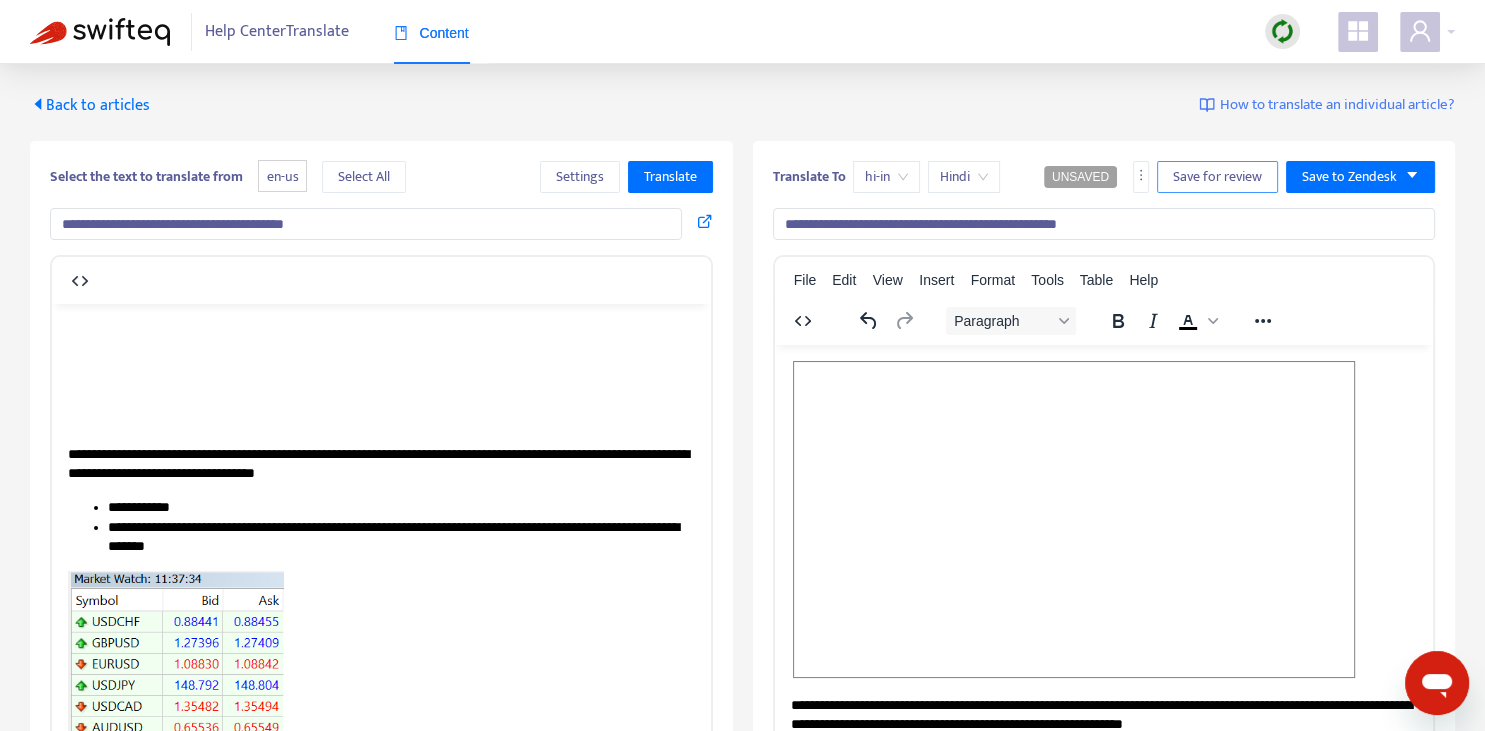 click on "Save for review" at bounding box center [1217, 177] 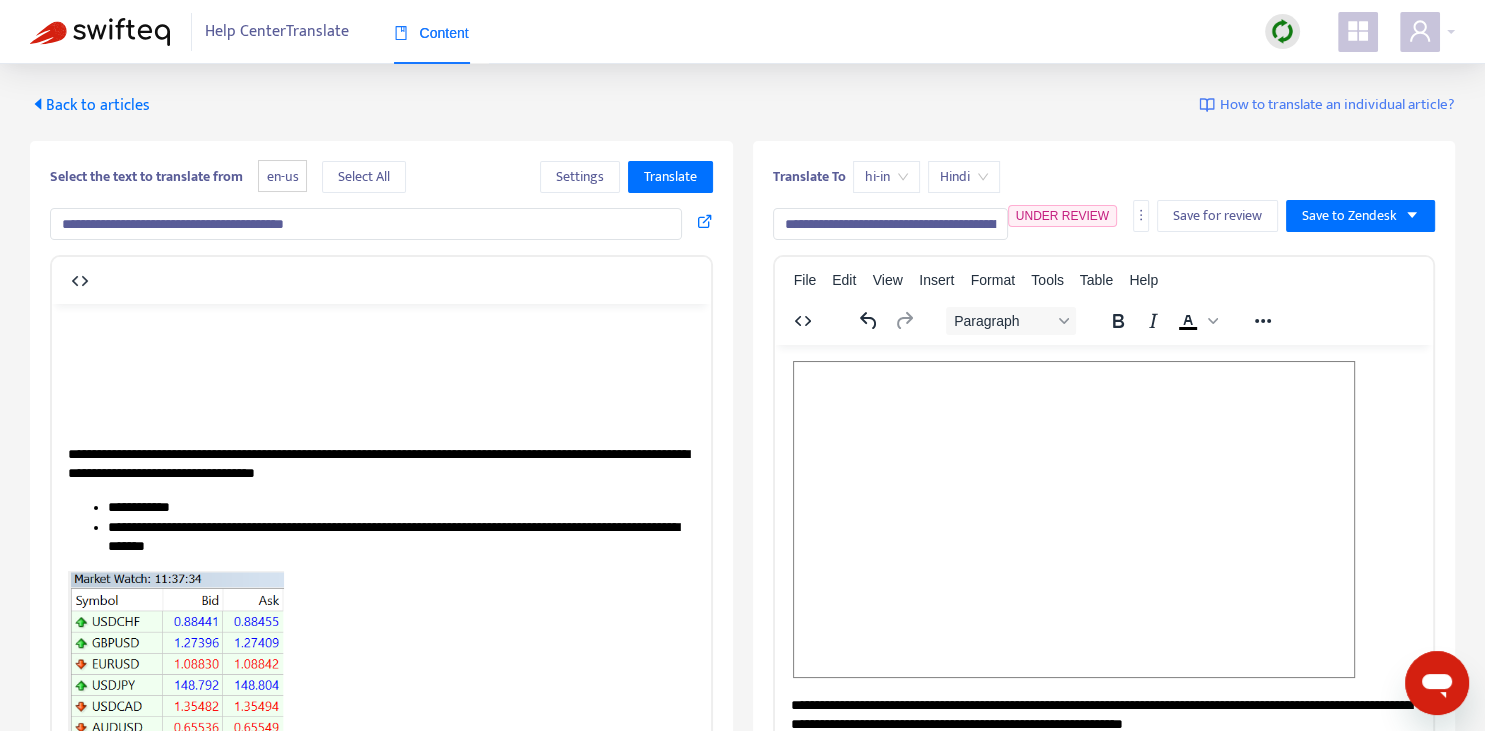 click on "Back to articles" at bounding box center [90, 105] 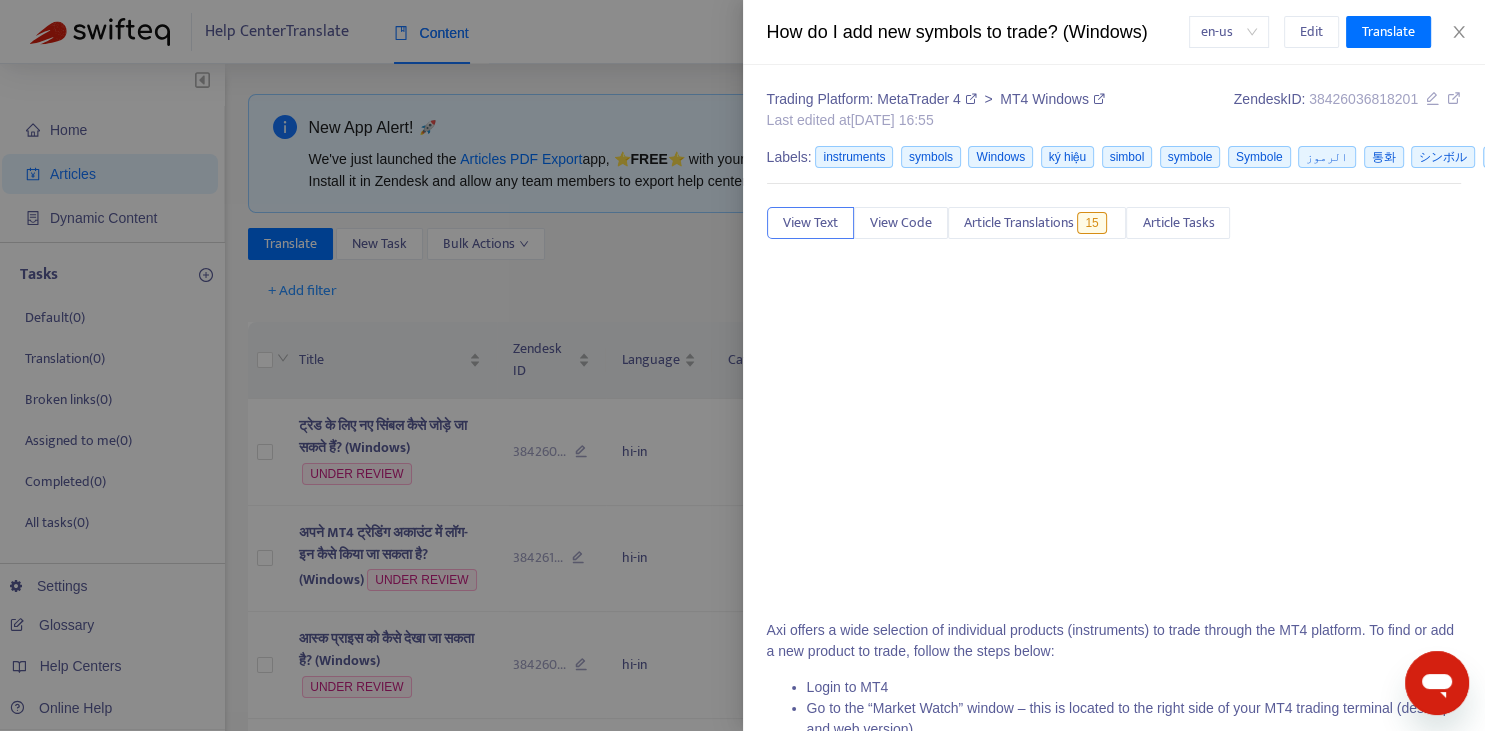 click at bounding box center (742, 365) 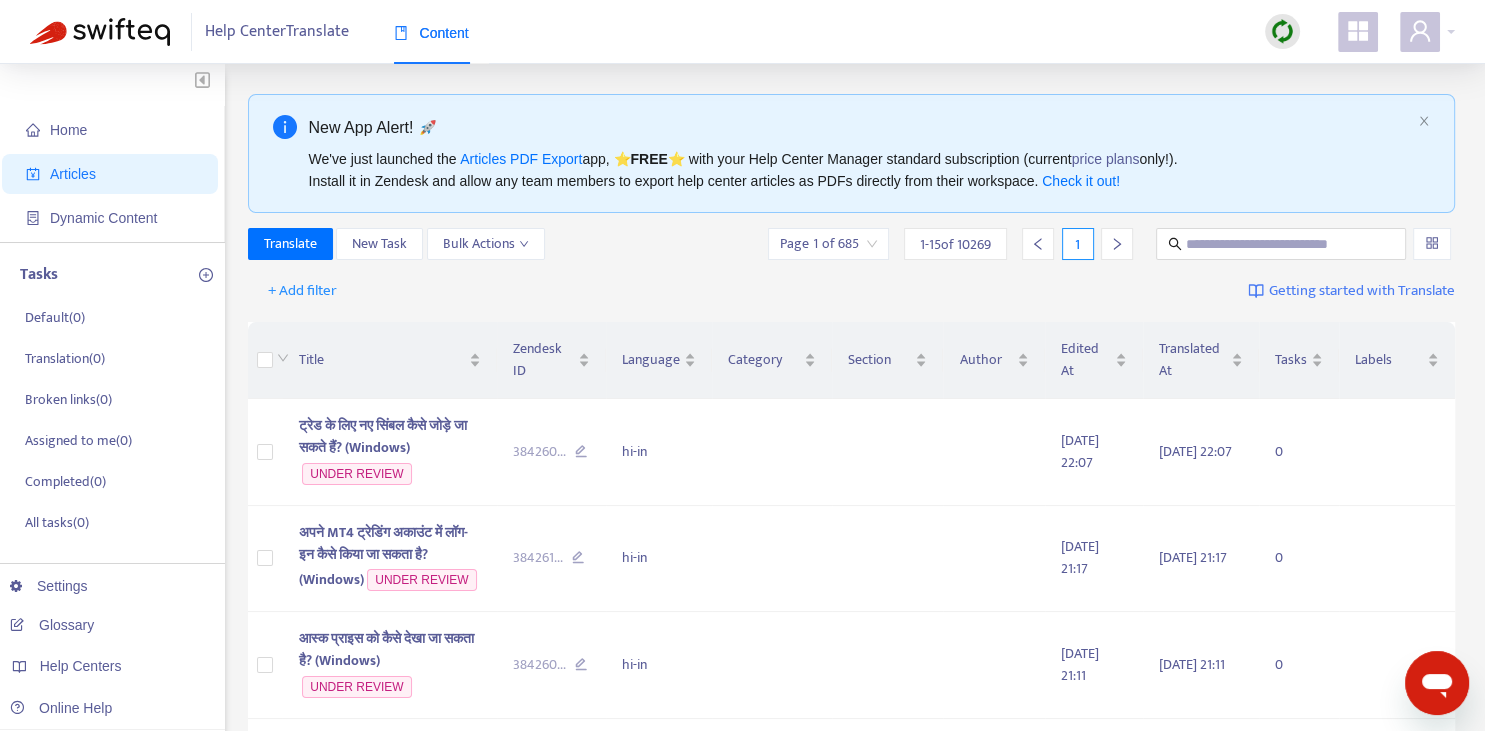 click on "New App Alert! 🚀 We've just launched the Articles PDF Export  app, ⭐ FREE ⭐️ with your Help Center Manager standard subscription (current  price plans  only!). Install it in [GEOGRAPHIC_DATA] and allow any team members to export help center articles as PDFs directly from their workspace. Check it out! Translate New Task Bulk Actions Page 1 of 685 1 - 15  of   10269 1 + Add filter Getting started with Translate Title Zendesk ID Language Category Section Author Edited At Translated At Tasks Labels ट्रेड के लिए नए सिंबल कैसे जोड़े जा सकते हैं? (Windows) UNDER REVIEW 384260 ... hi-in [DATE] 22:07 [DATE] 22:07 0 अपने MT4 ट्रेडिंग अकाउंट में लॉग-इन कैसे किया जा सकता है? (Windows) UNDER REVIEW 384261 ... hi-in [DATE] 21:17 [DATE] 21:17 0 आस्क प्राइस को कैसे देखा जा सकता है? (Windows) UNDER REVIEW 0" at bounding box center (852, 1046) 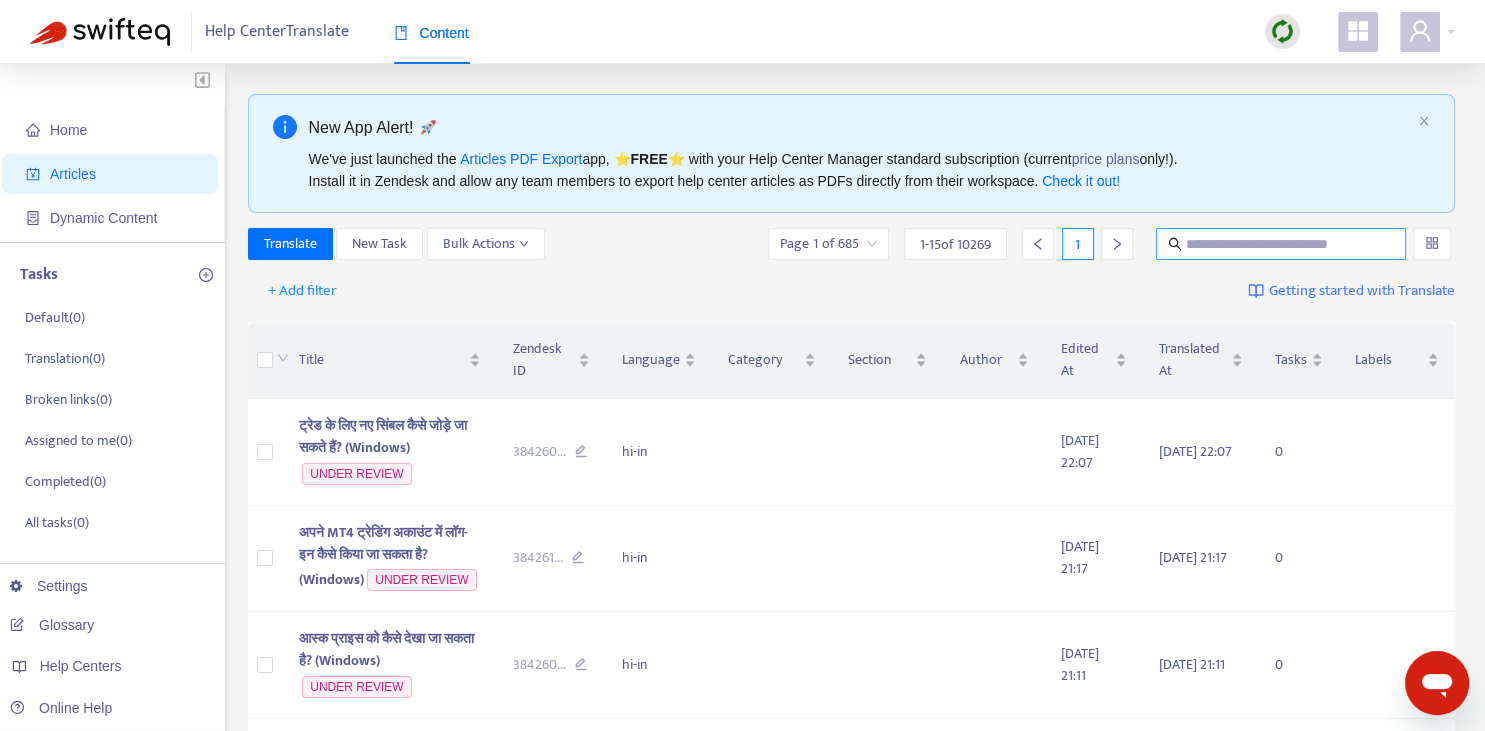 click at bounding box center (1282, 244) 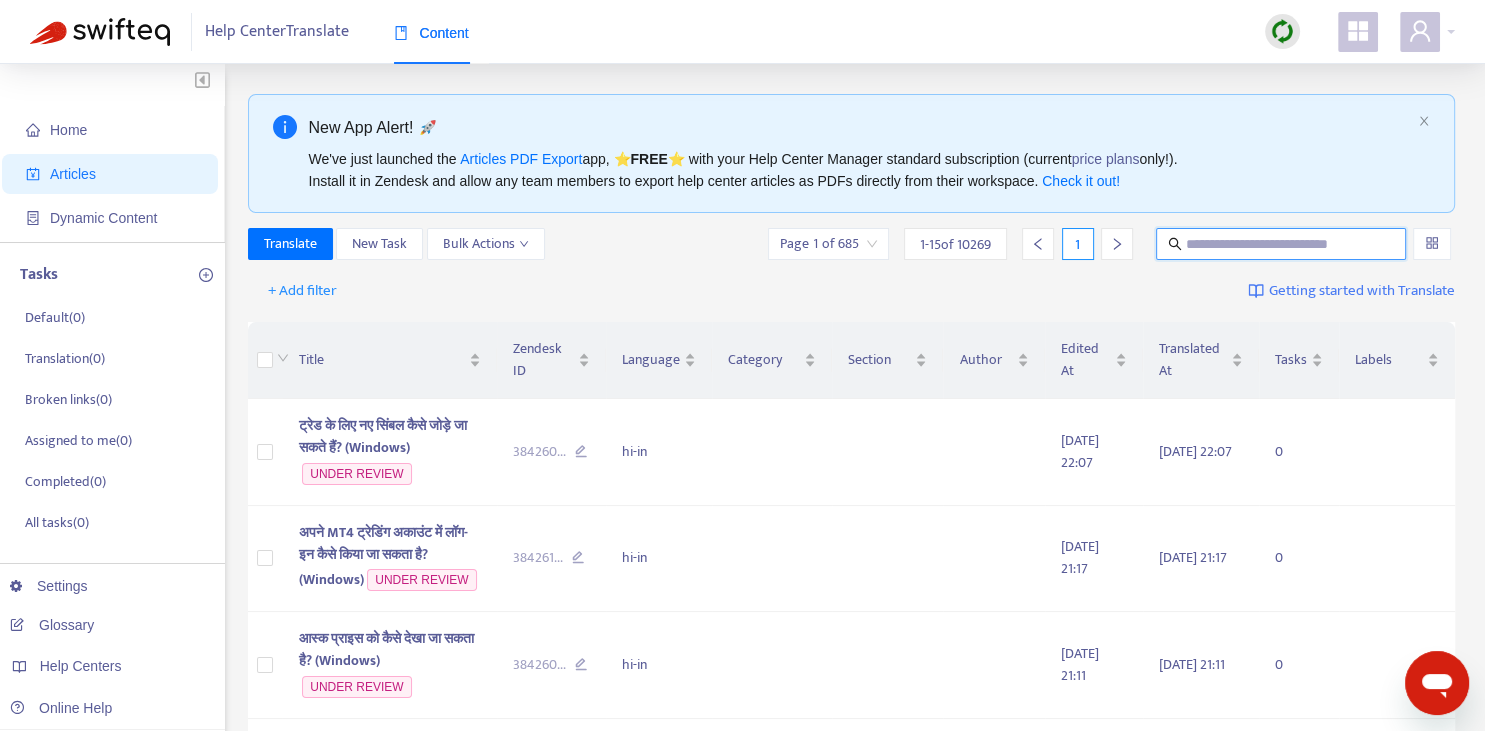 paste on "**********" 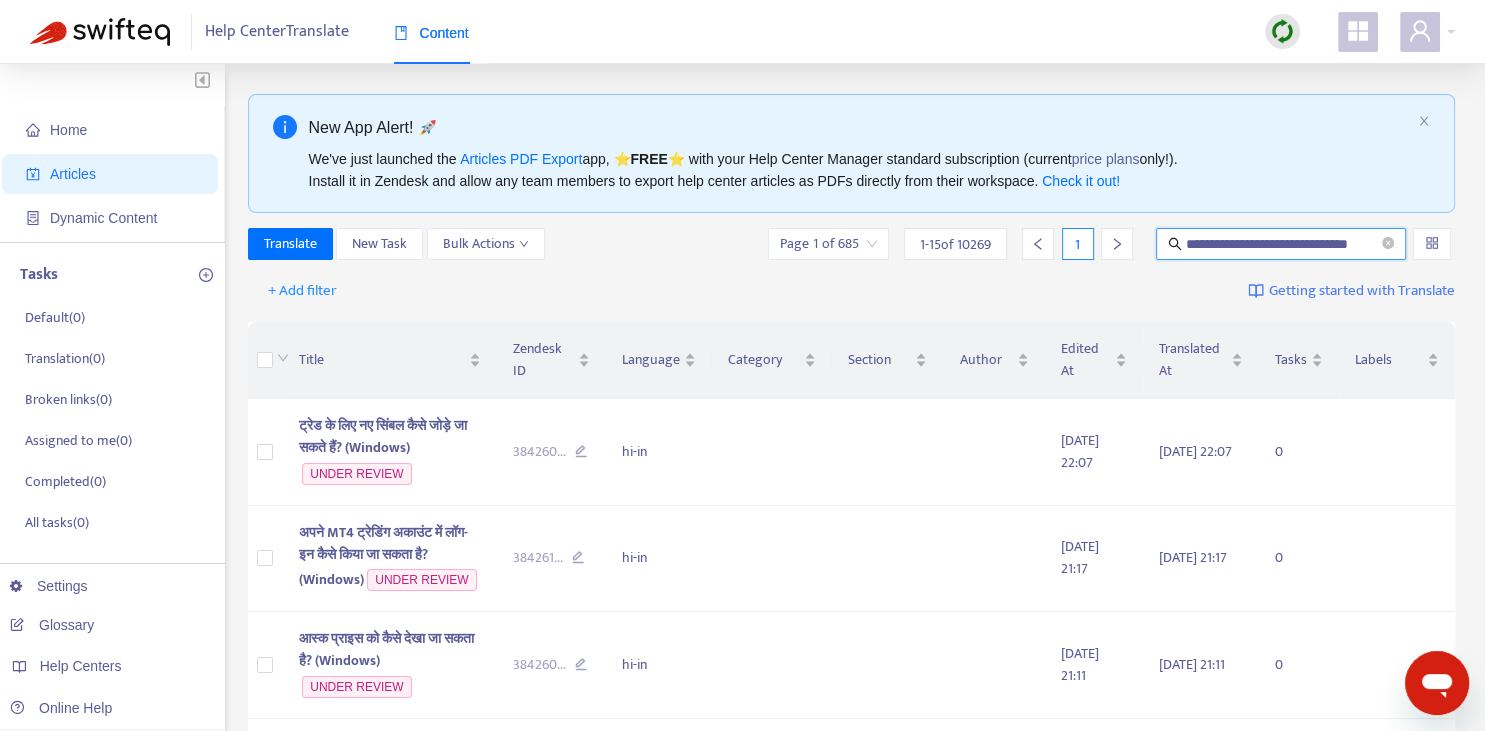 scroll, scrollTop: 0, scrollLeft: 12, axis: horizontal 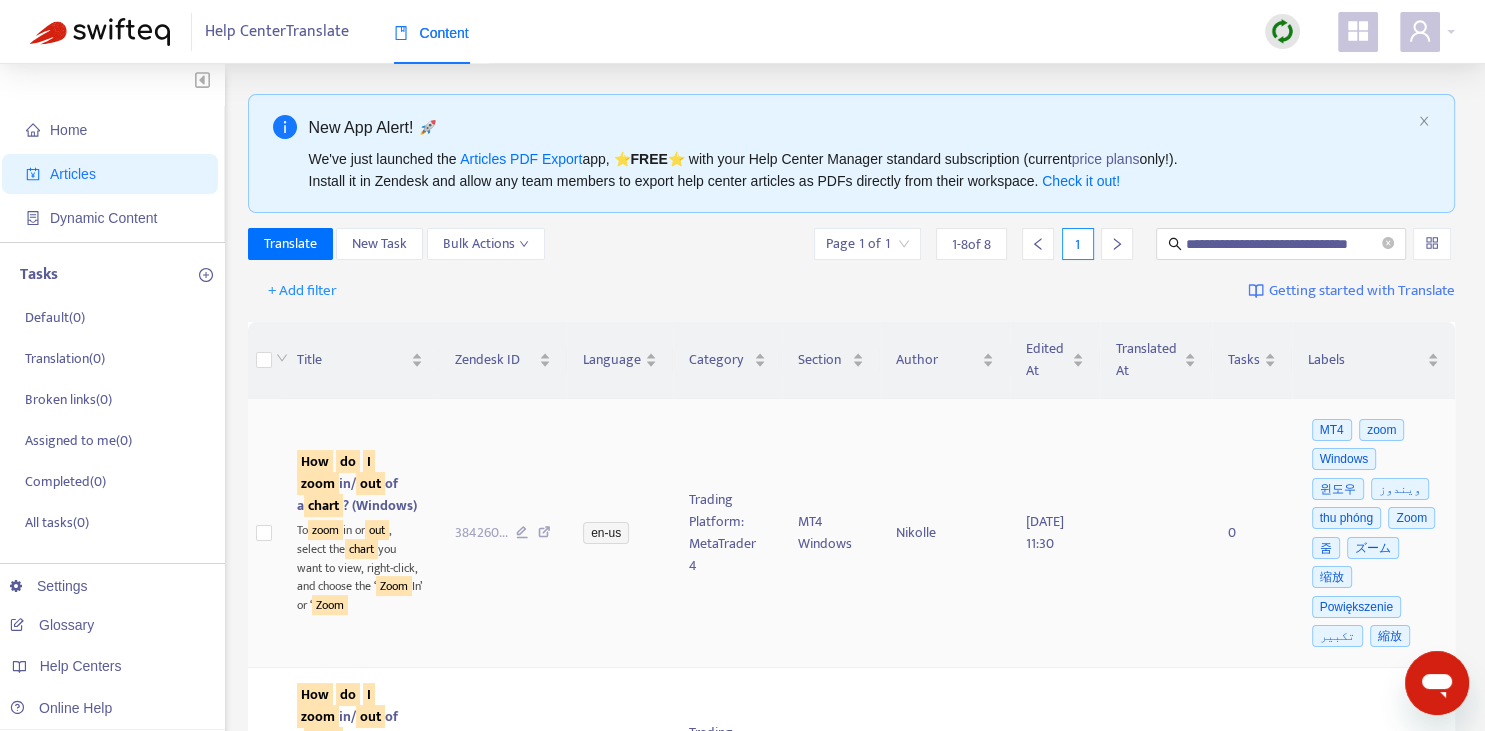click on "How   do   I   zoom  in/ out  of a  chart ? (Windows)" at bounding box center (357, 483) 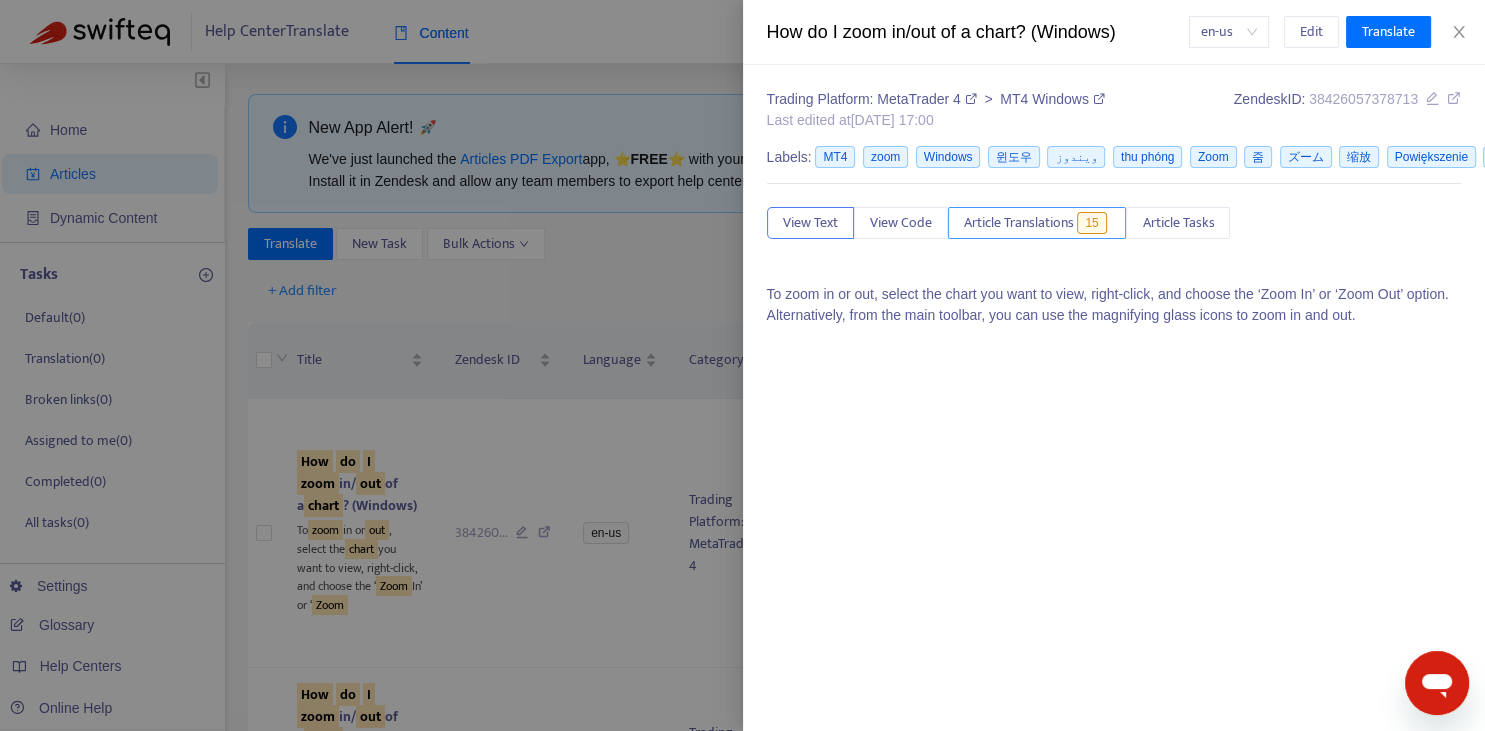 click on "Article Translations" at bounding box center [1019, 223] 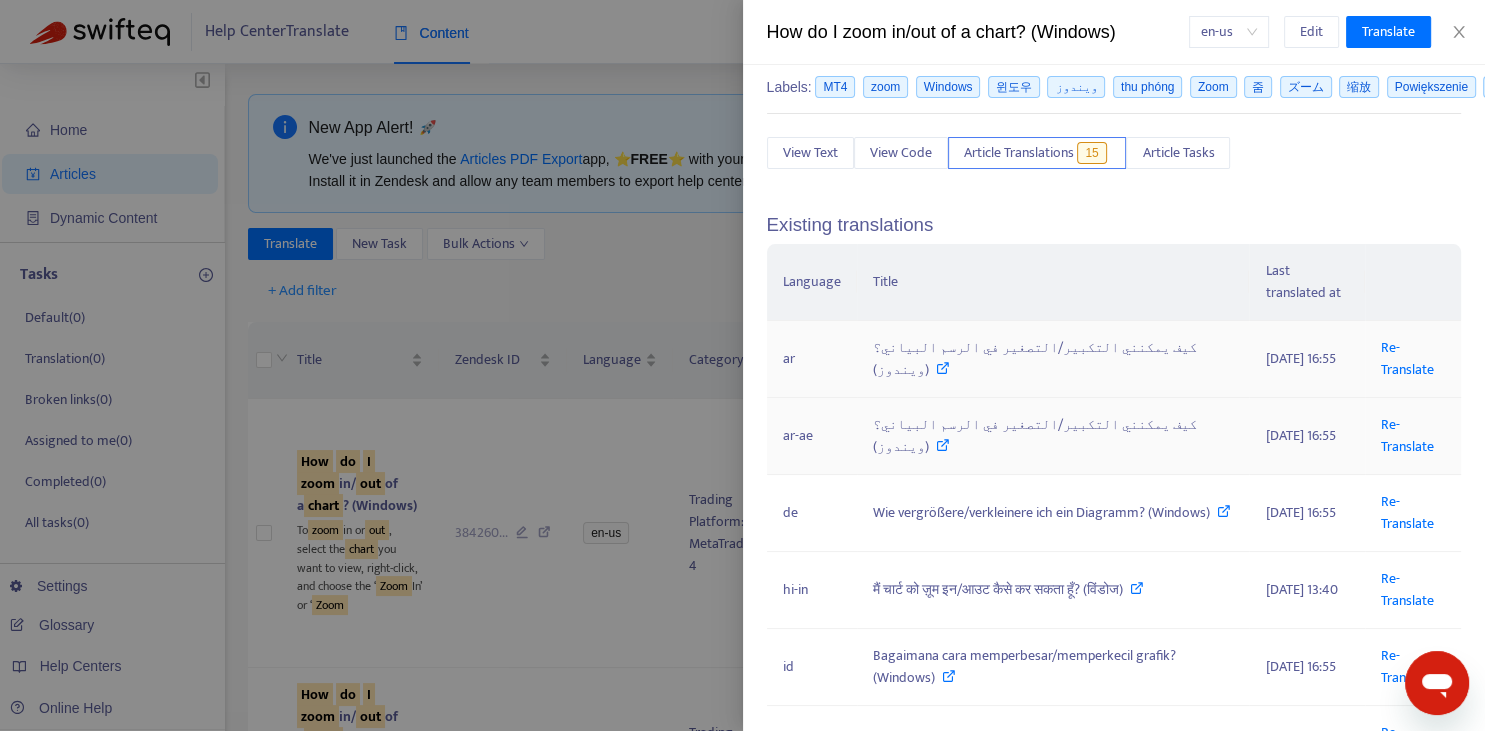 scroll, scrollTop: 74, scrollLeft: 0, axis: vertical 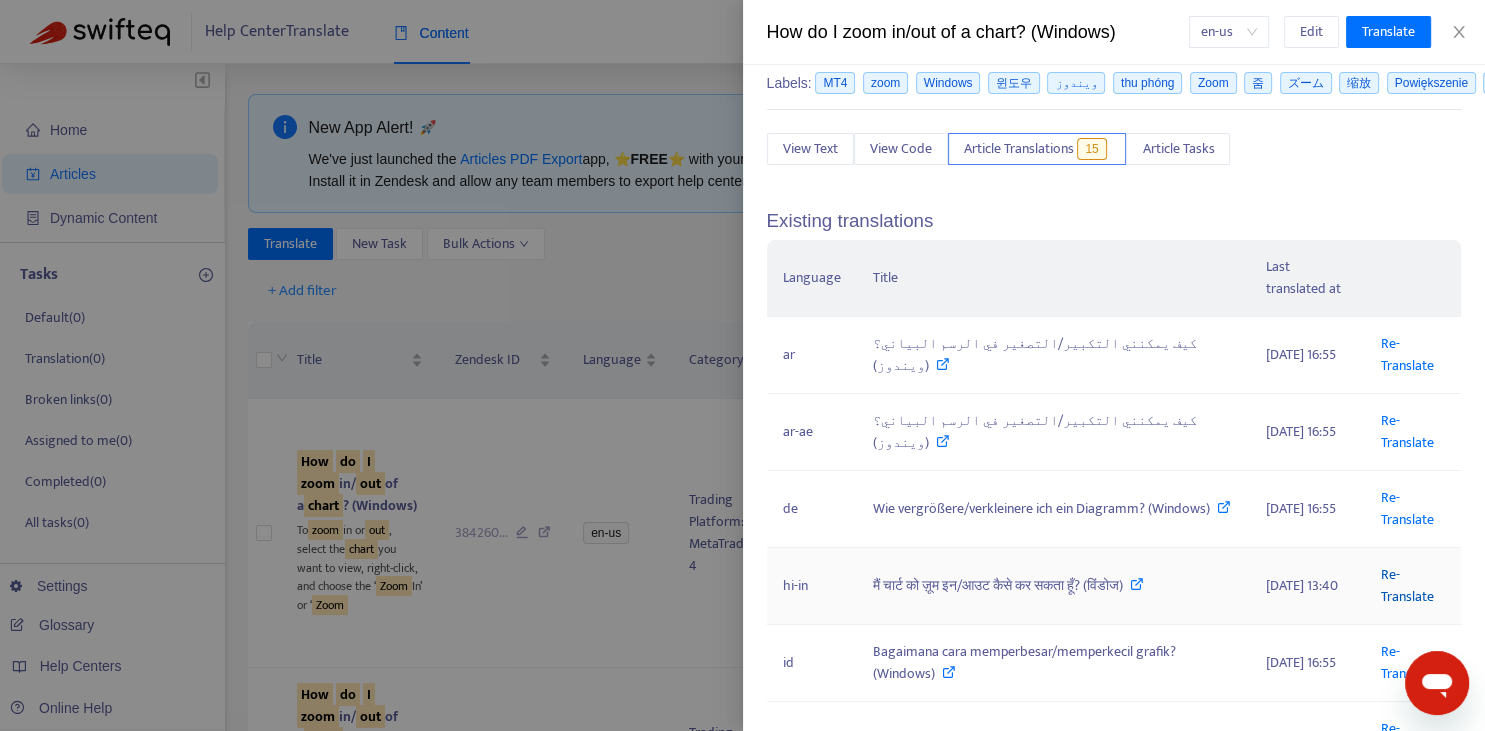 click on "Re-Translate" at bounding box center [1407, 585] 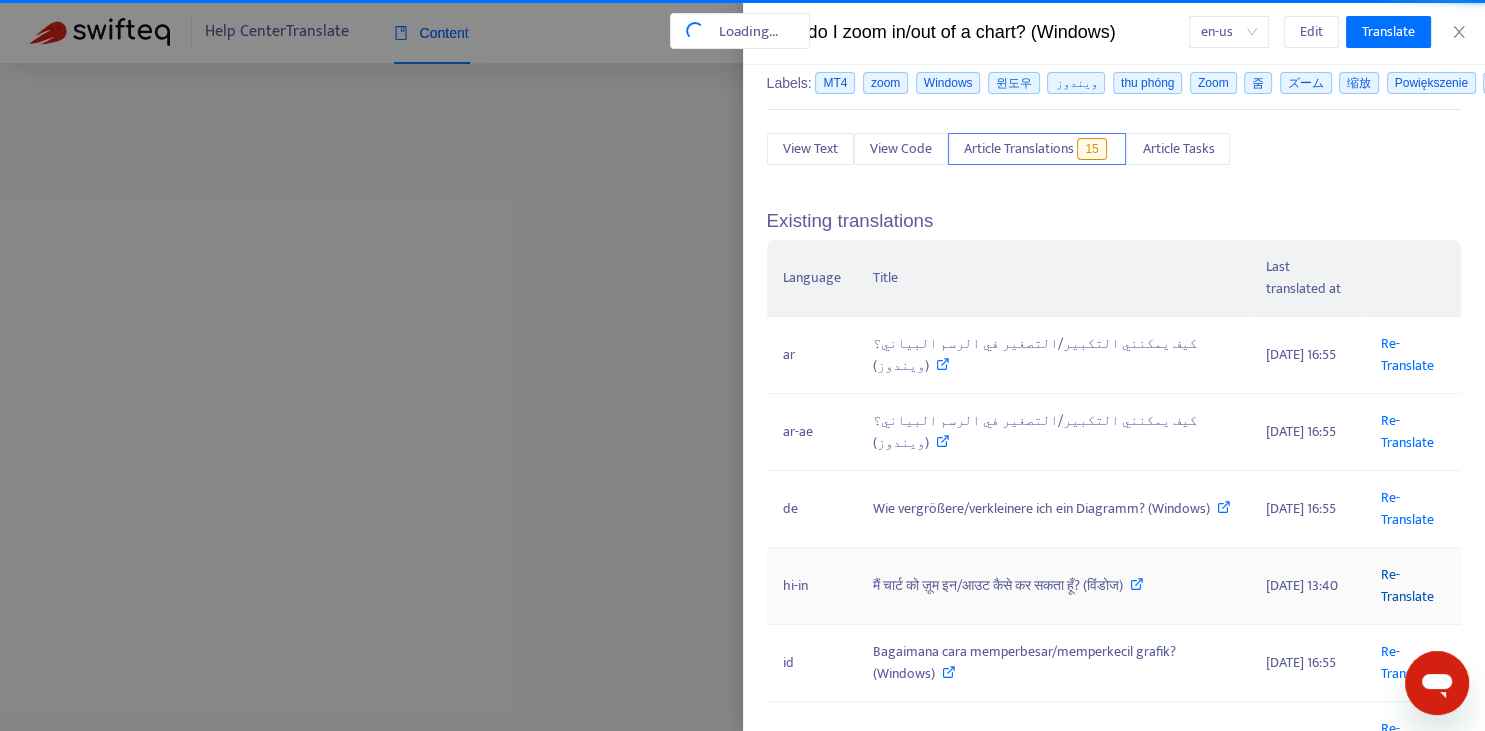scroll, scrollTop: 0, scrollLeft: 12, axis: horizontal 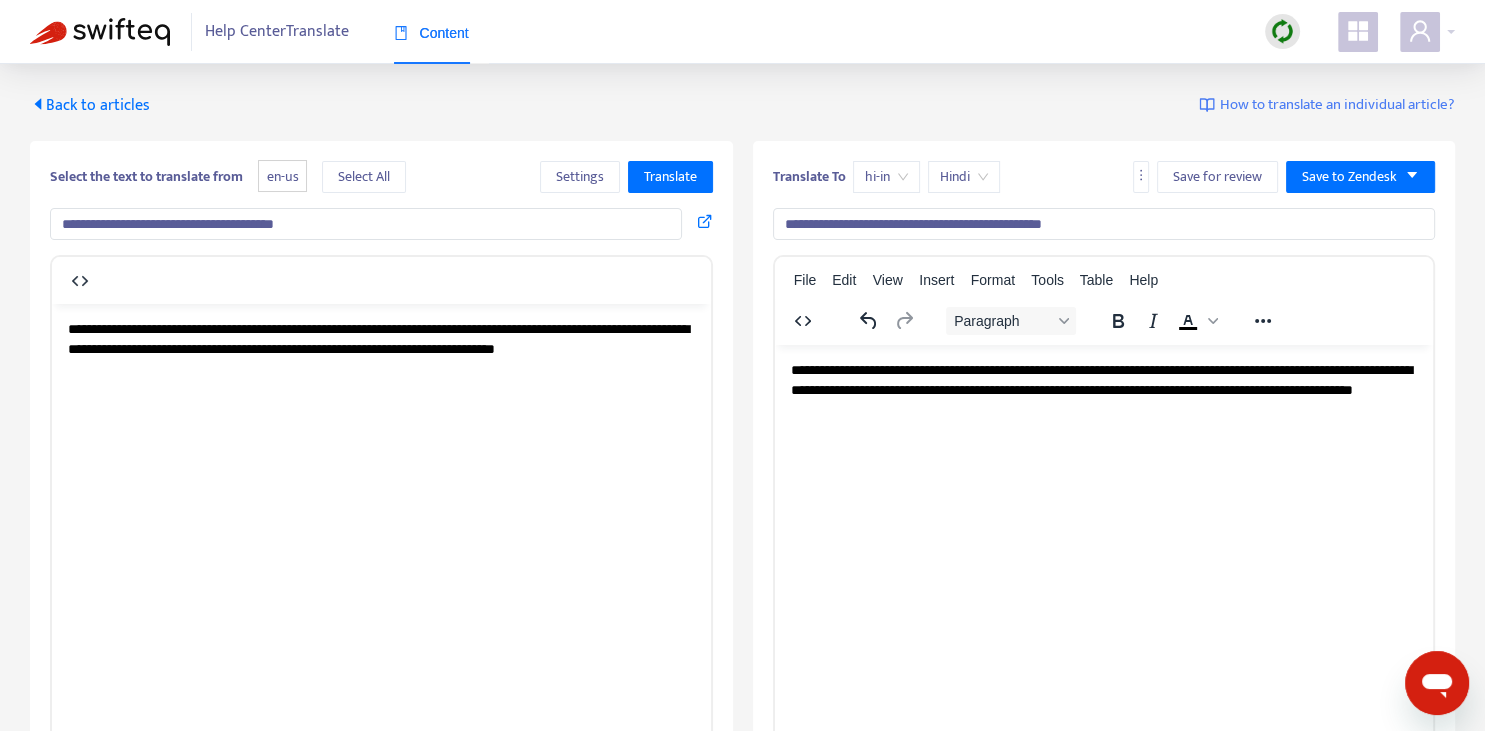 click on "**********" at bounding box center [1104, 224] 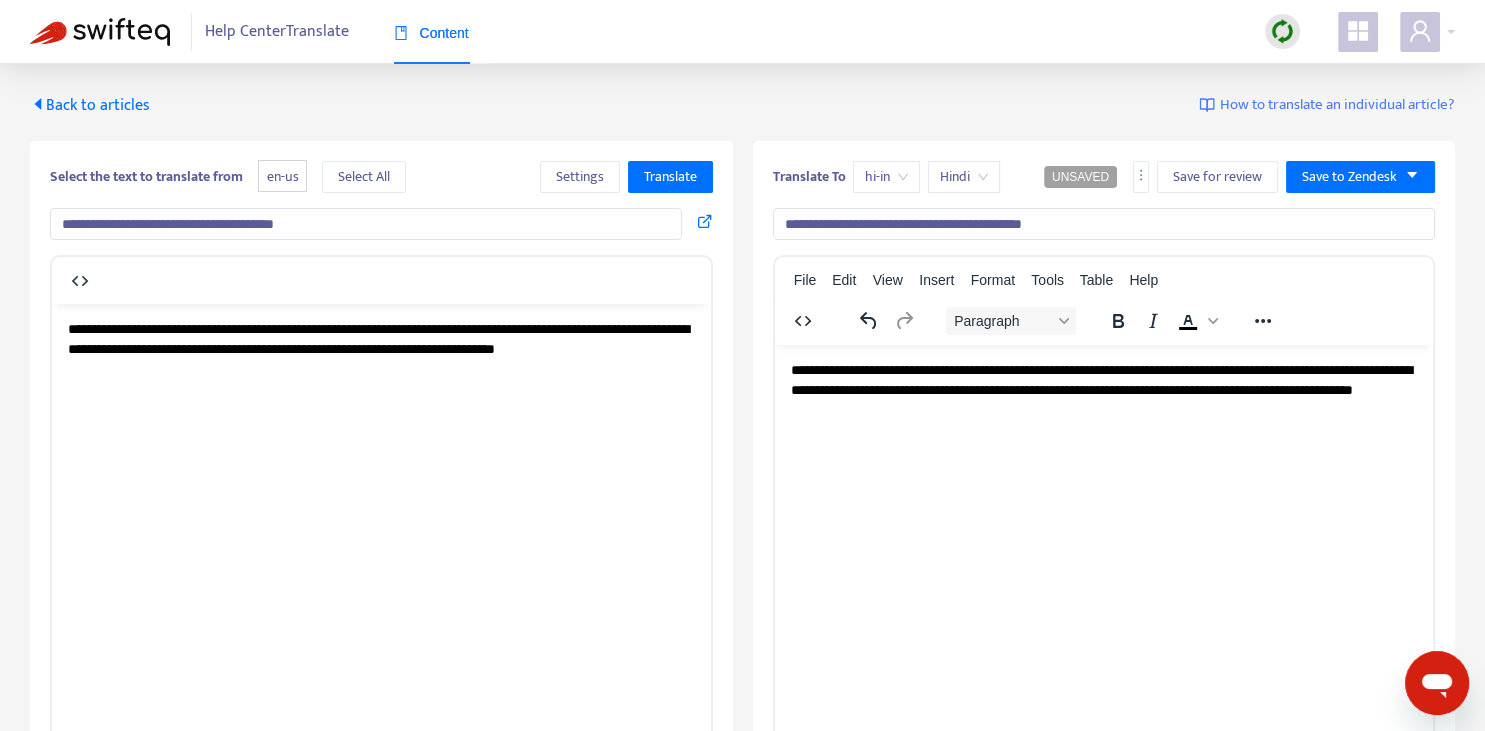 type on "**********" 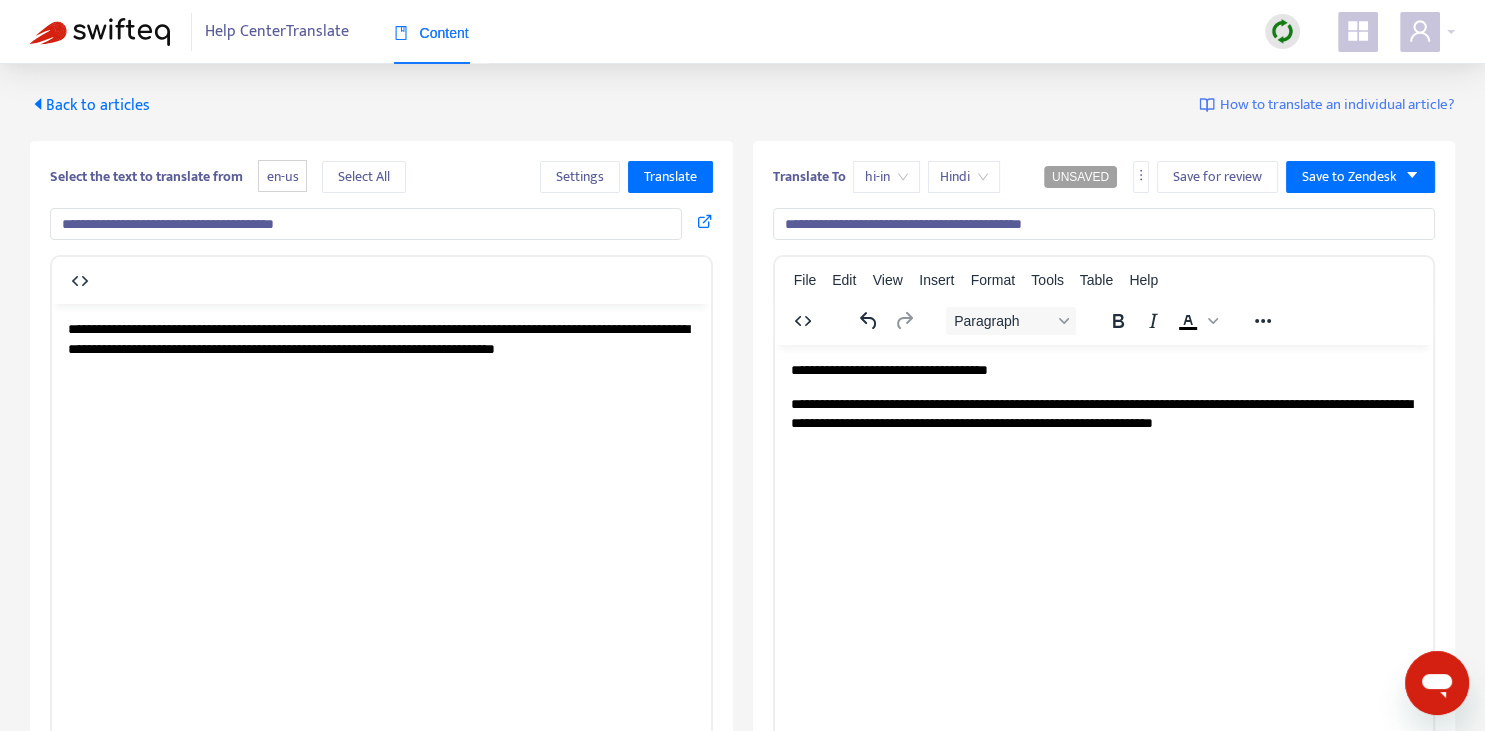 type 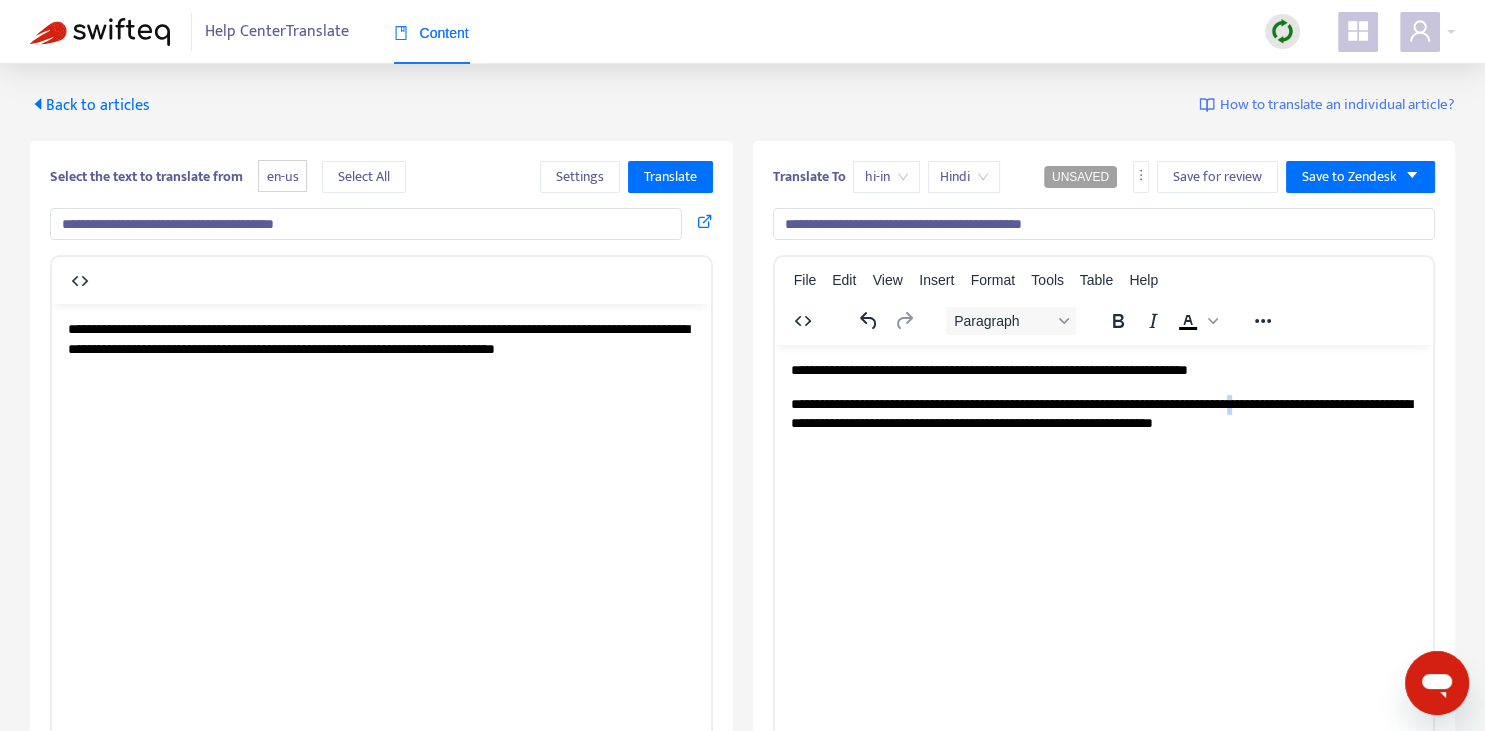 click on "**********" at bounding box center [1103, 413] 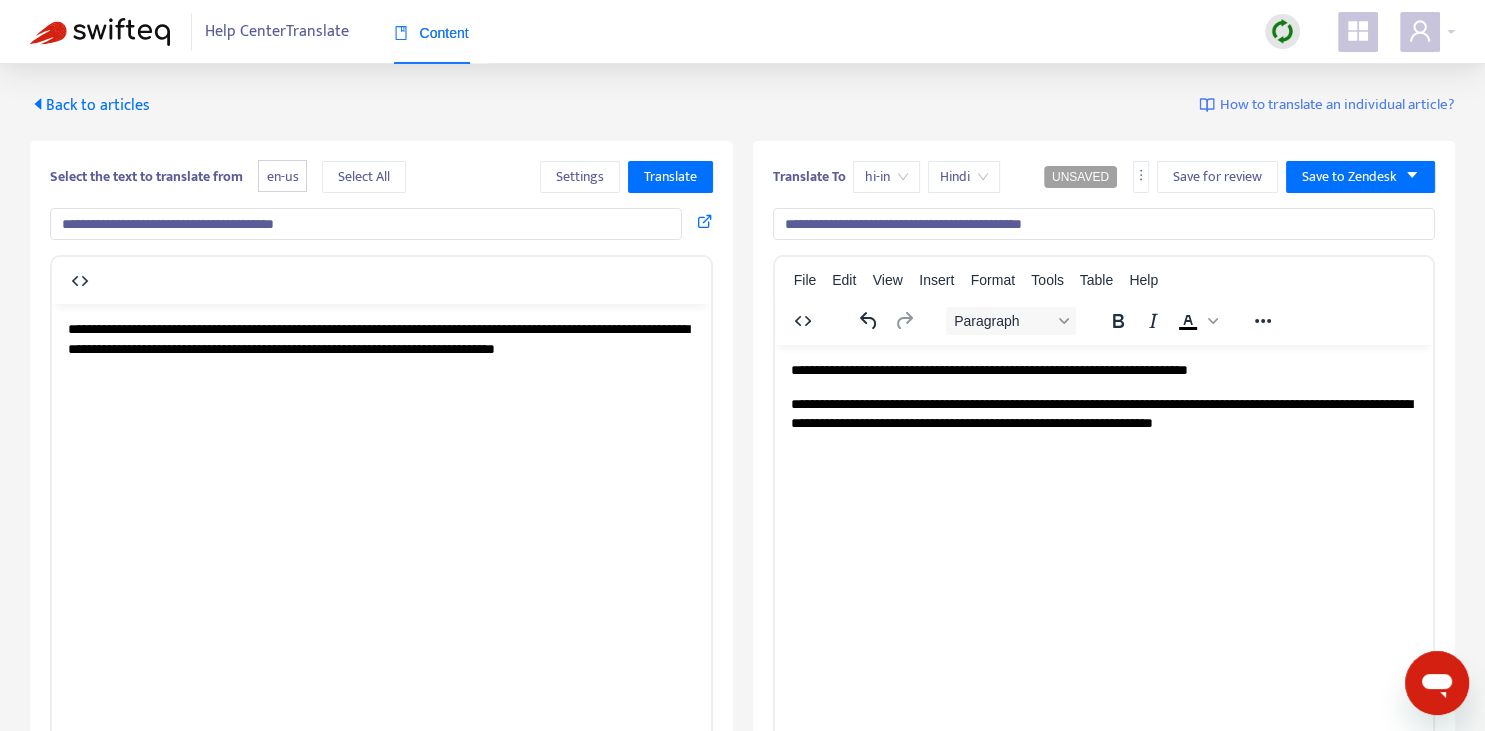 click on "**********" at bounding box center [1103, 370] 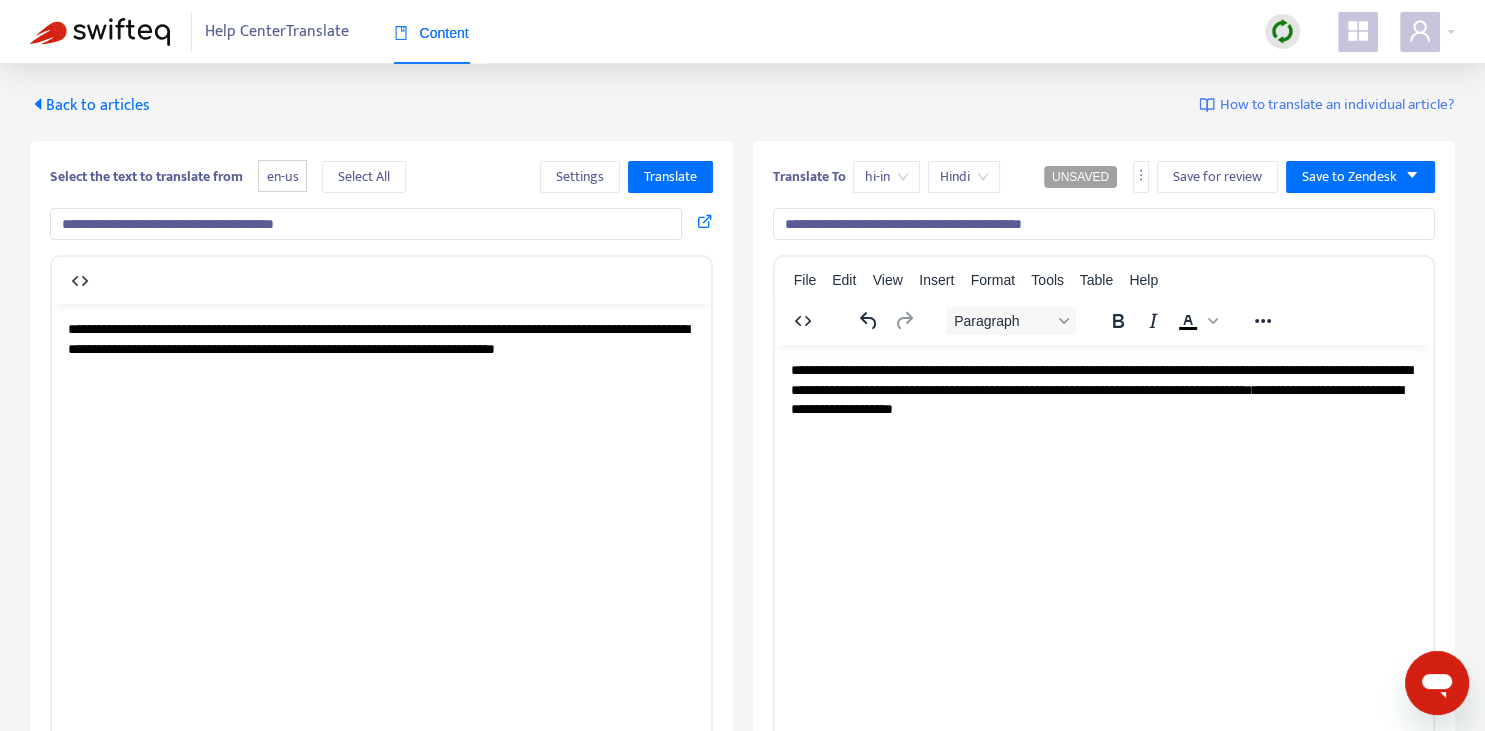 click on "**********" at bounding box center [1103, 389] 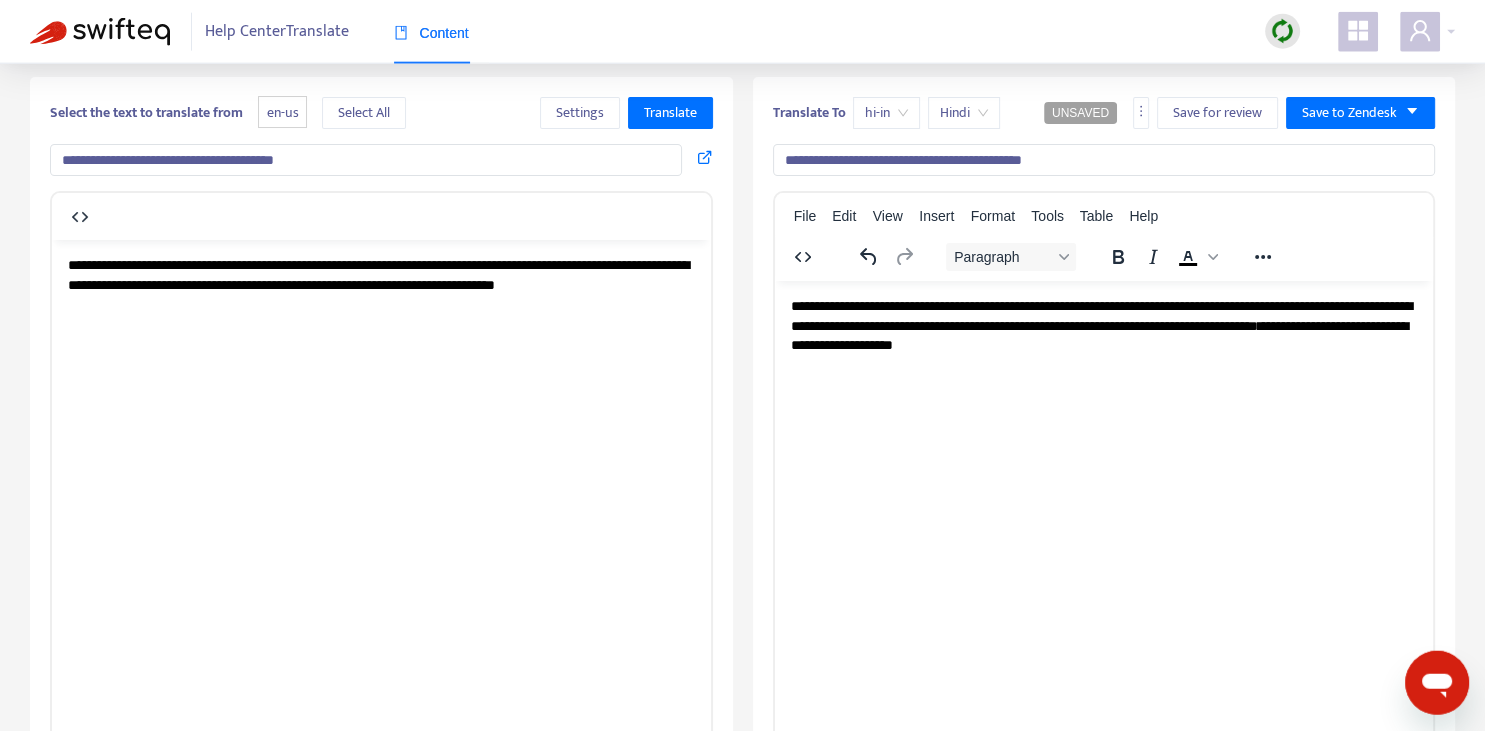 scroll, scrollTop: 70, scrollLeft: 0, axis: vertical 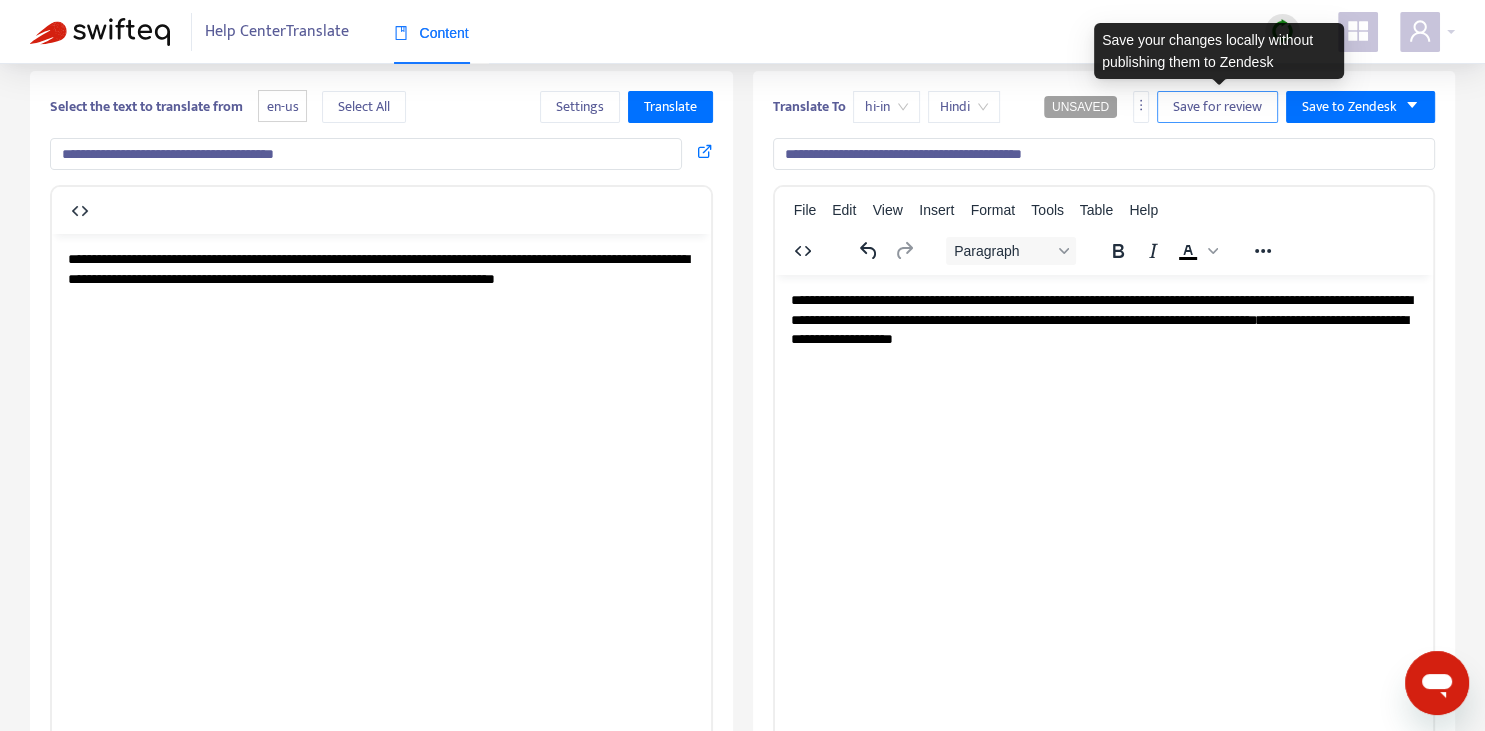 click on "Save for review" at bounding box center [1217, 107] 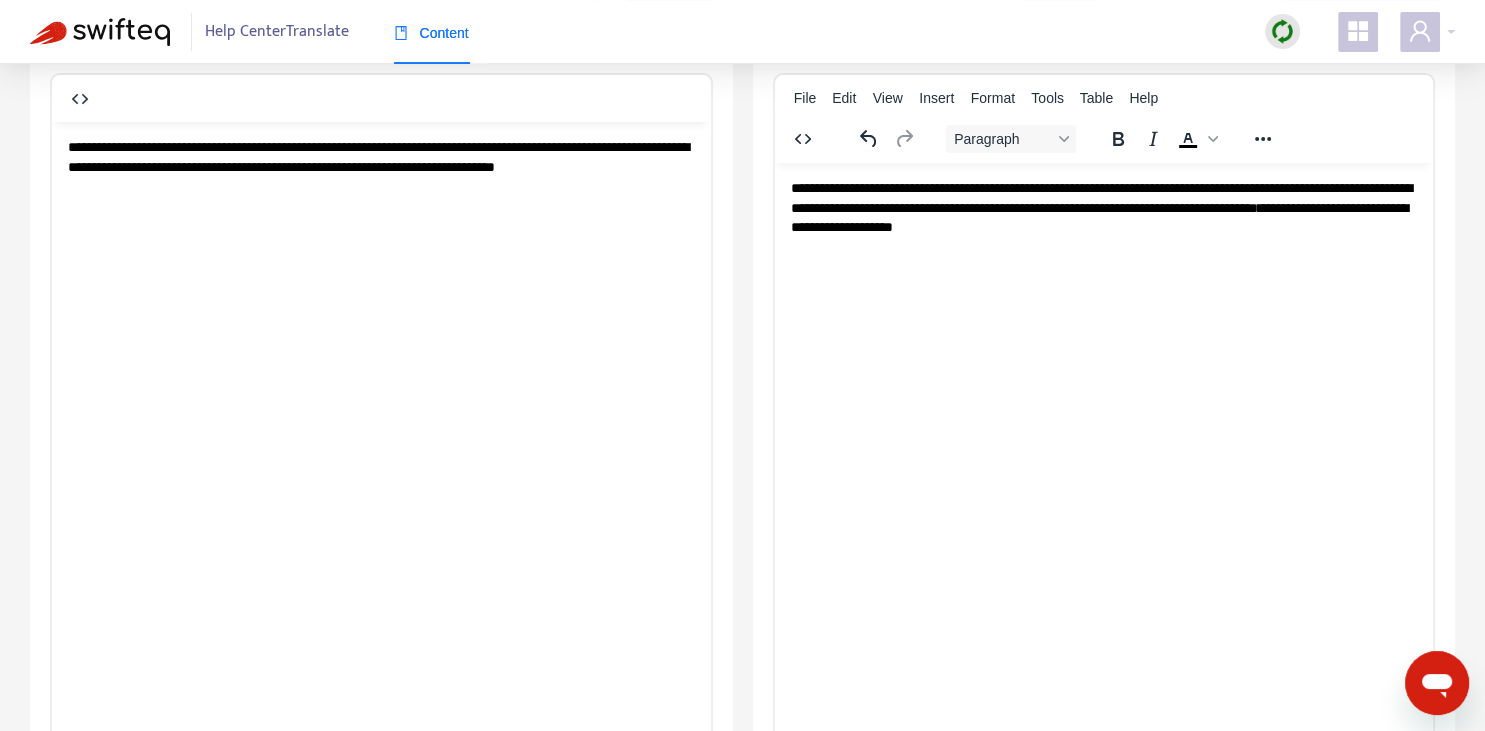 scroll, scrollTop: 343, scrollLeft: 0, axis: vertical 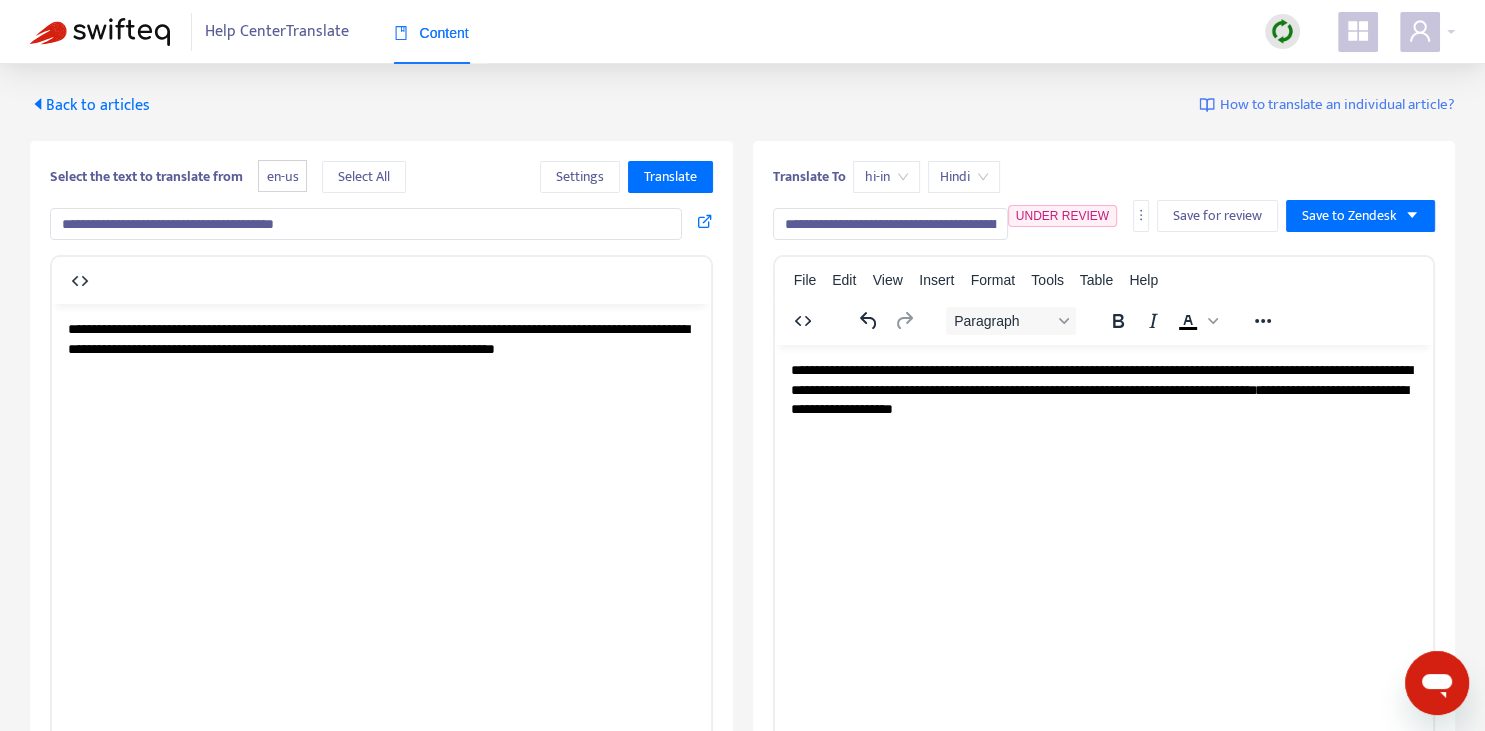 click on "Back to articles" at bounding box center (90, 105) 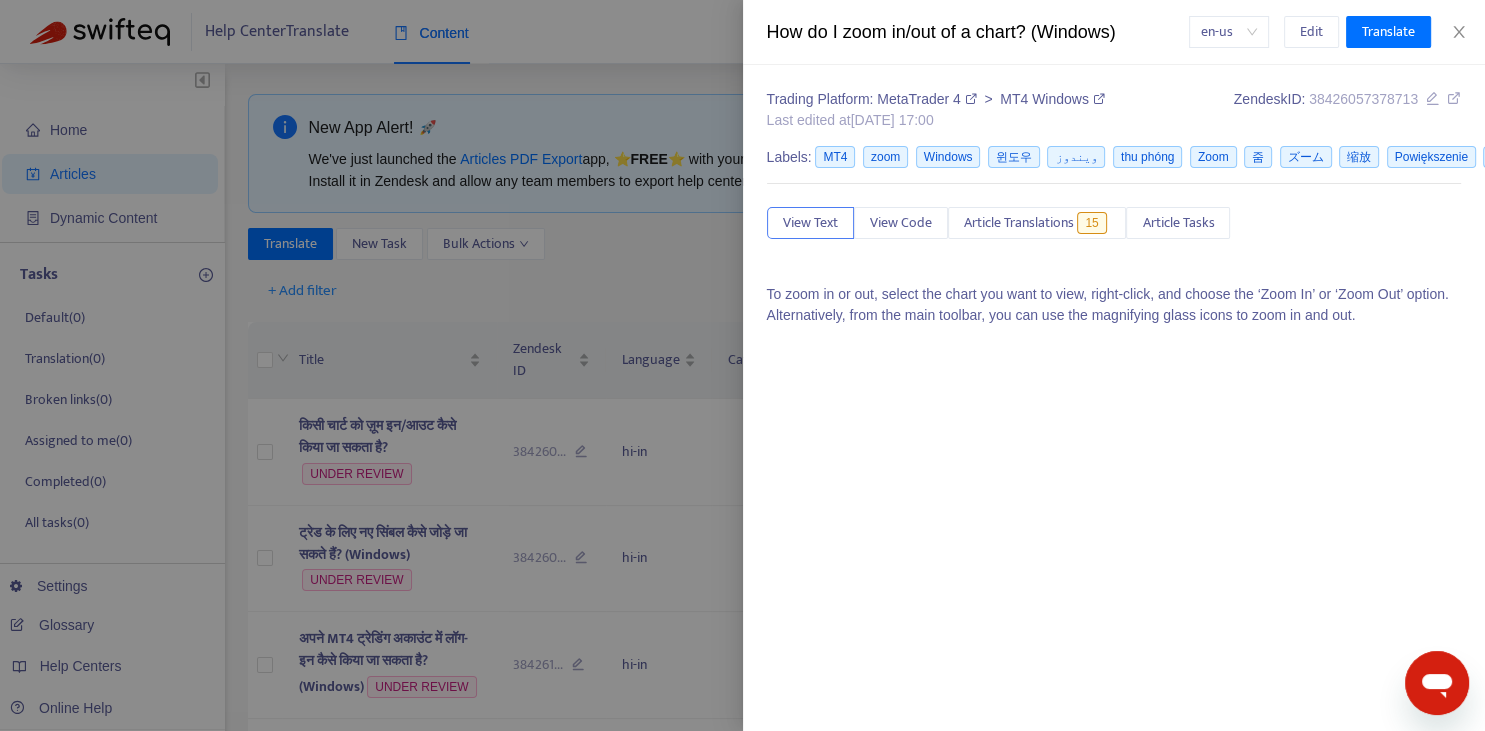 click at bounding box center (742, 365) 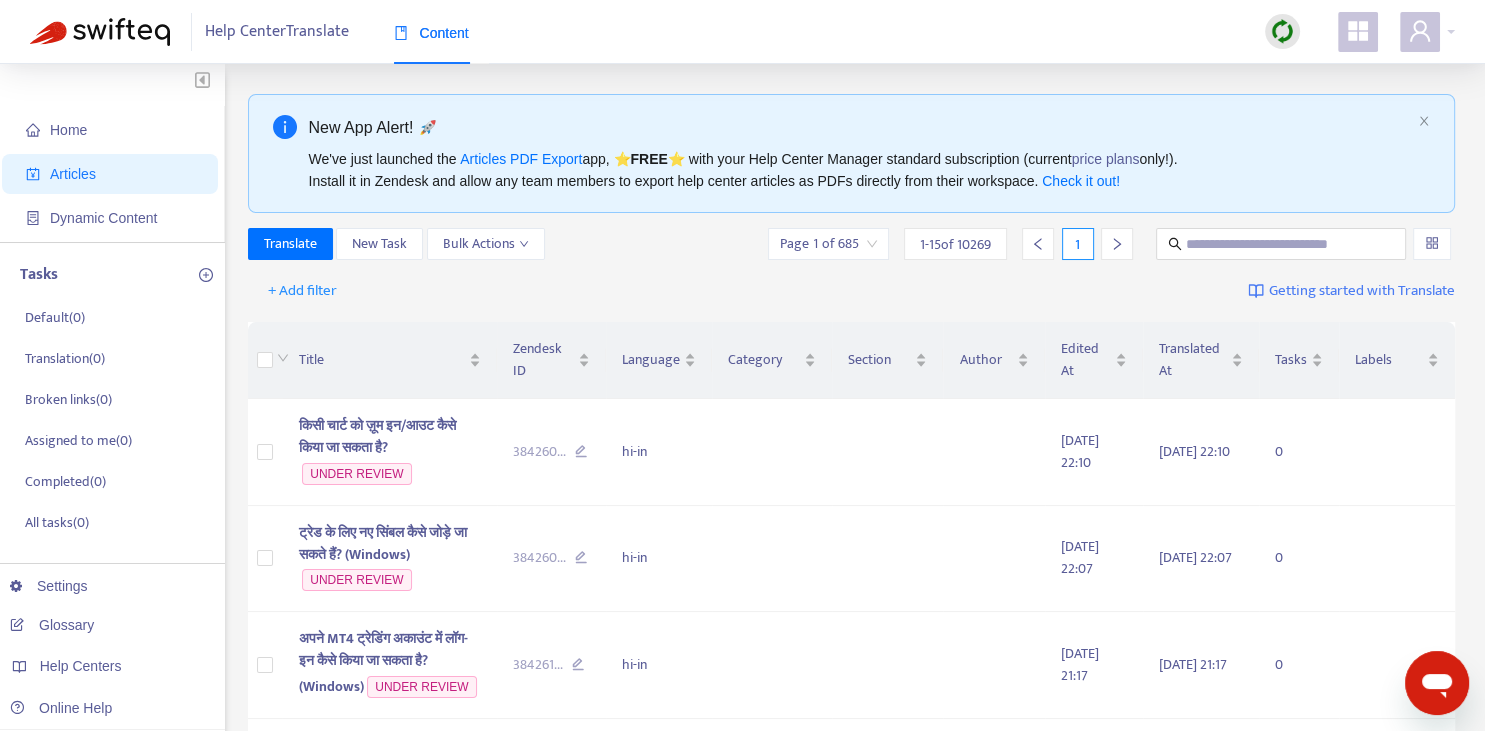 click on "New App Alert! 🚀 We've just launched the Articles PDF Export  app, ⭐ FREE ⭐️ with your Help Center Manager standard subscription (current  price plans  only!). Install it in [GEOGRAPHIC_DATA] and allow any team members to export help center articles as PDFs directly from their workspace. Check it out! Translate New Task Bulk Actions Page 1 of 685 1 - 15  of   10269 1 + Add filter Getting started with Translate Title Zendesk ID Language Category Section Author Edited At Translated At Tasks Labels किसी चार्ट को ज़ूम इन/आउट कैसे किया जा सकता है? UNDER REVIEW 384260 ... hi-in [DATE] 22:10 [DATE] 22:10 0 ट्रेड के लिए नए सिंबल कैसे जोड़े जा सकते हैं? (Windows) UNDER REVIEW 384260 ... hi-in [DATE] 22:07 [DATE] 22:07 0 UNDER REVIEW 384261 ... hi-in [DATE] 21:17 [DATE] 21:17 0 UNDER REVIEW 384260 ... hi-in [DATE] 21:11 [DATE] 21:11 0 UNDER REVIEW ..." at bounding box center [852, 1035] 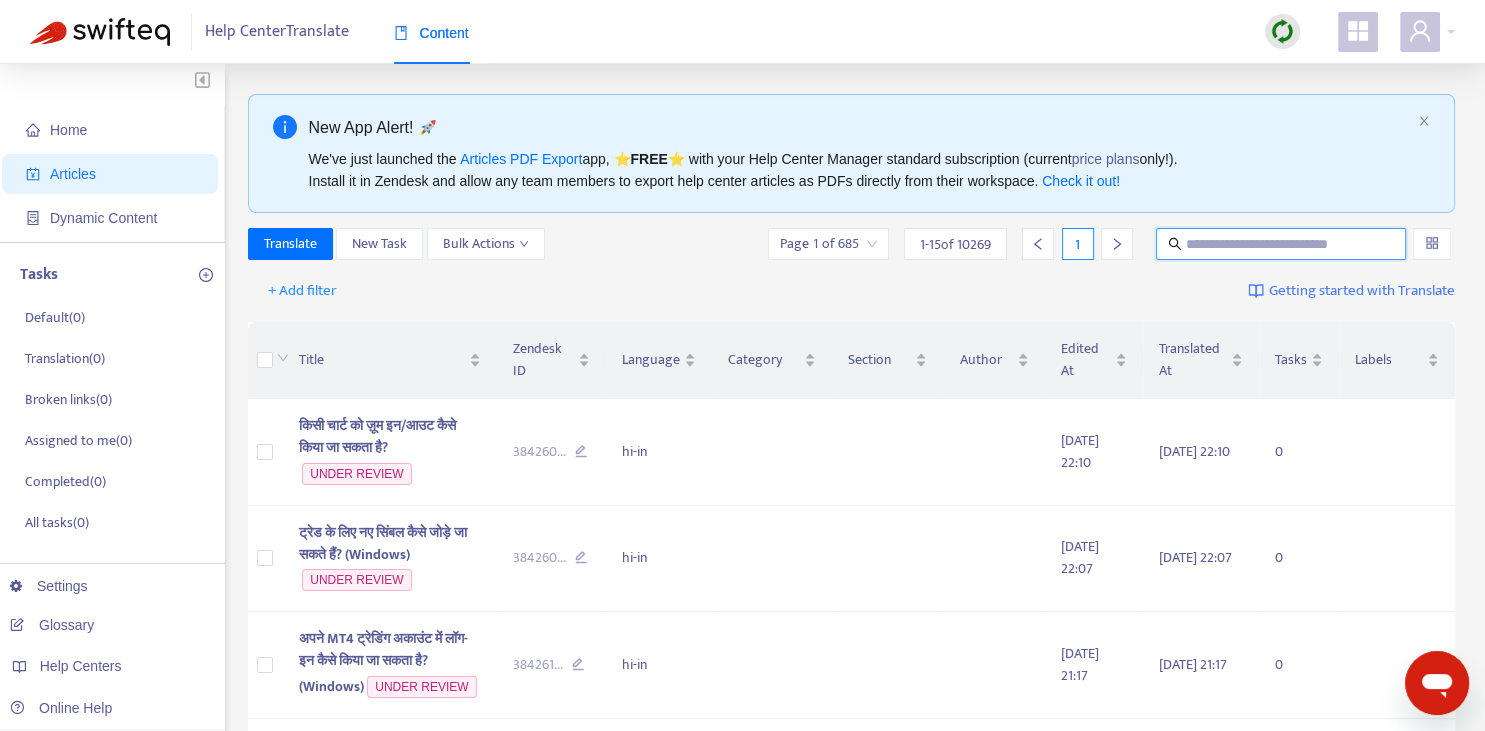 click at bounding box center [1282, 244] 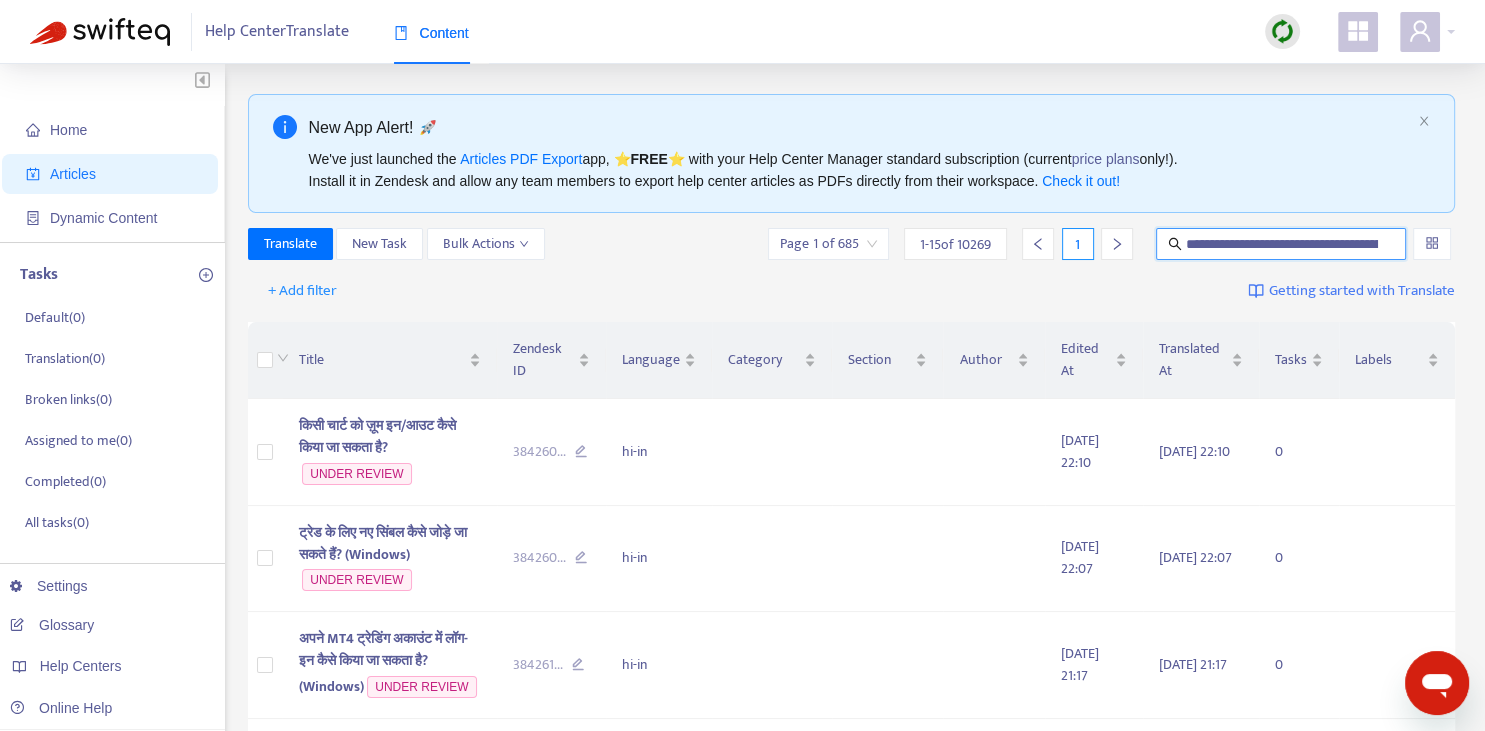 scroll, scrollTop: 0, scrollLeft: 188, axis: horizontal 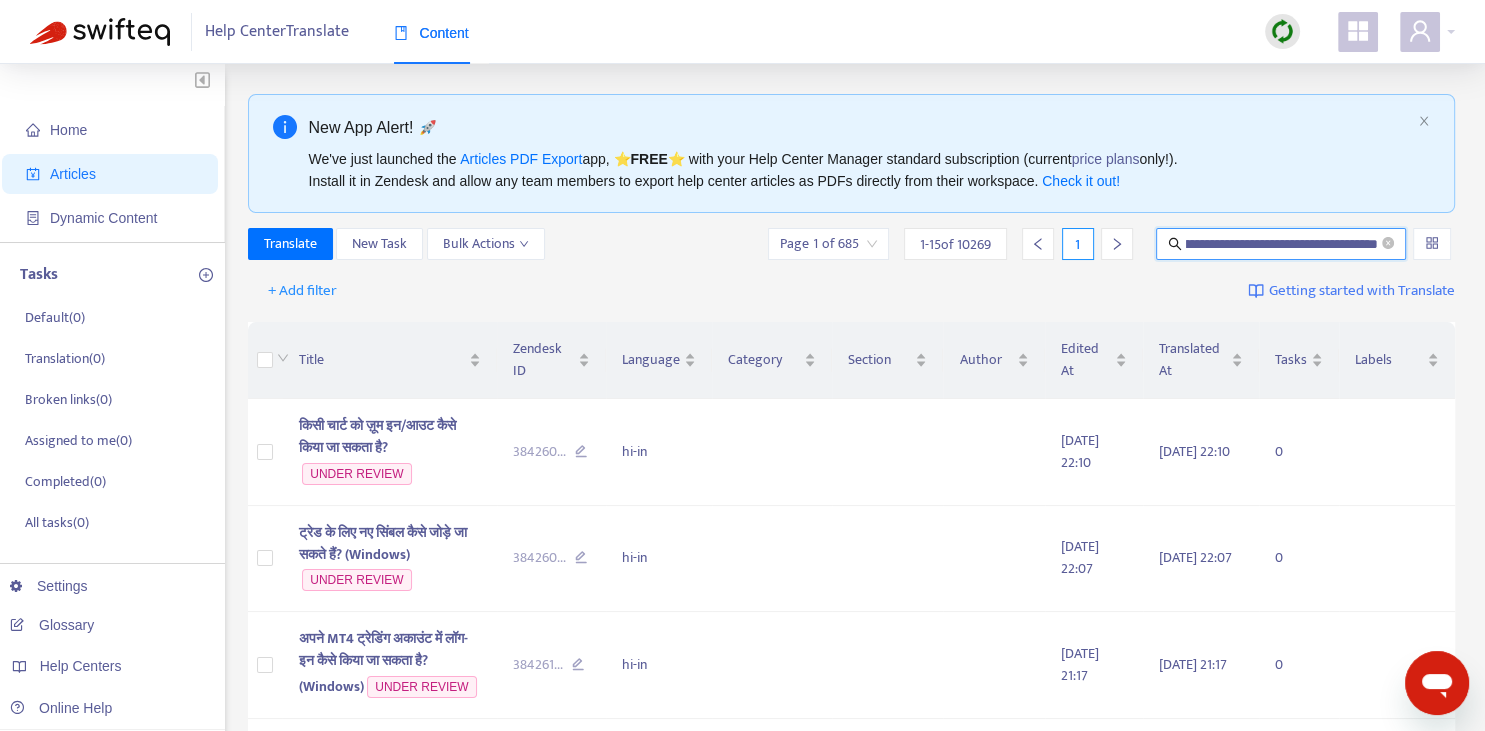 type on "**********" 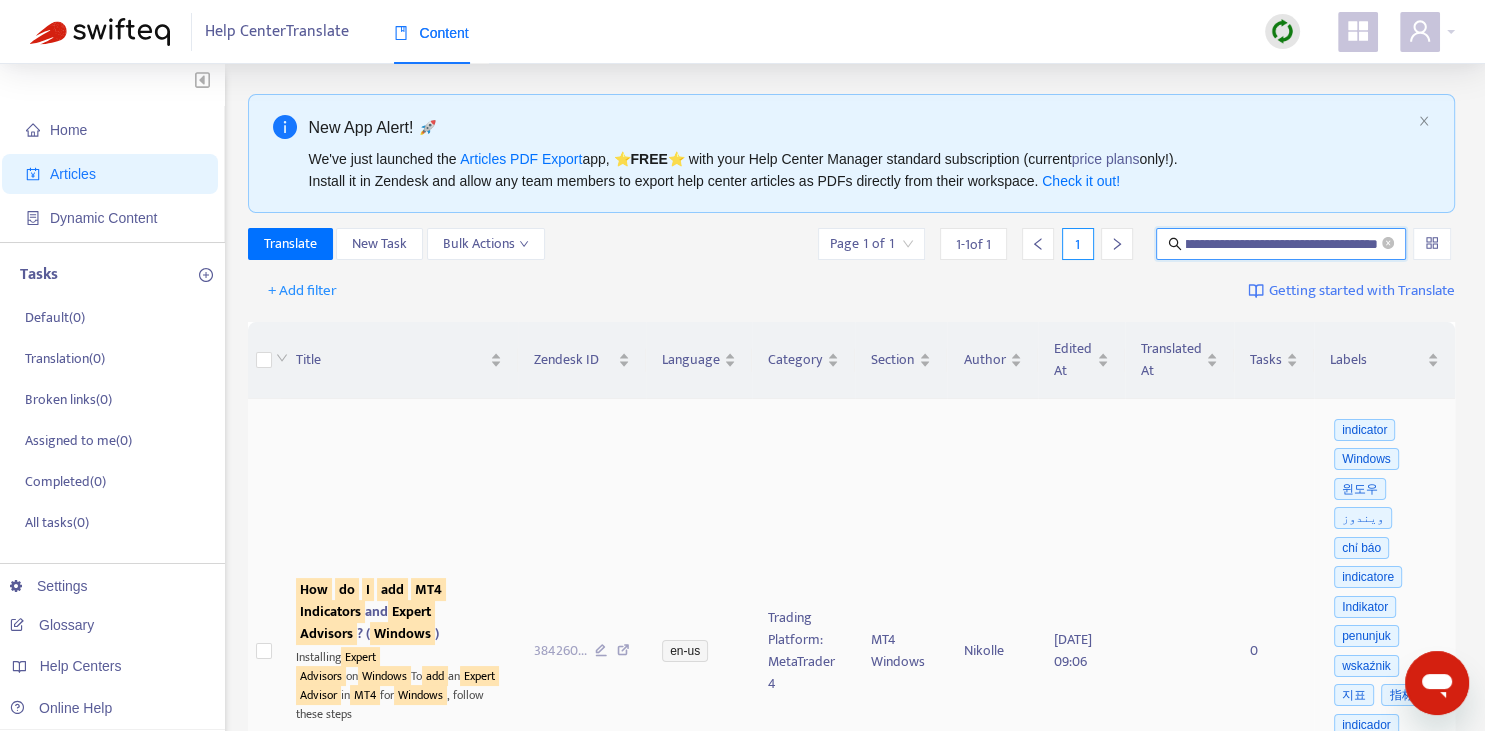 click on "do" at bounding box center [347, 589] 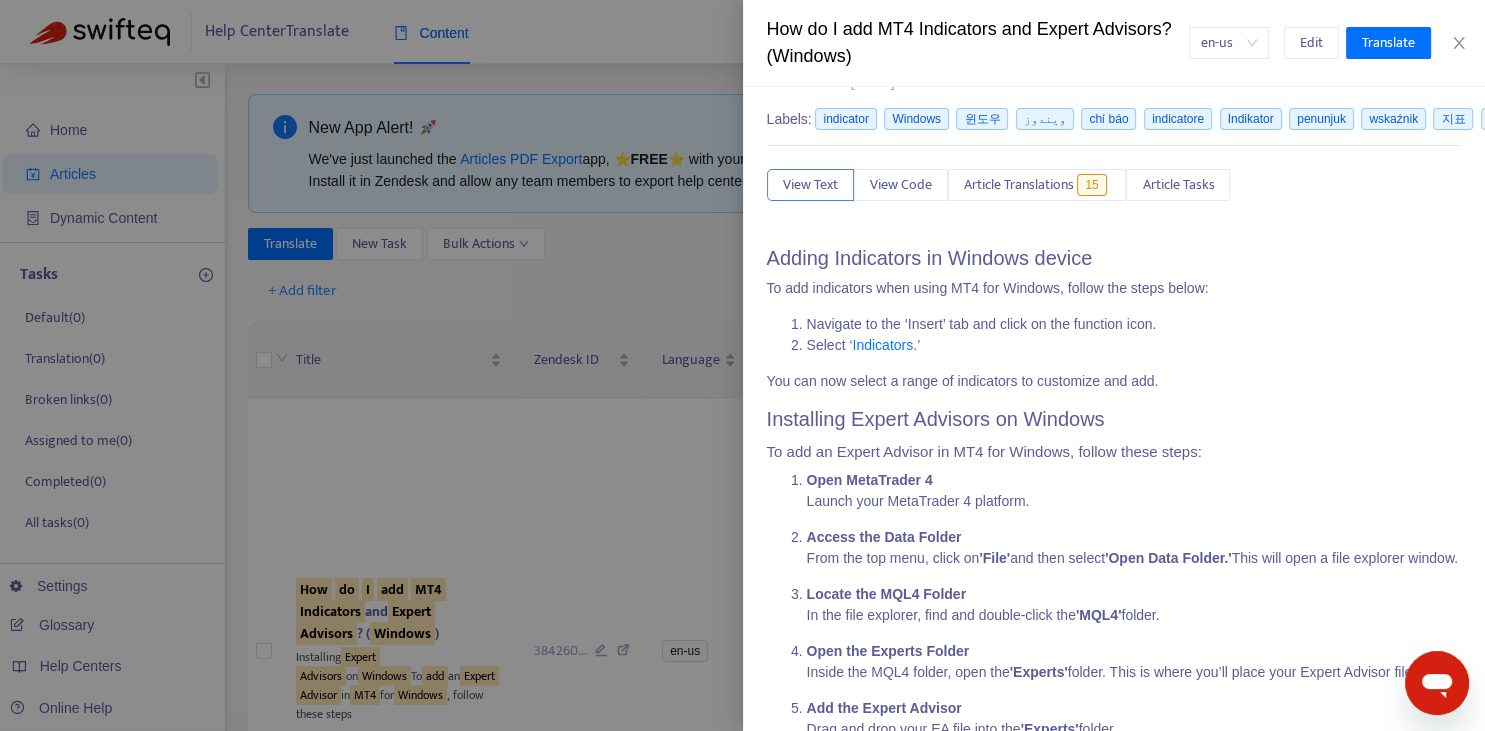 scroll, scrollTop: 0, scrollLeft: 0, axis: both 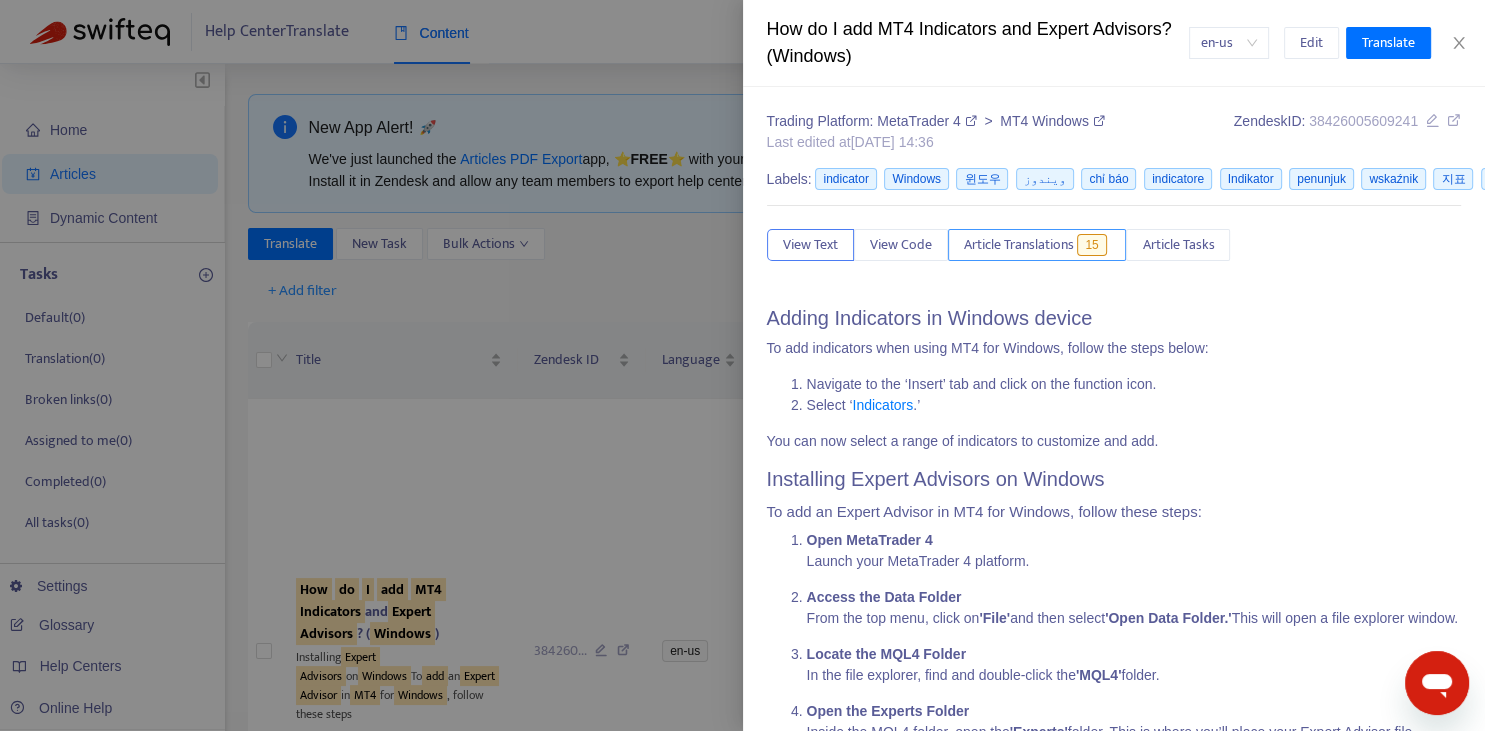 click on "Article Translations" at bounding box center [1019, 245] 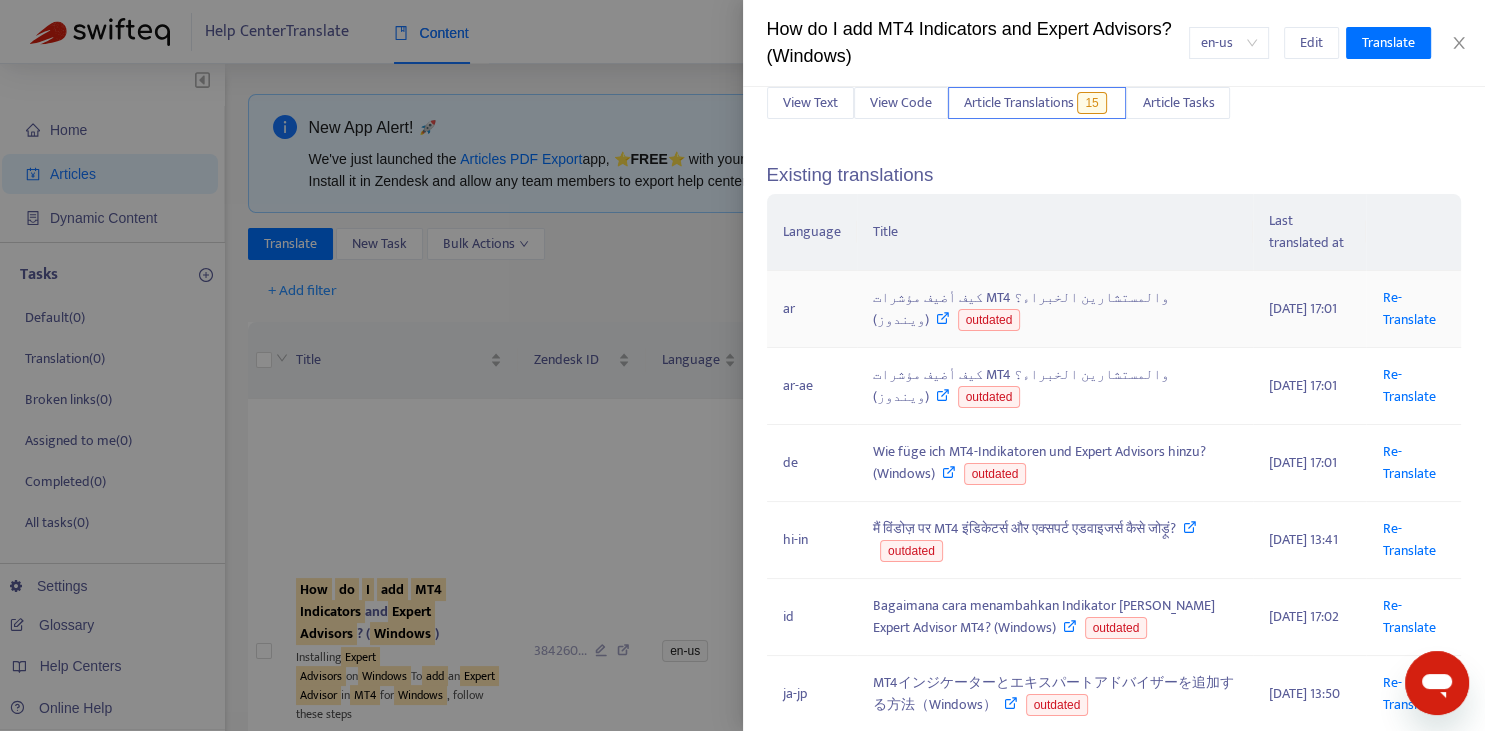 scroll, scrollTop: 147, scrollLeft: 0, axis: vertical 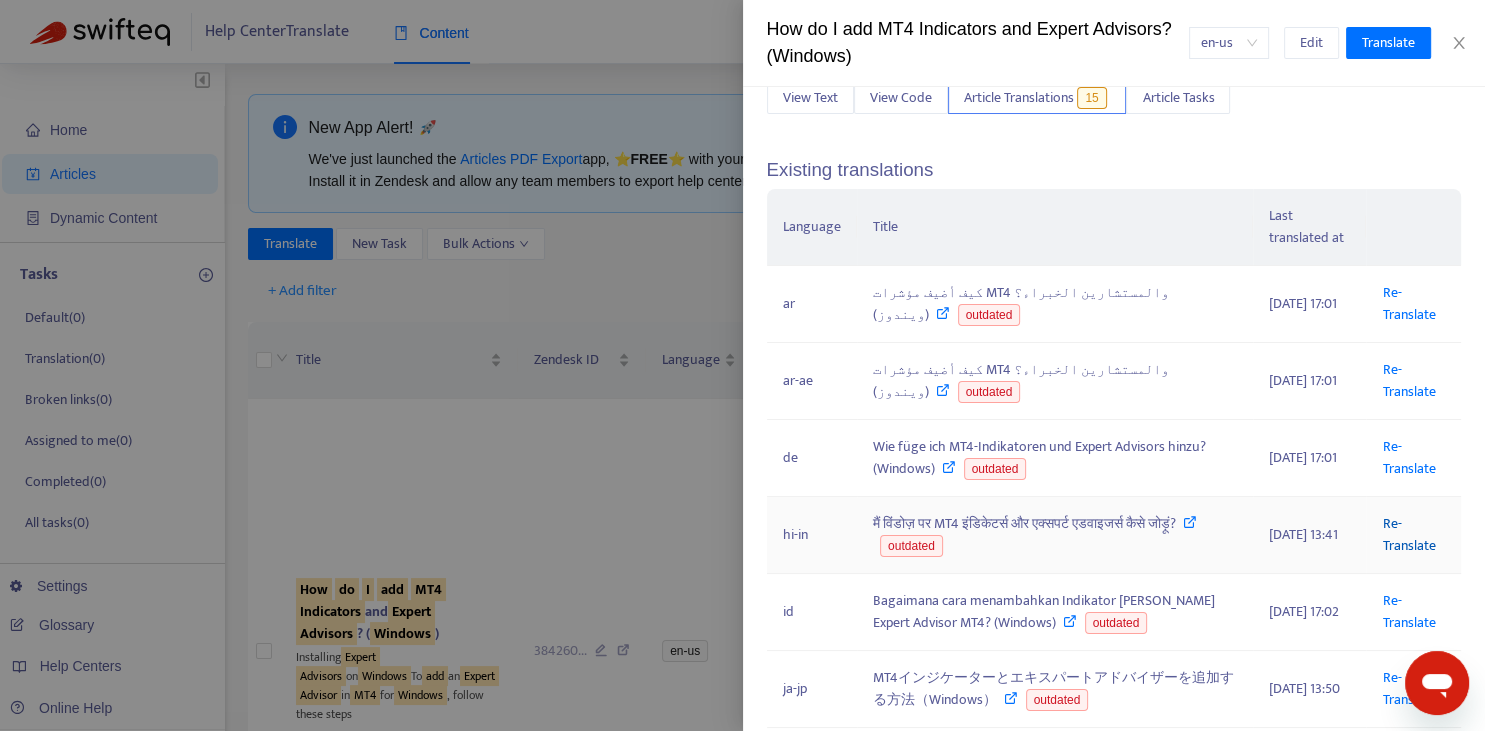 click on "Re-Translate" at bounding box center [1408, 534] 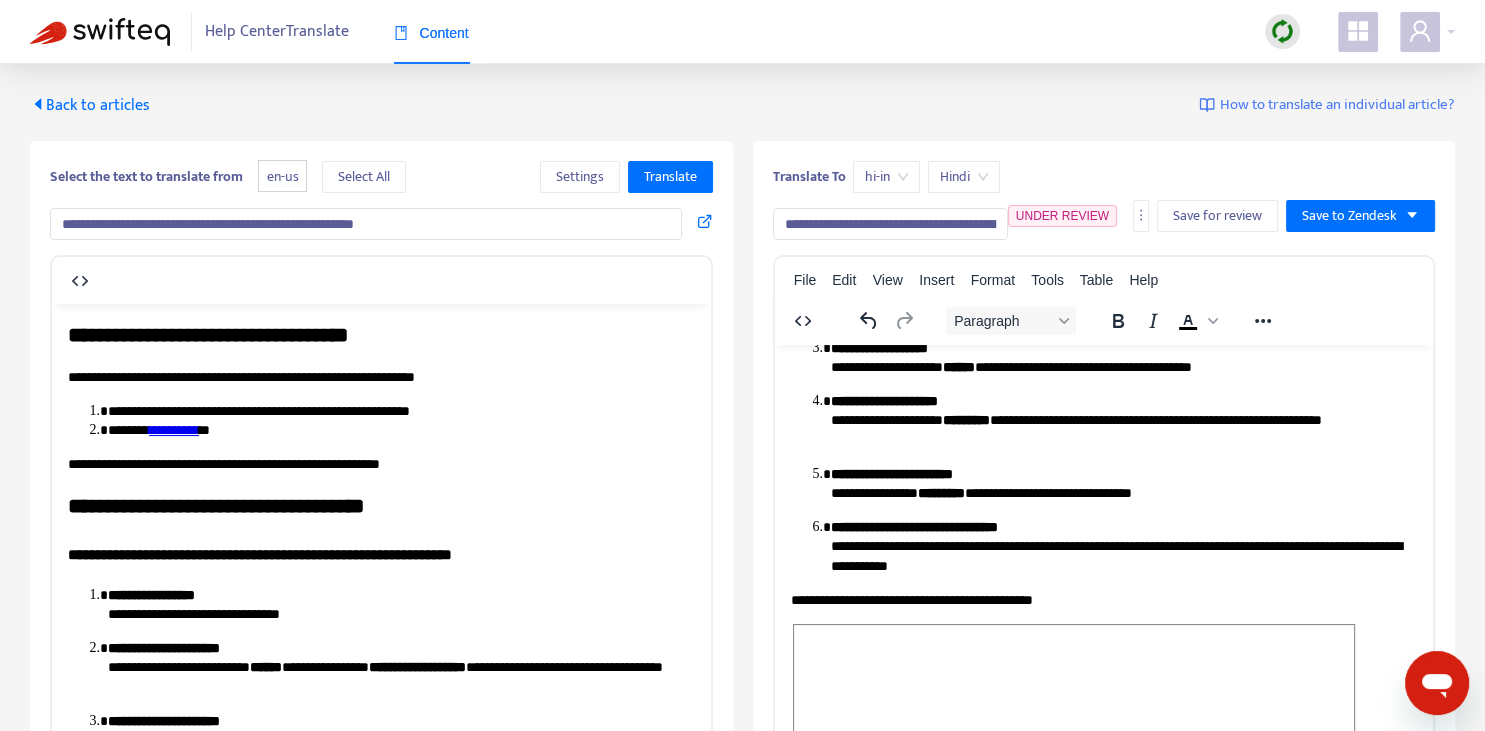 scroll, scrollTop: 343, scrollLeft: 0, axis: vertical 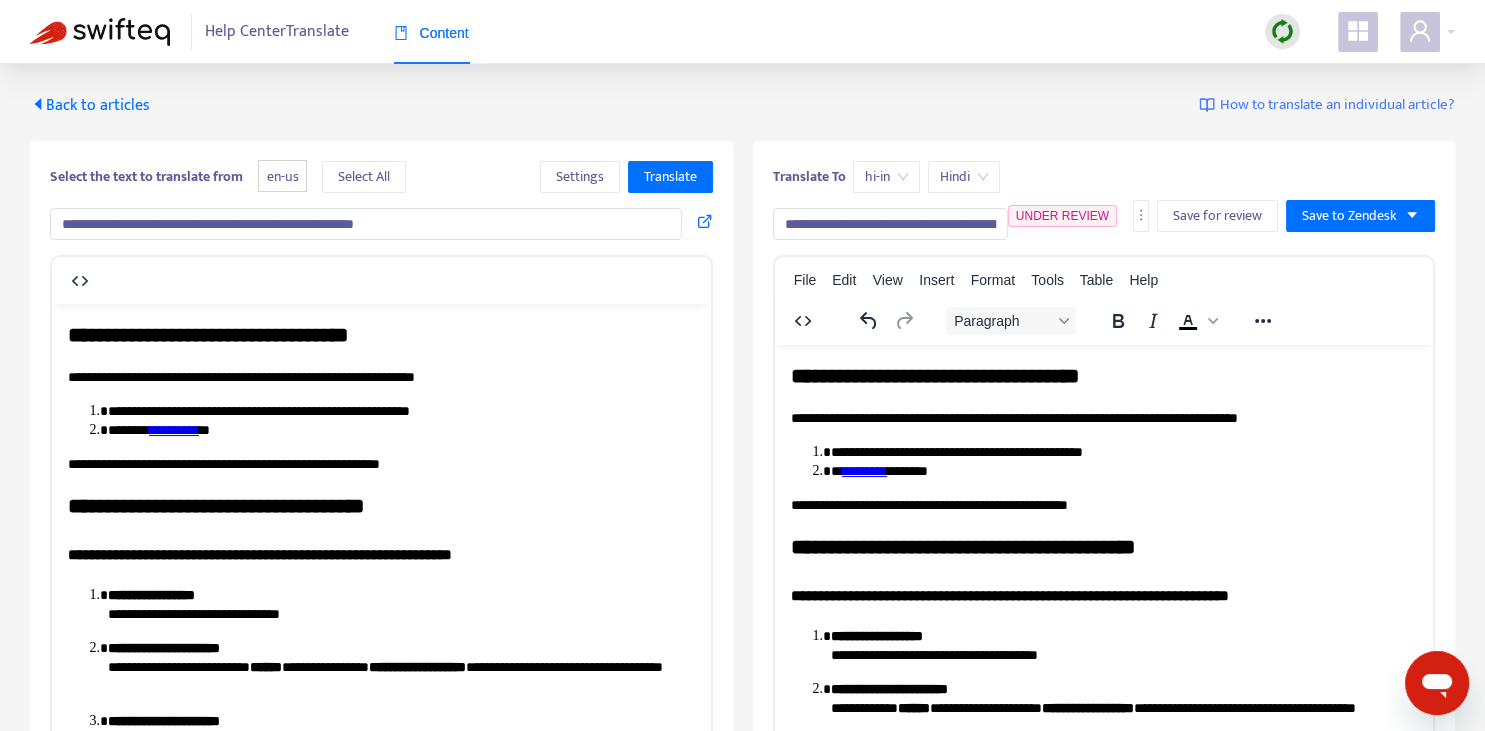 click on "**********" at bounding box center (890, 224) 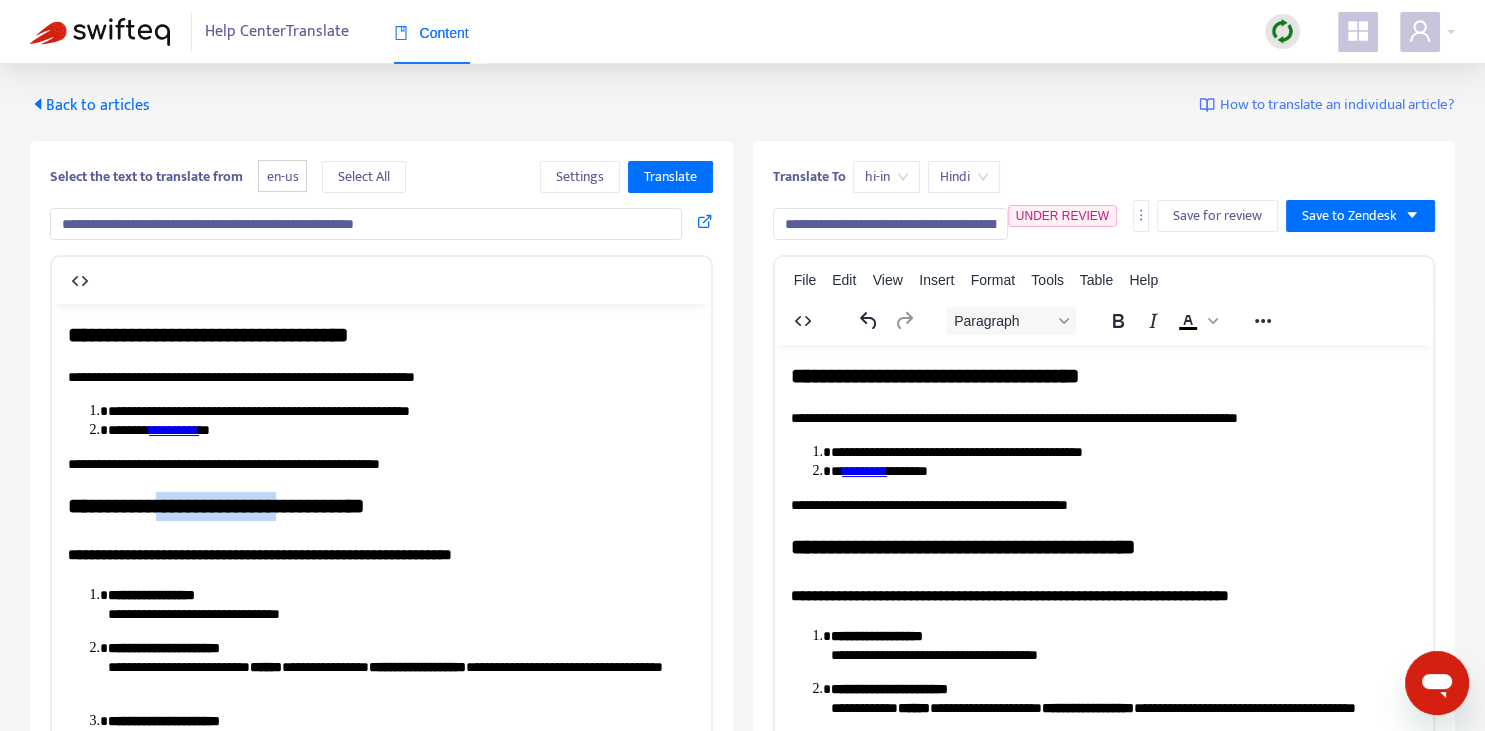 drag, startPoint x: 168, startPoint y: 504, endPoint x: 312, endPoint y: 512, distance: 144.22205 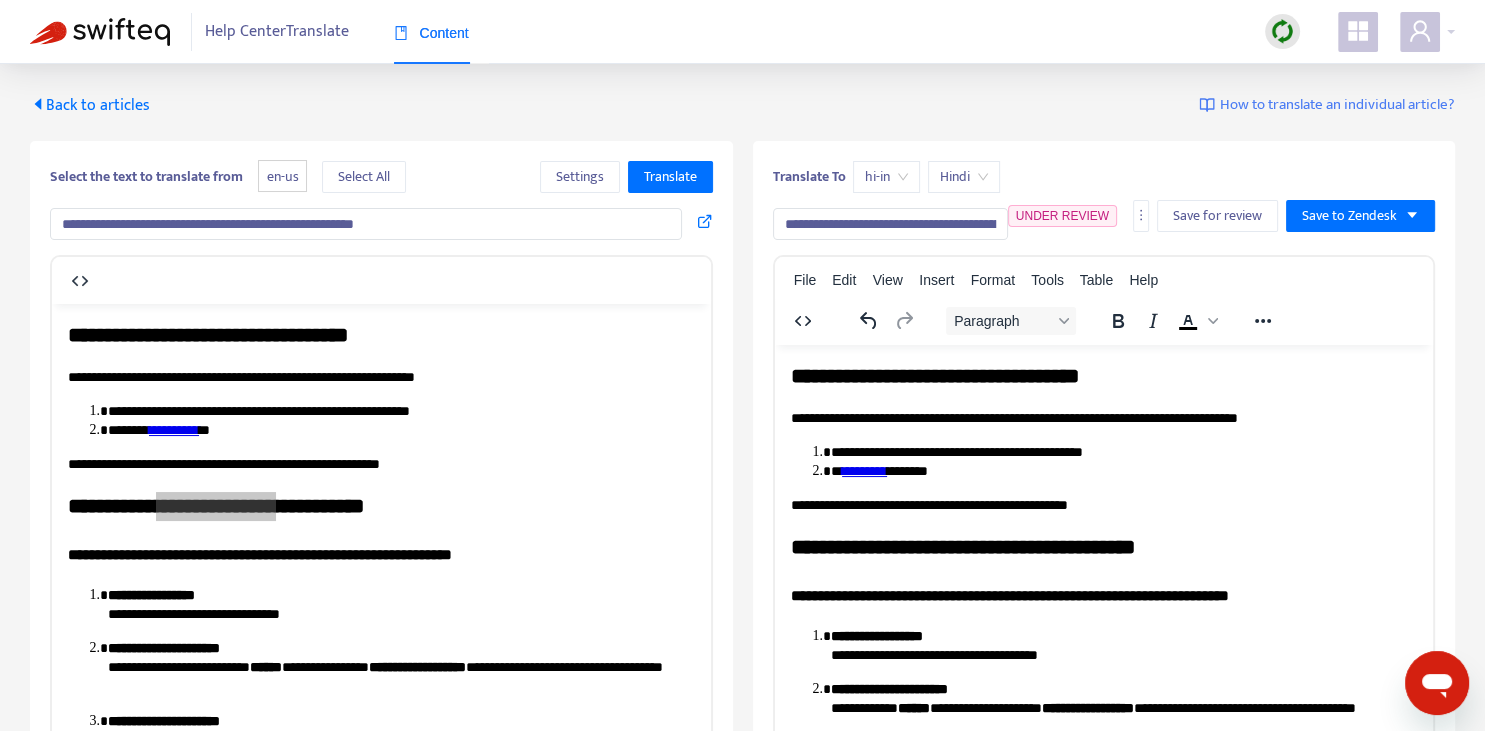 drag, startPoint x: 786, startPoint y: 221, endPoint x: 1139, endPoint y: 235, distance: 353.2775 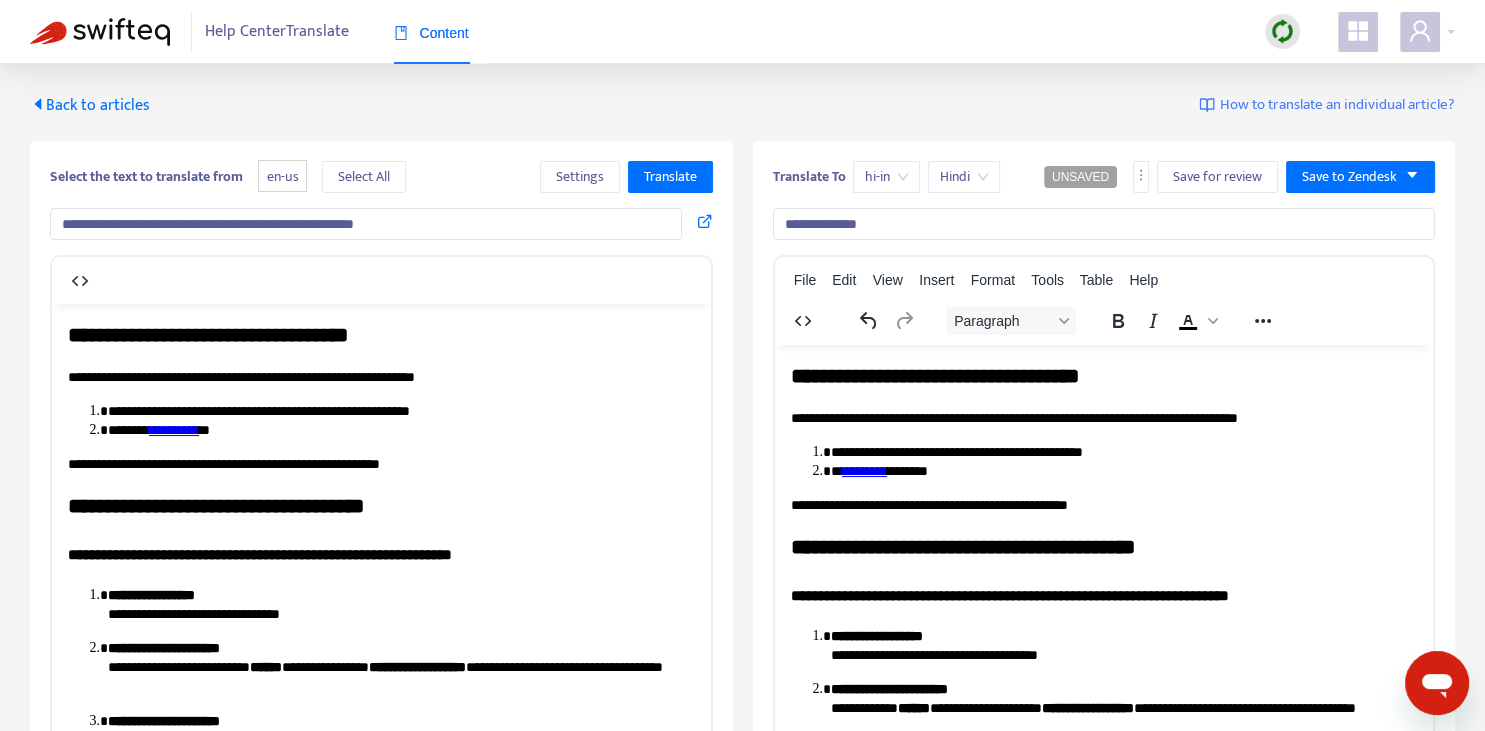 click on "**********" at bounding box center [1104, 224] 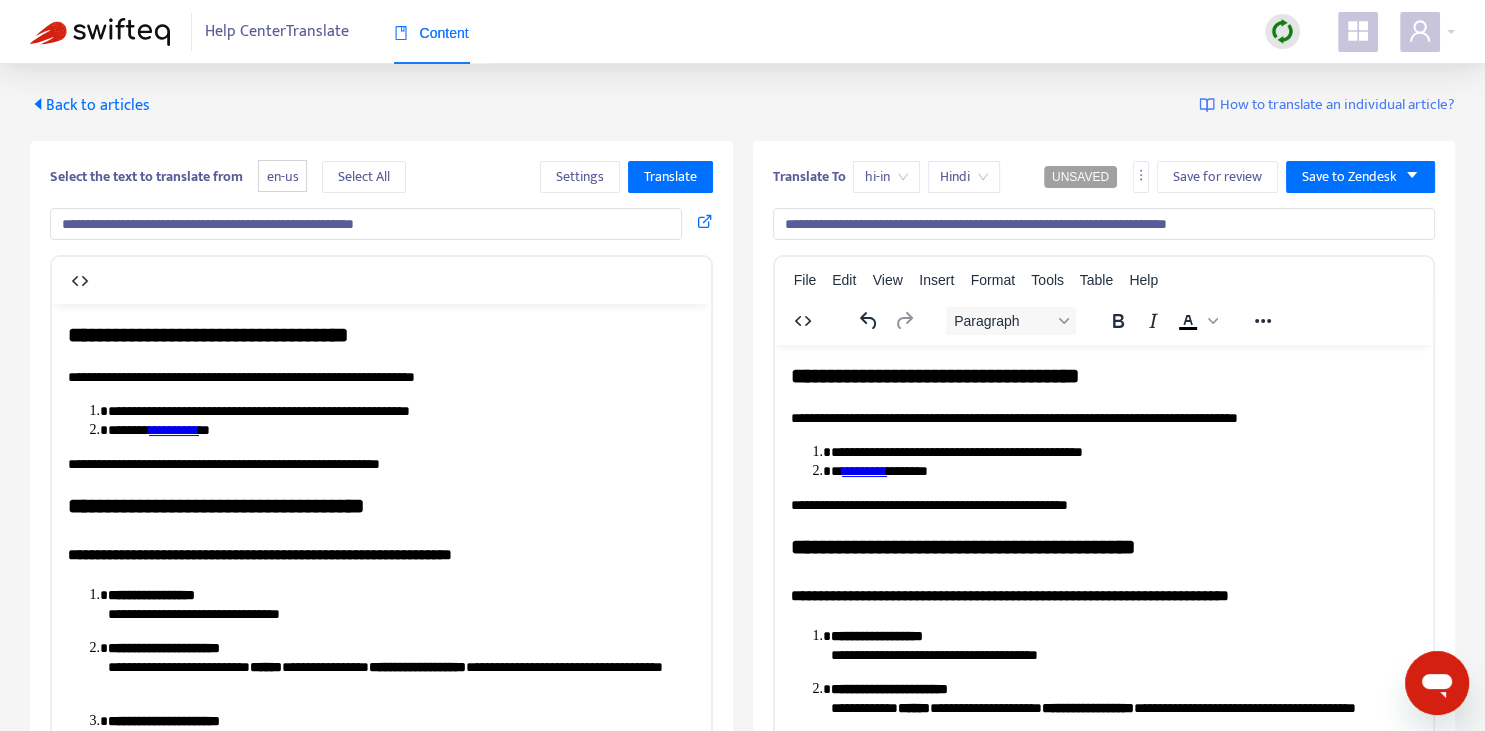 type on "**********" 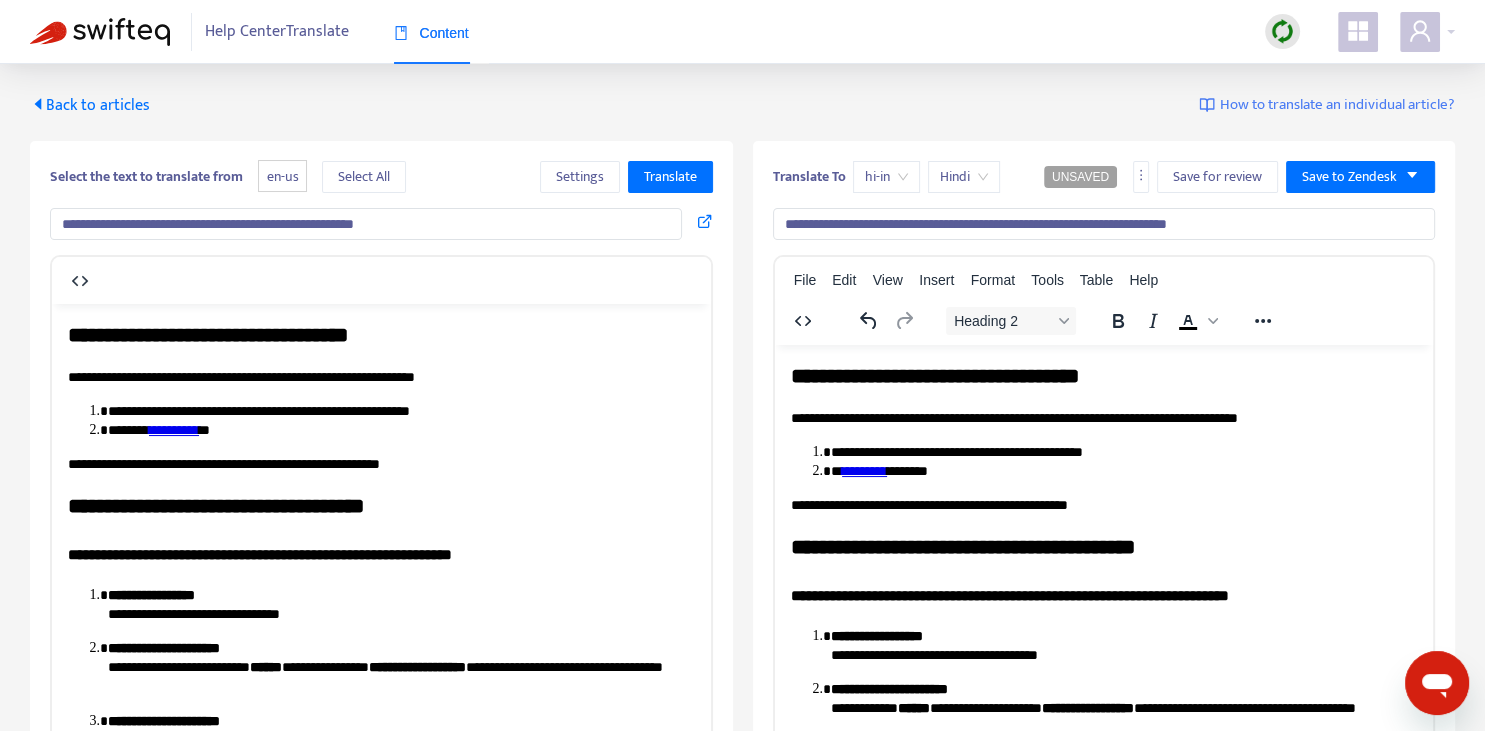 click on "**********" at bounding box center [1103, 375] 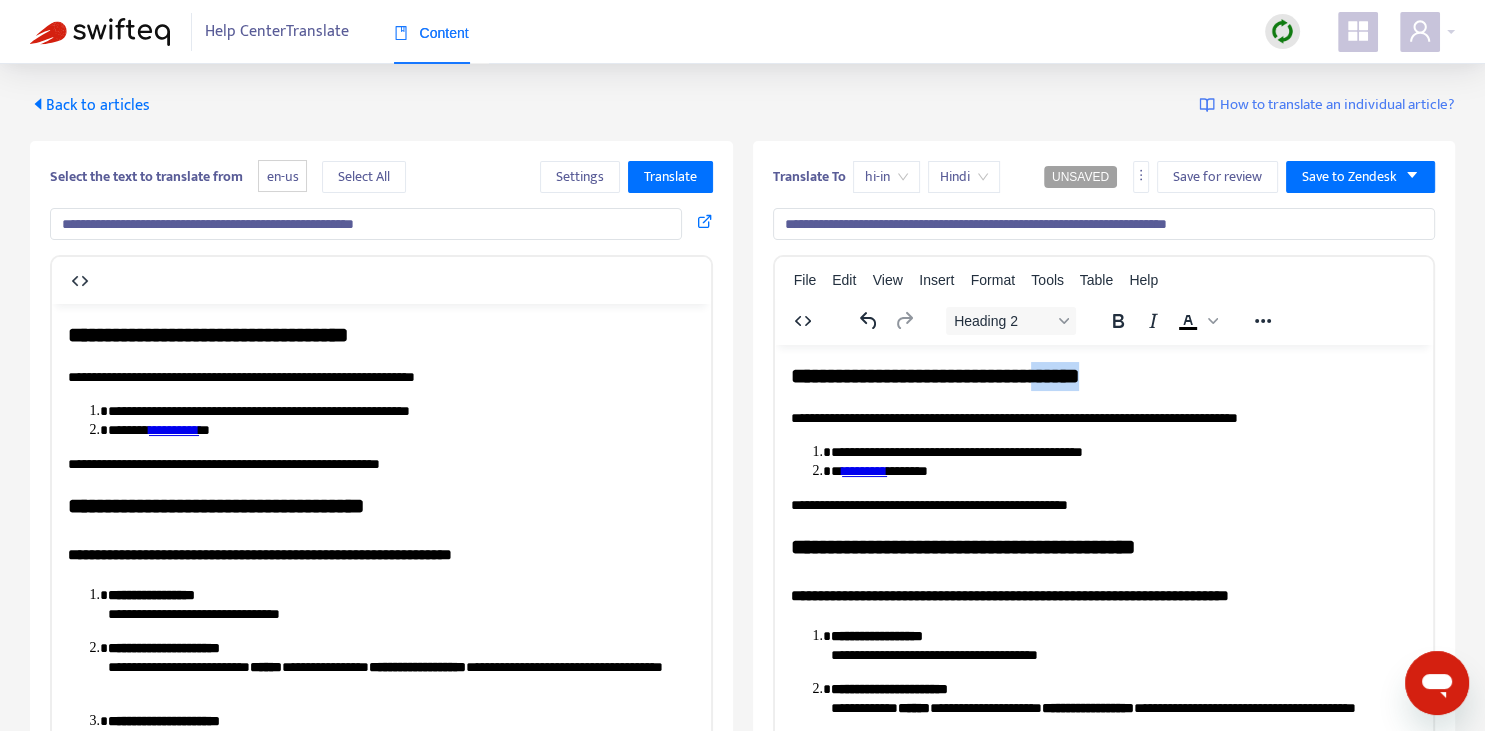 click on "**********" at bounding box center (1103, 375) 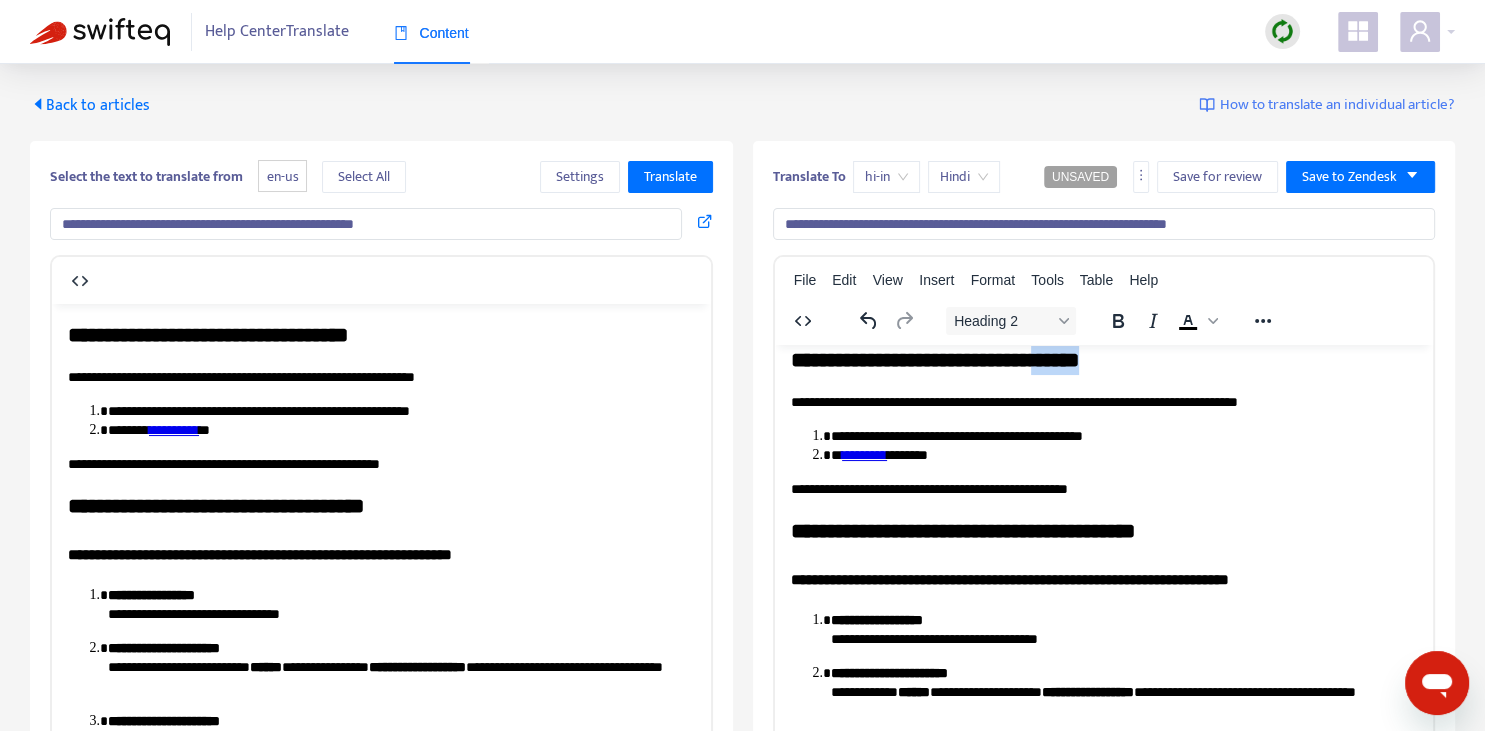 scroll, scrollTop: 0, scrollLeft: 0, axis: both 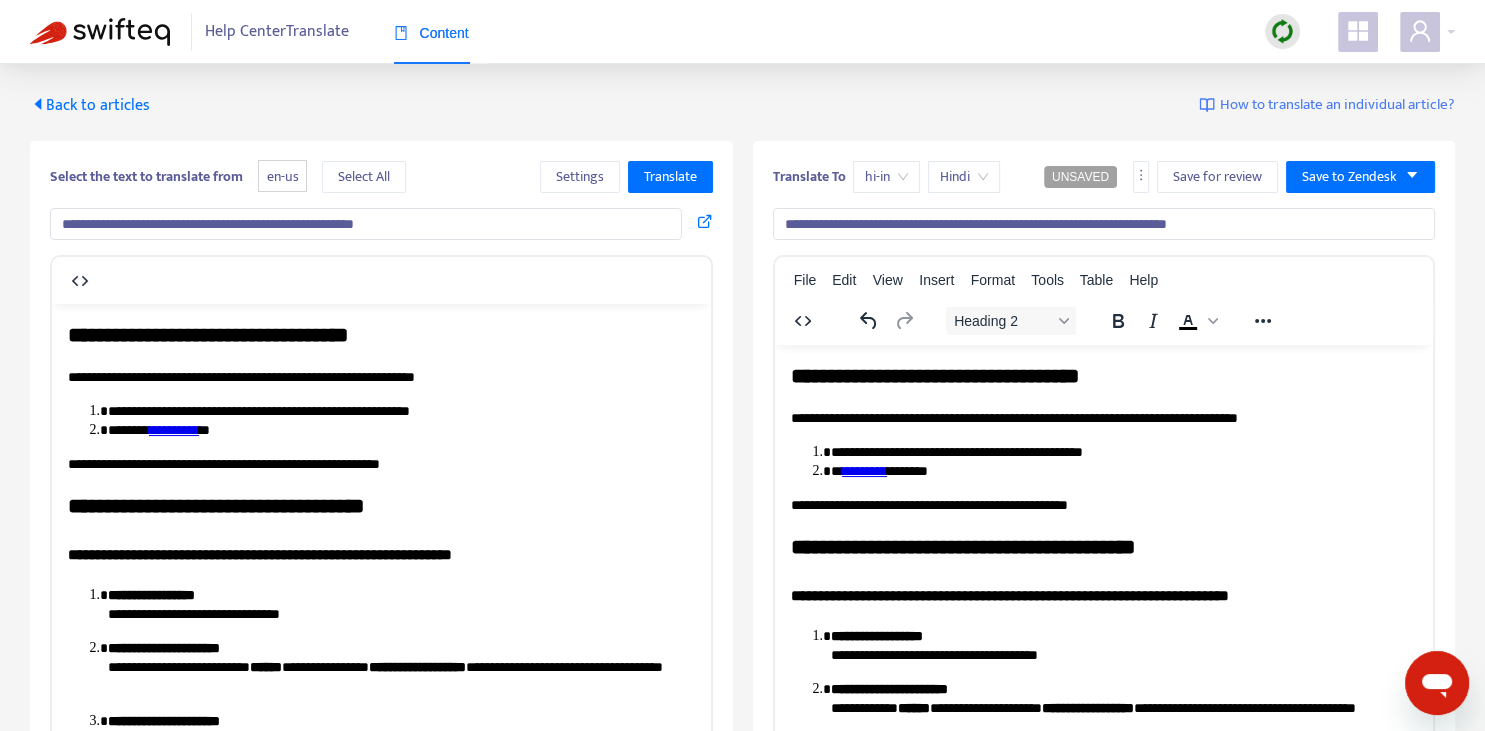 click on "**********" at bounding box center [1103, 418] 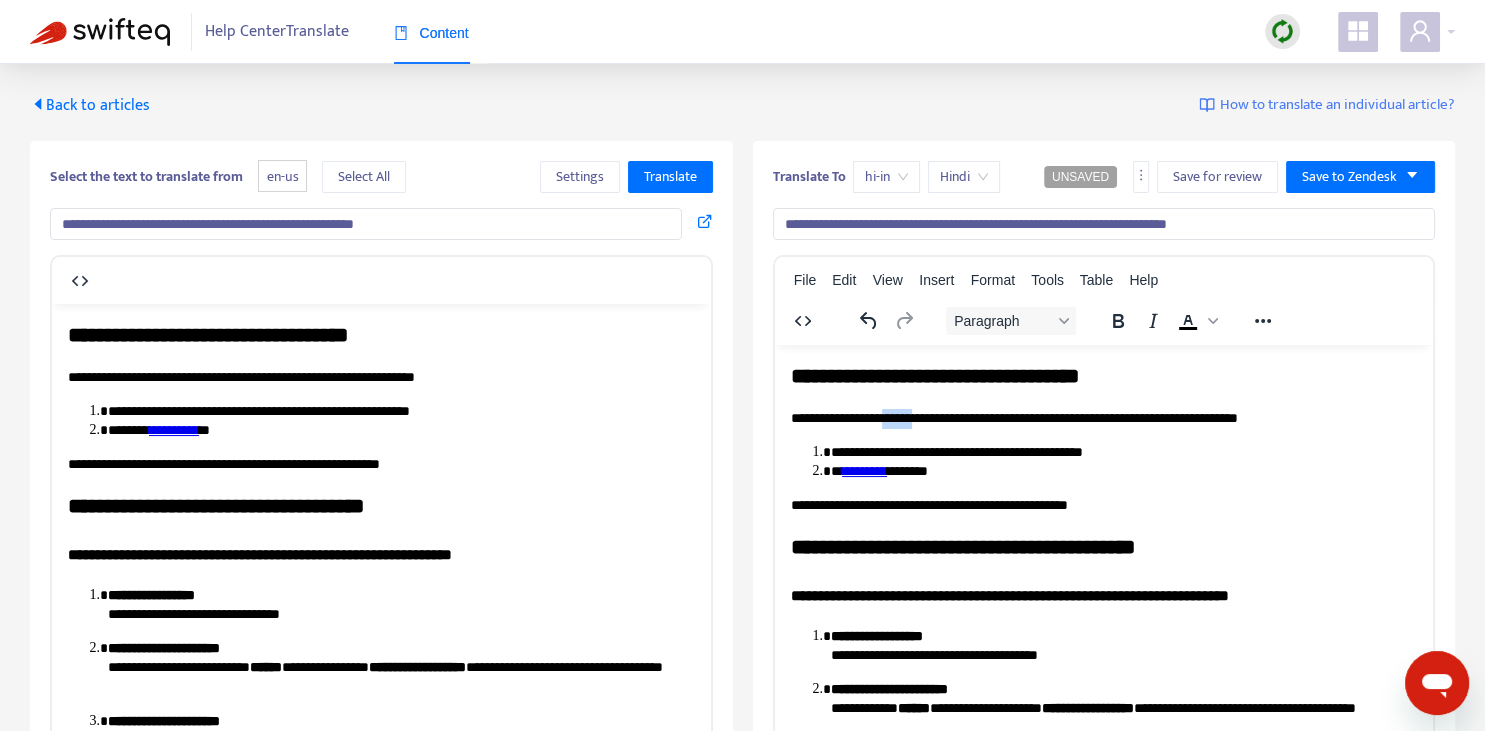 click on "**********" at bounding box center [1103, 418] 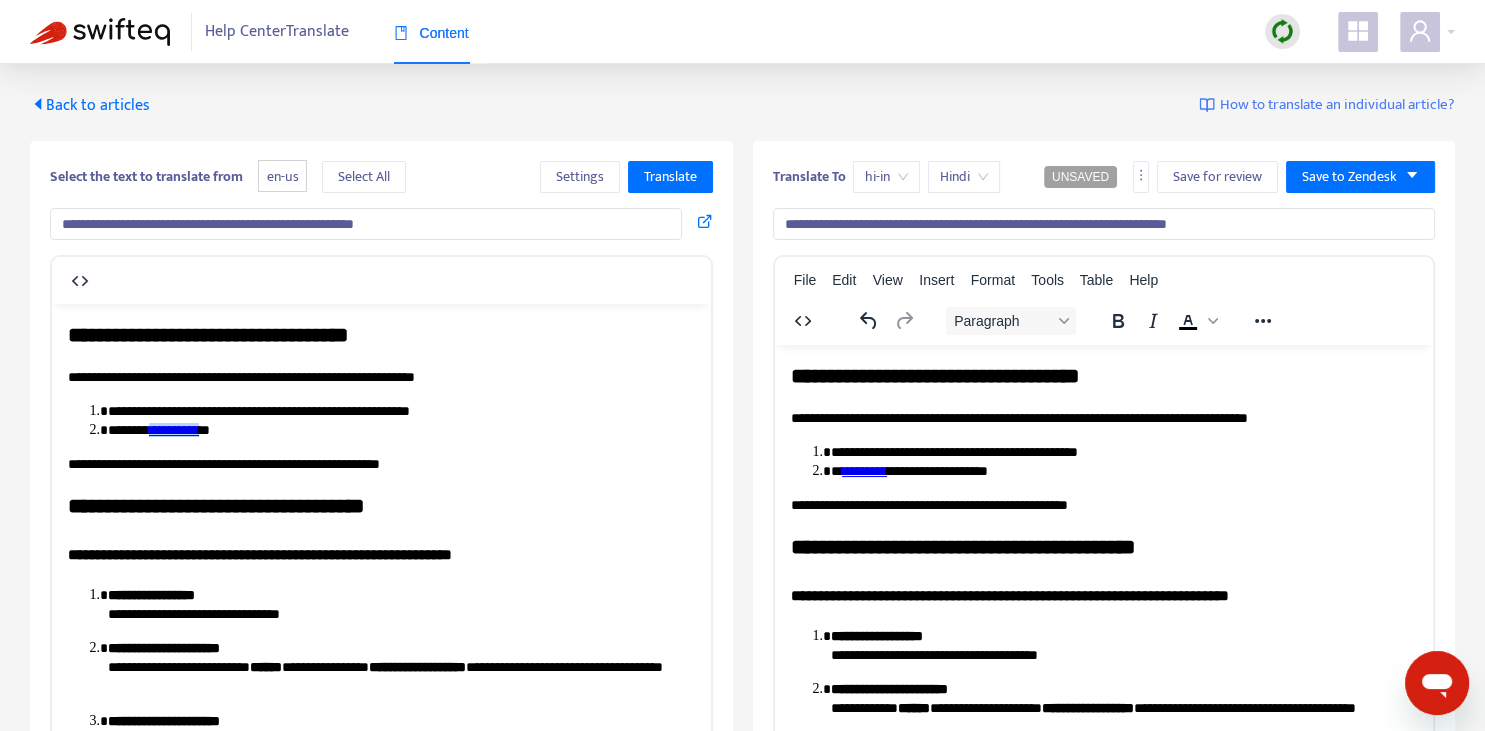click on "**********" at bounding box center (863, 470) 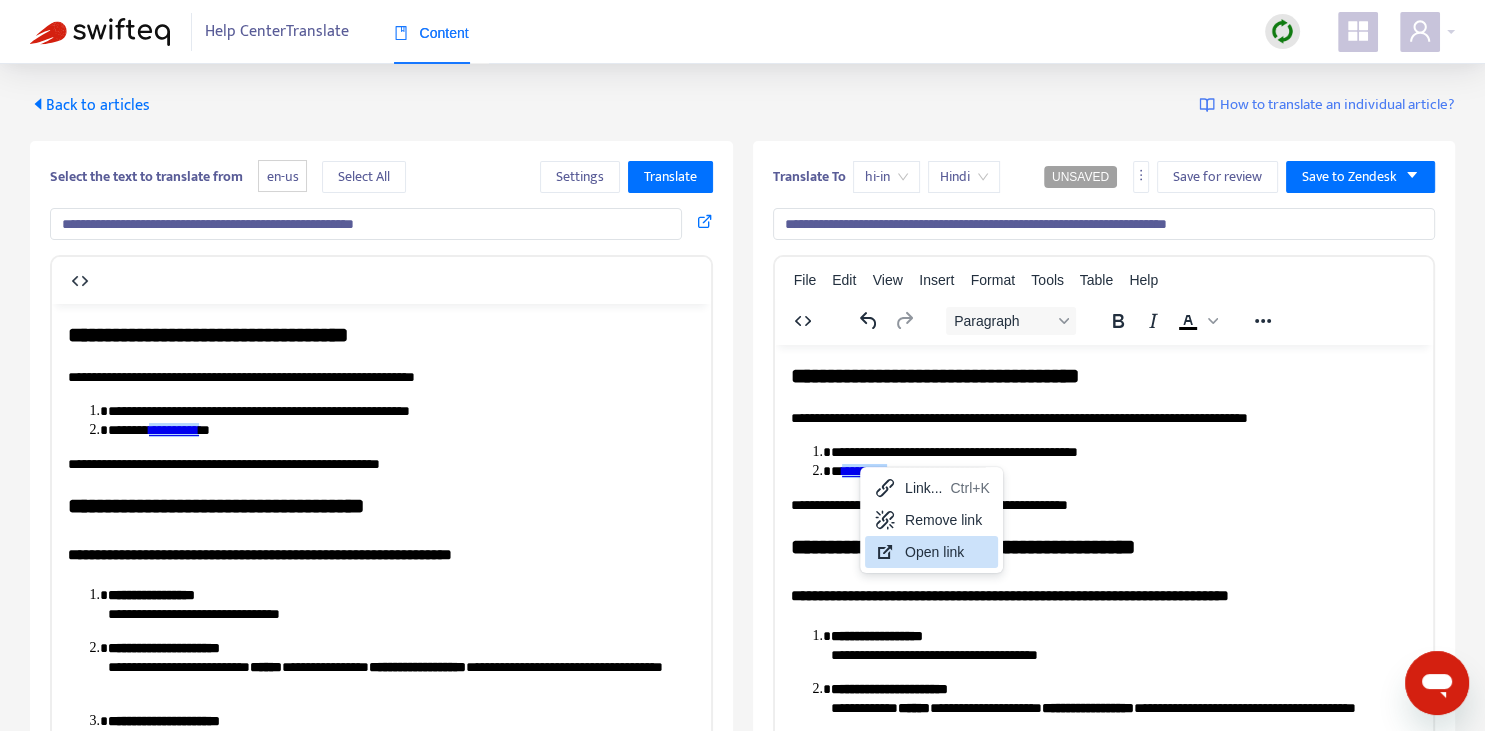 click on "Open link" at bounding box center (947, 552) 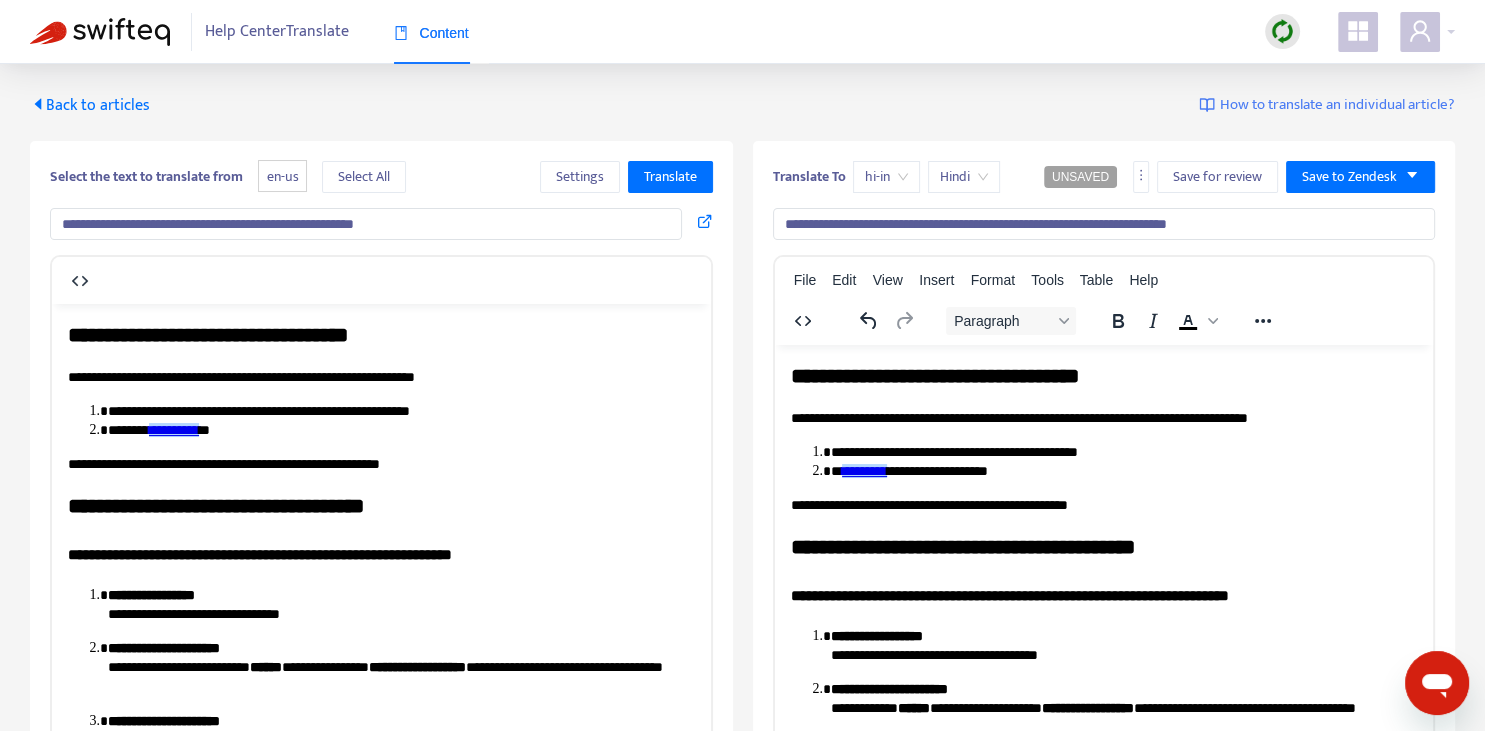 click on "**********" at bounding box center [174, 429] 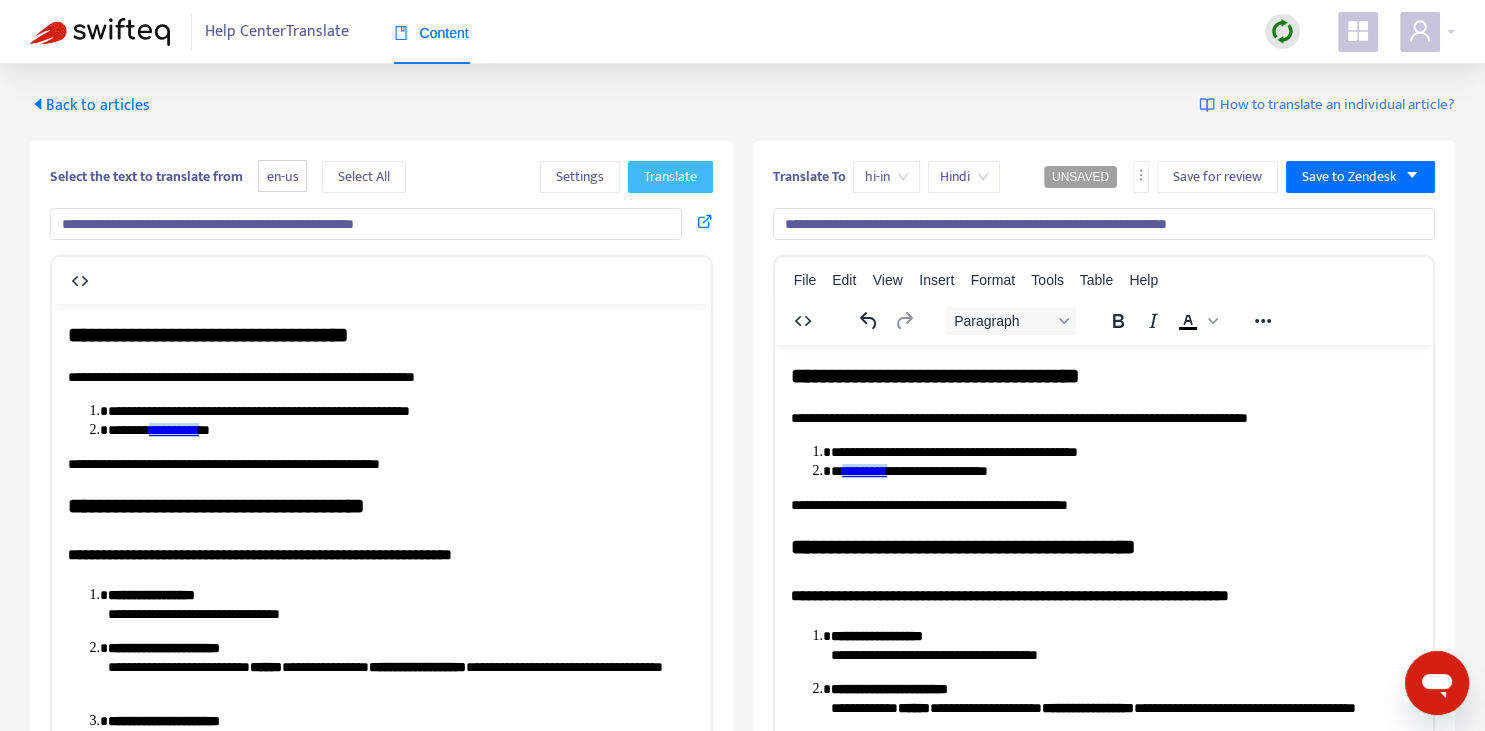type 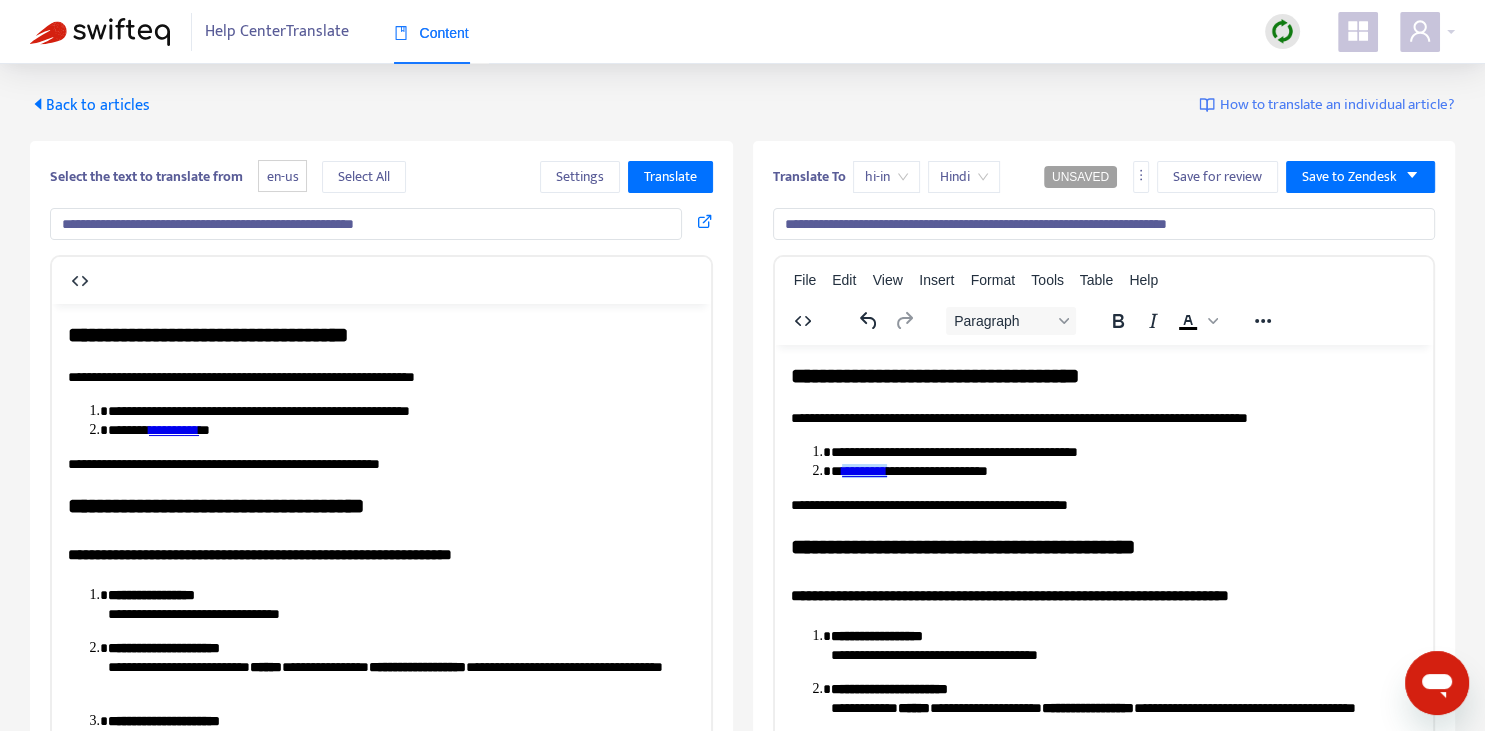 click on "**********" at bounding box center [1123, 452] 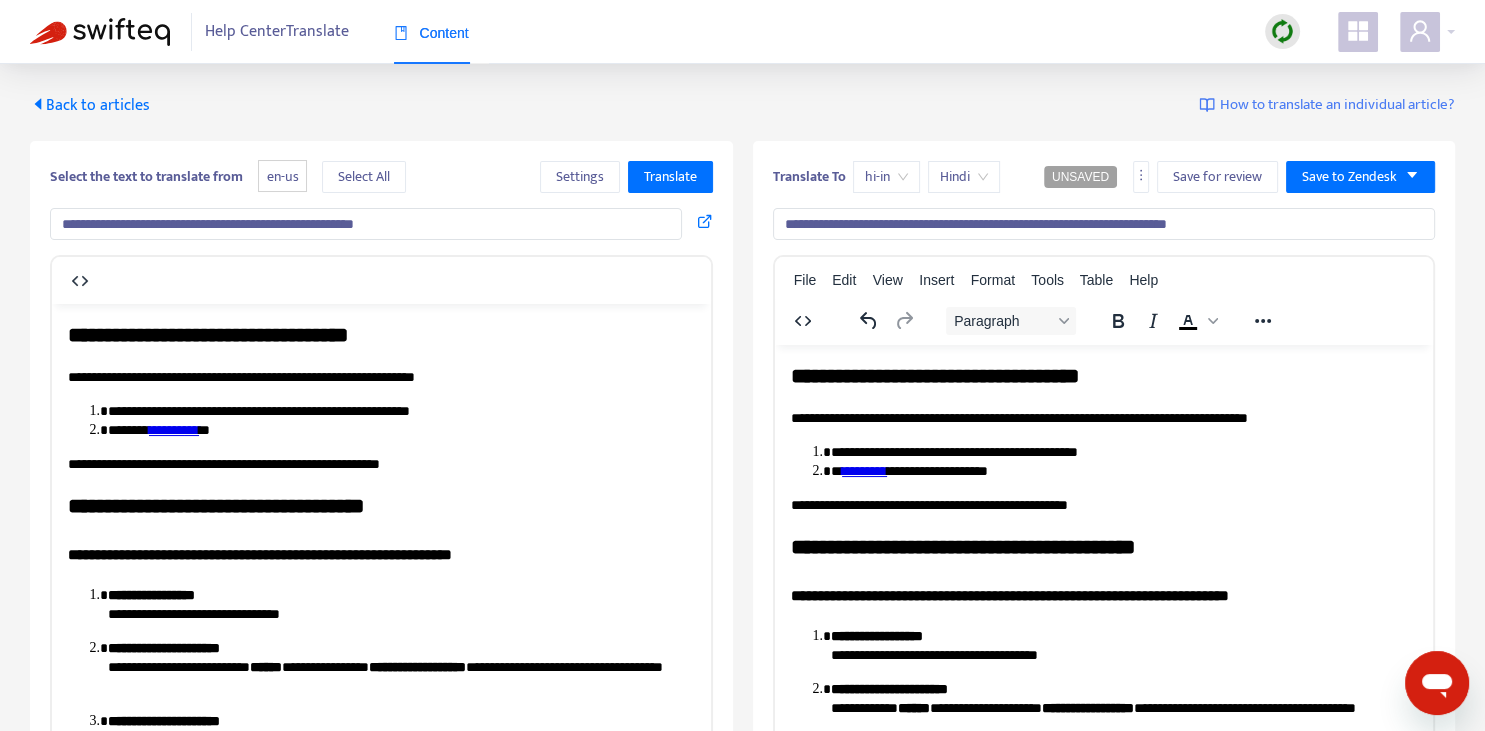 click on "**********" at bounding box center (1123, 471) 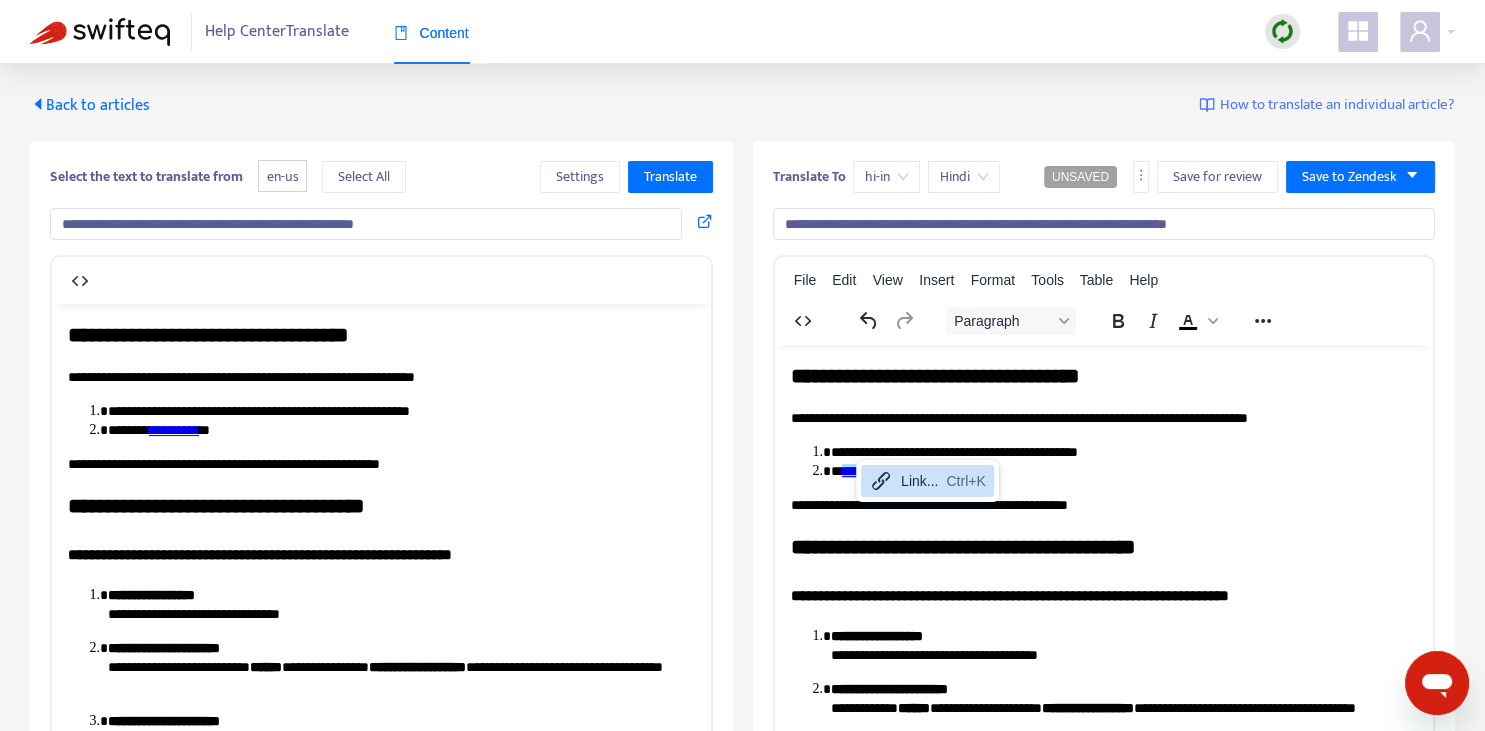 click on "Link... Ctrl+K" at bounding box center [927, 481] 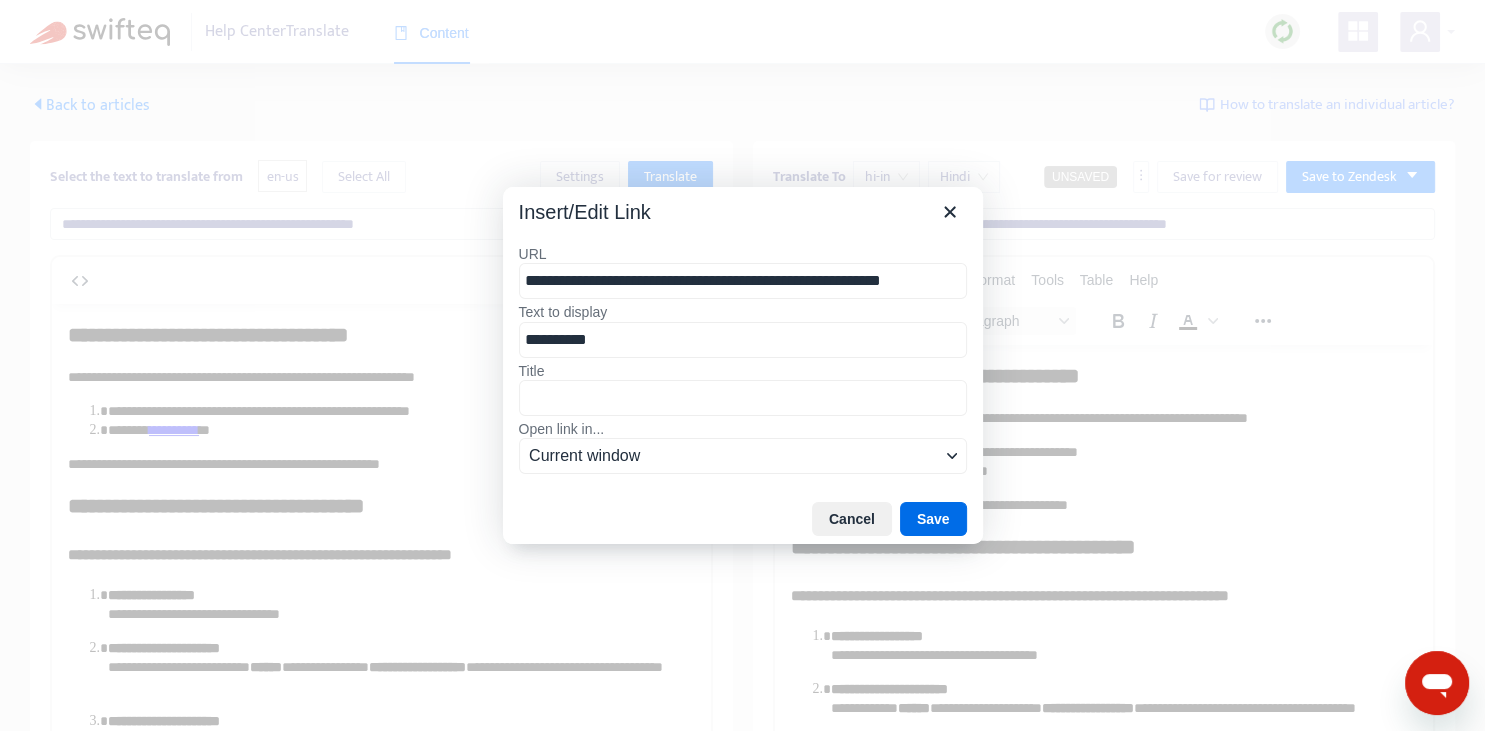 click on "**********" at bounding box center (743, 281) 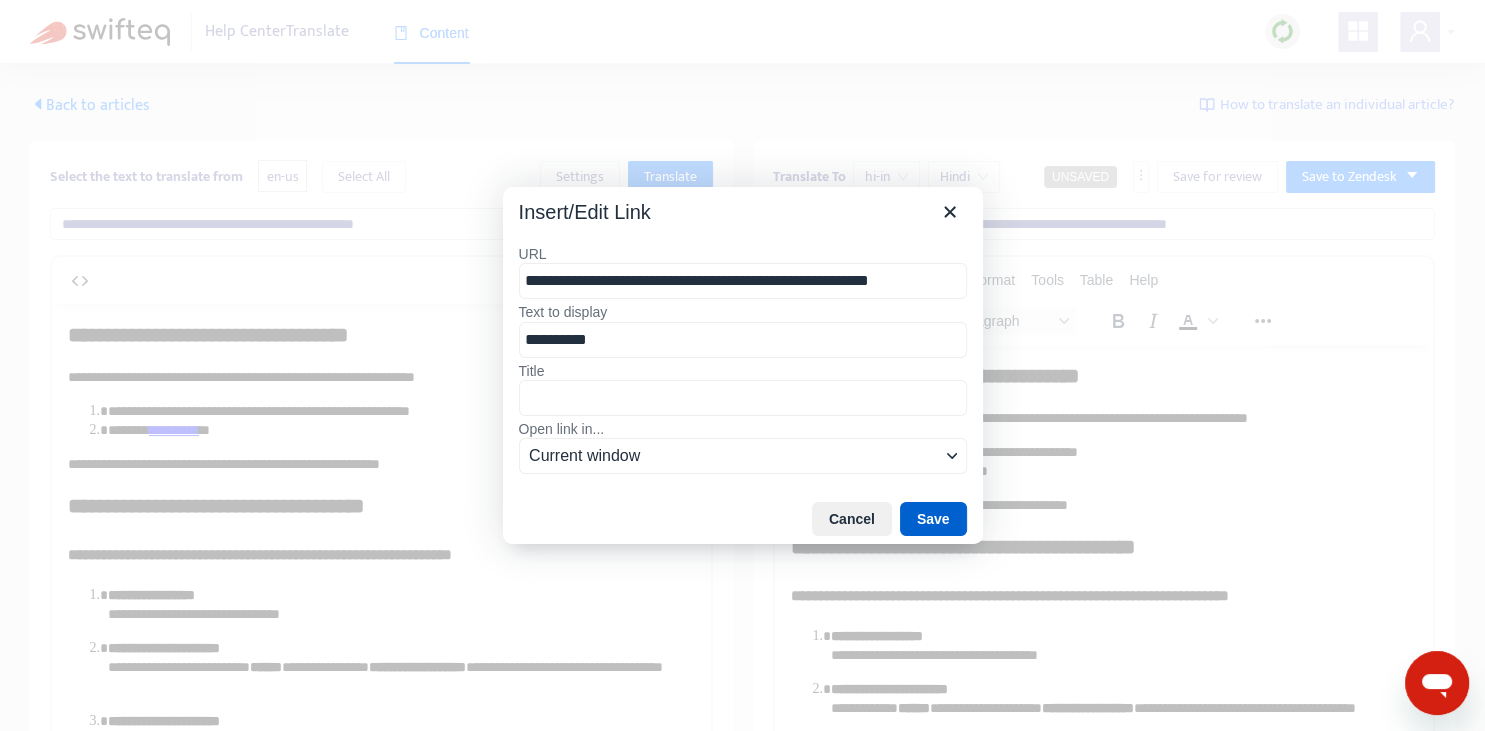 click on "Save" at bounding box center [933, 519] 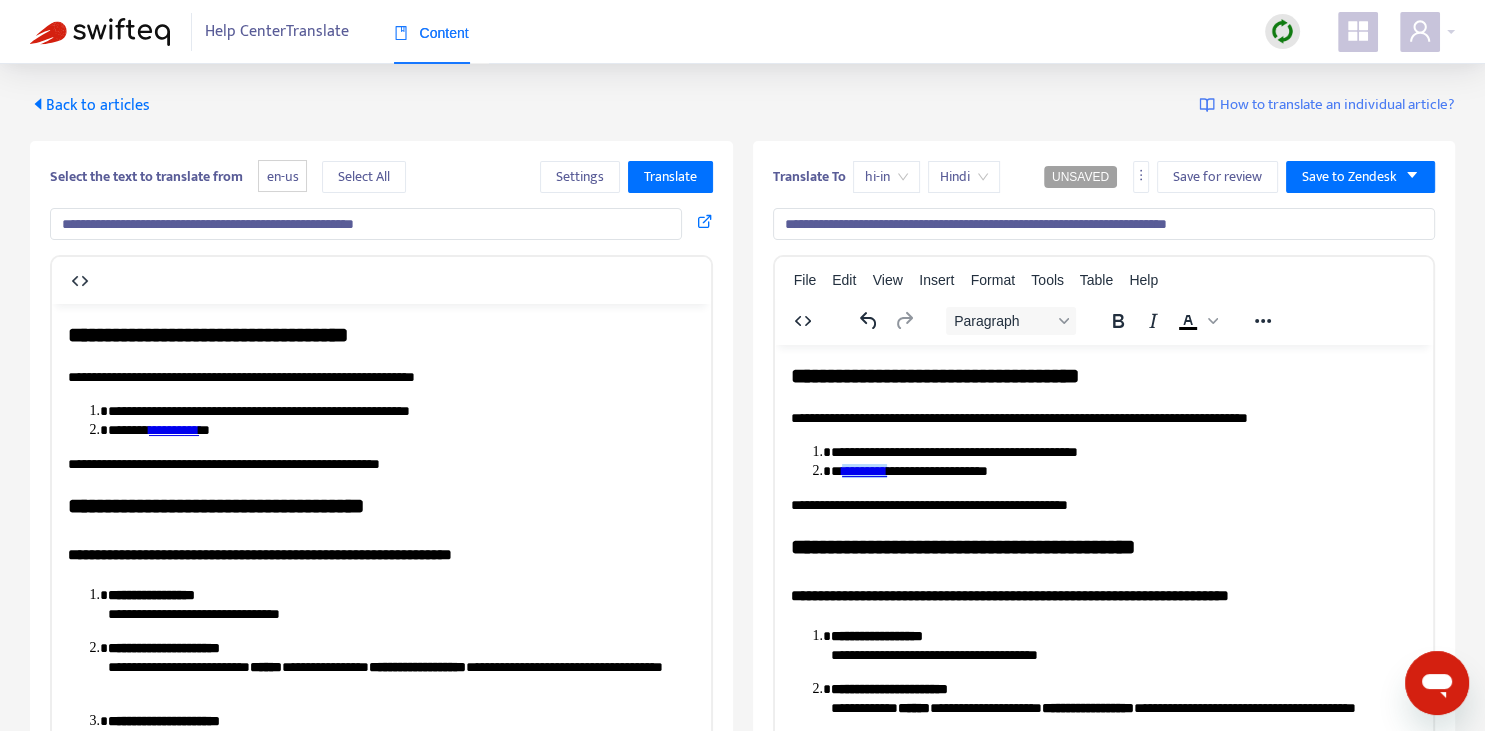 click on "**********" at bounding box center (1103, 546) 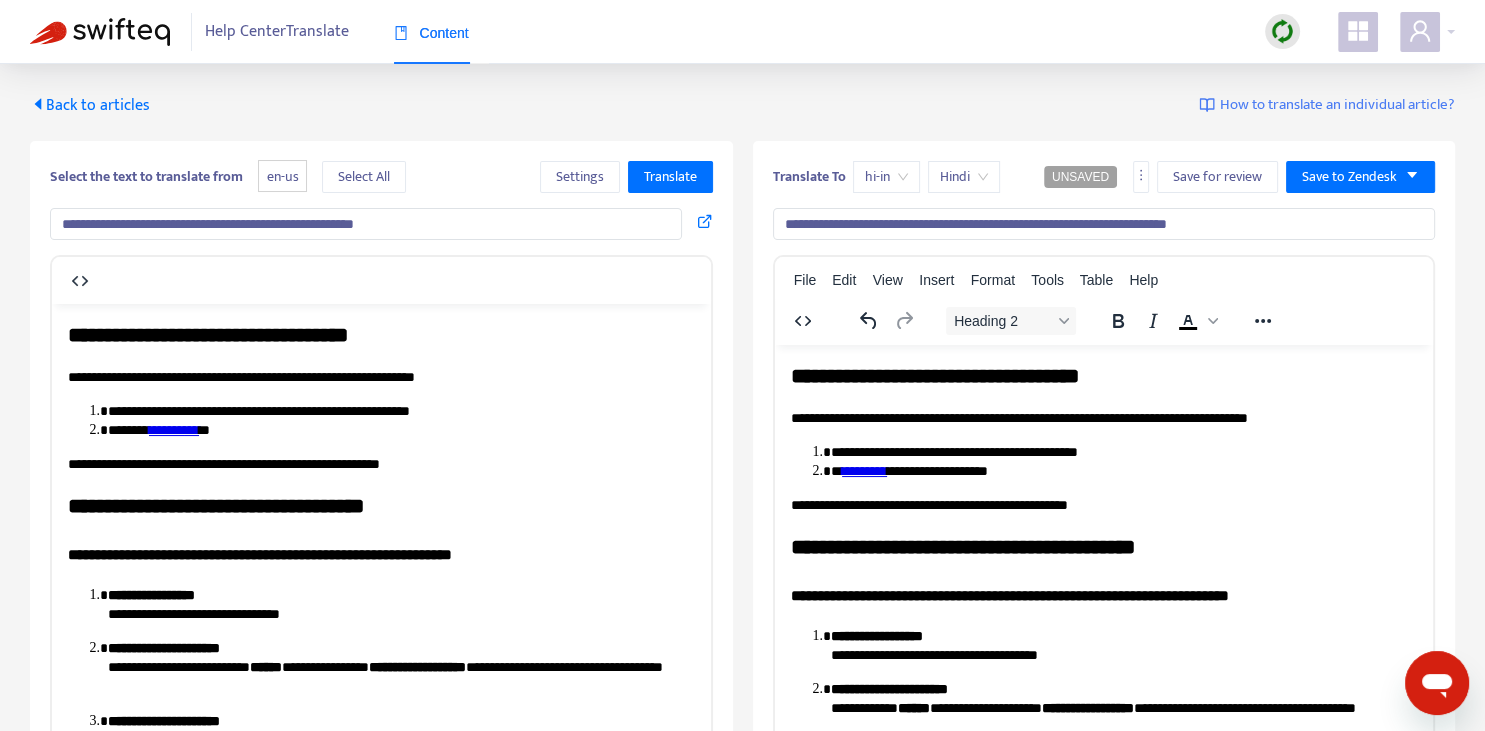 click on "**********" at bounding box center [863, 470] 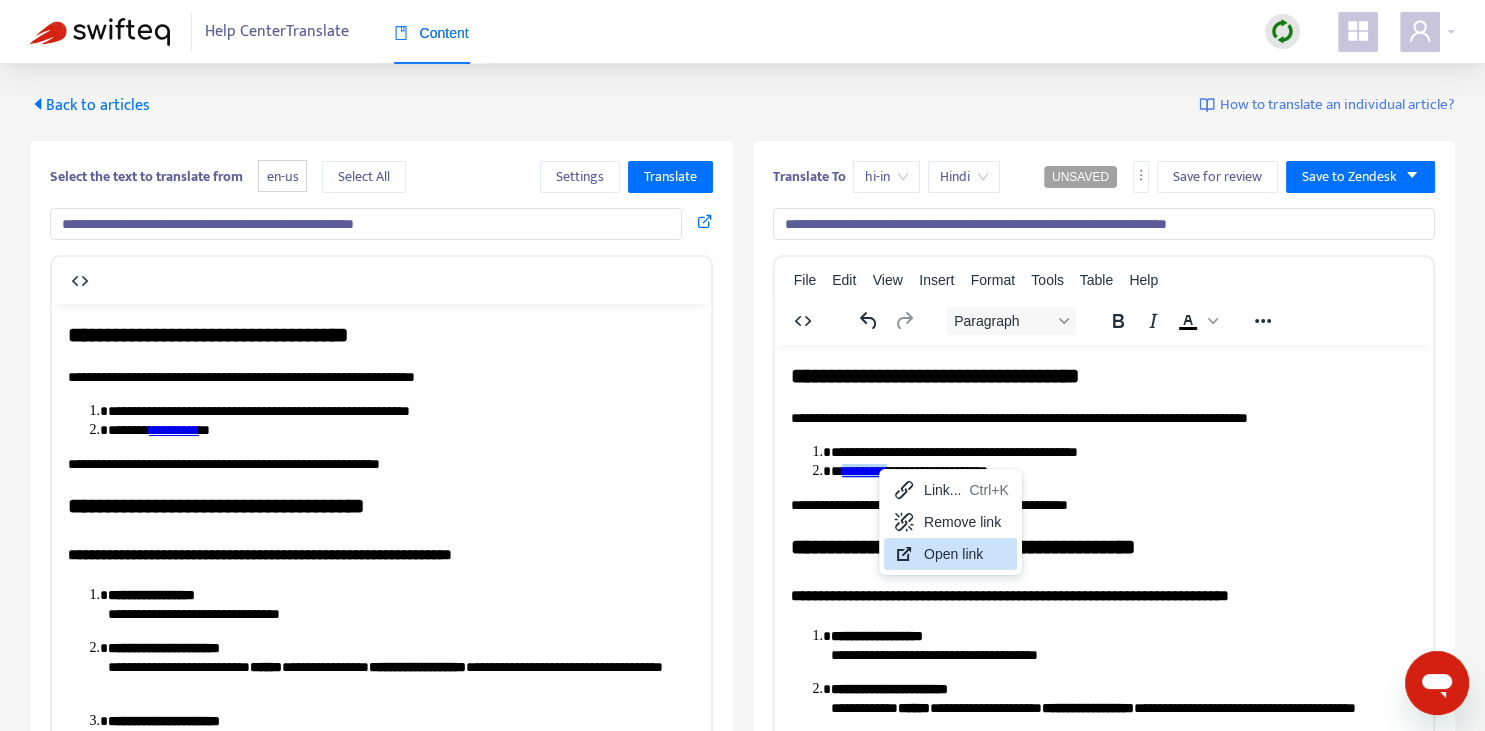 click on "Open link" at bounding box center (966, 554) 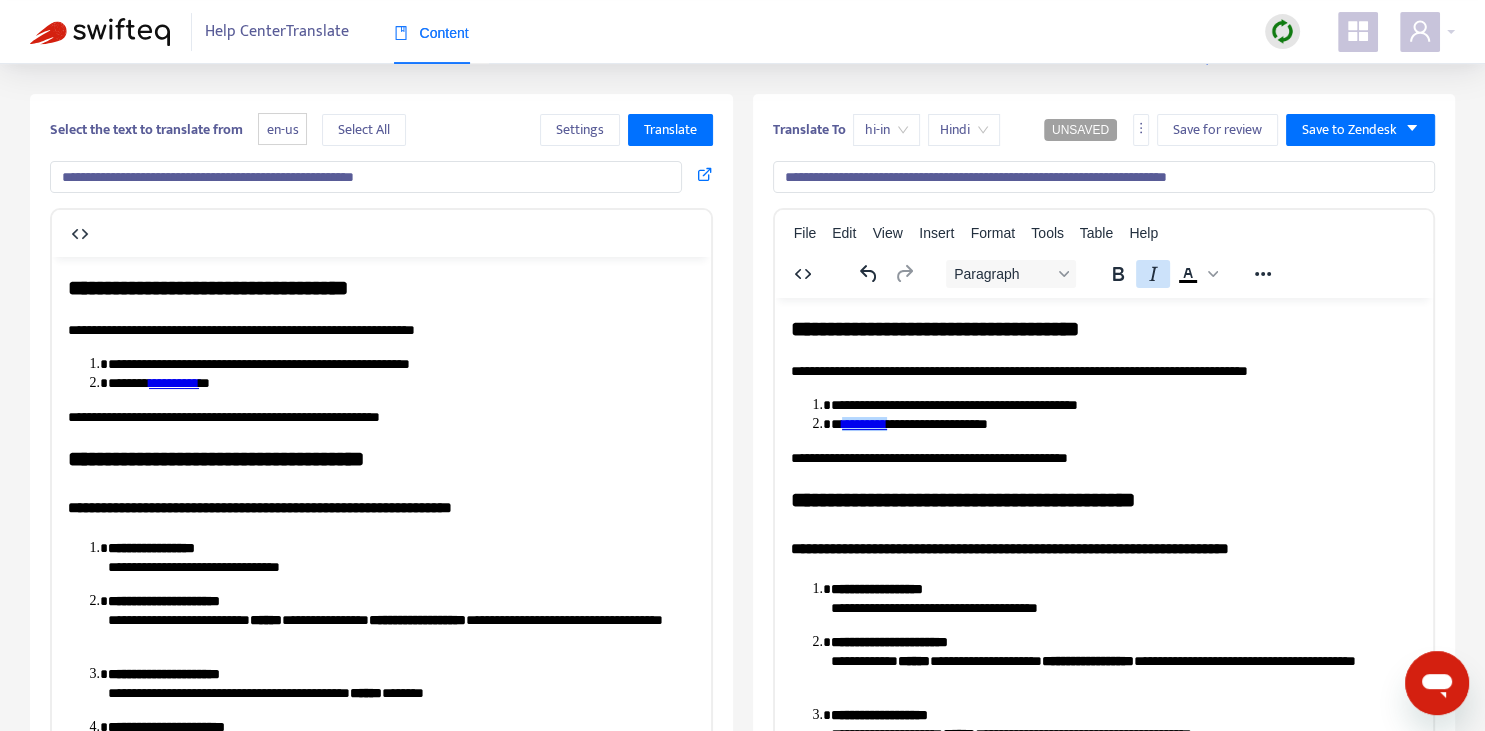 scroll, scrollTop: 52, scrollLeft: 0, axis: vertical 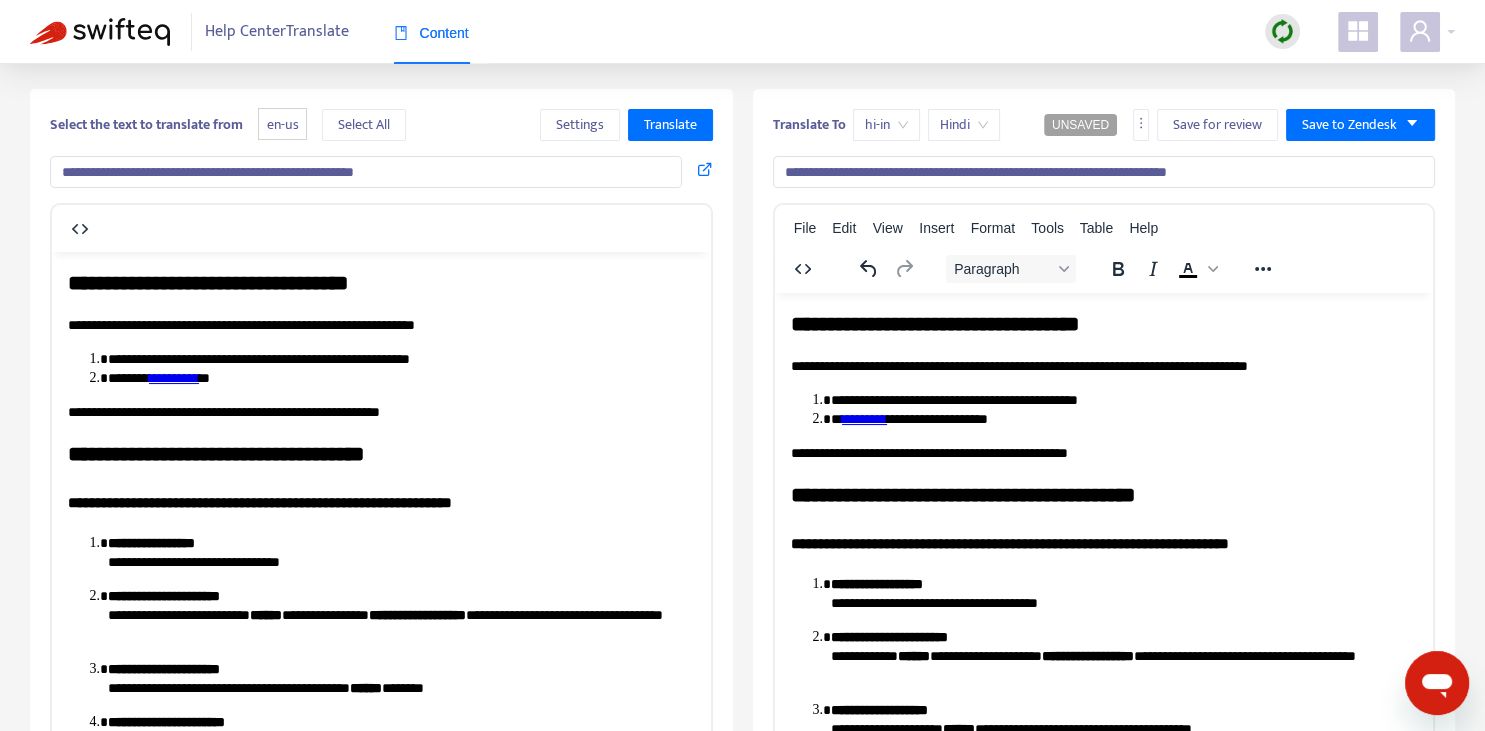 drag, startPoint x: 885, startPoint y: 453, endPoint x: 786, endPoint y: 449, distance: 99.08077 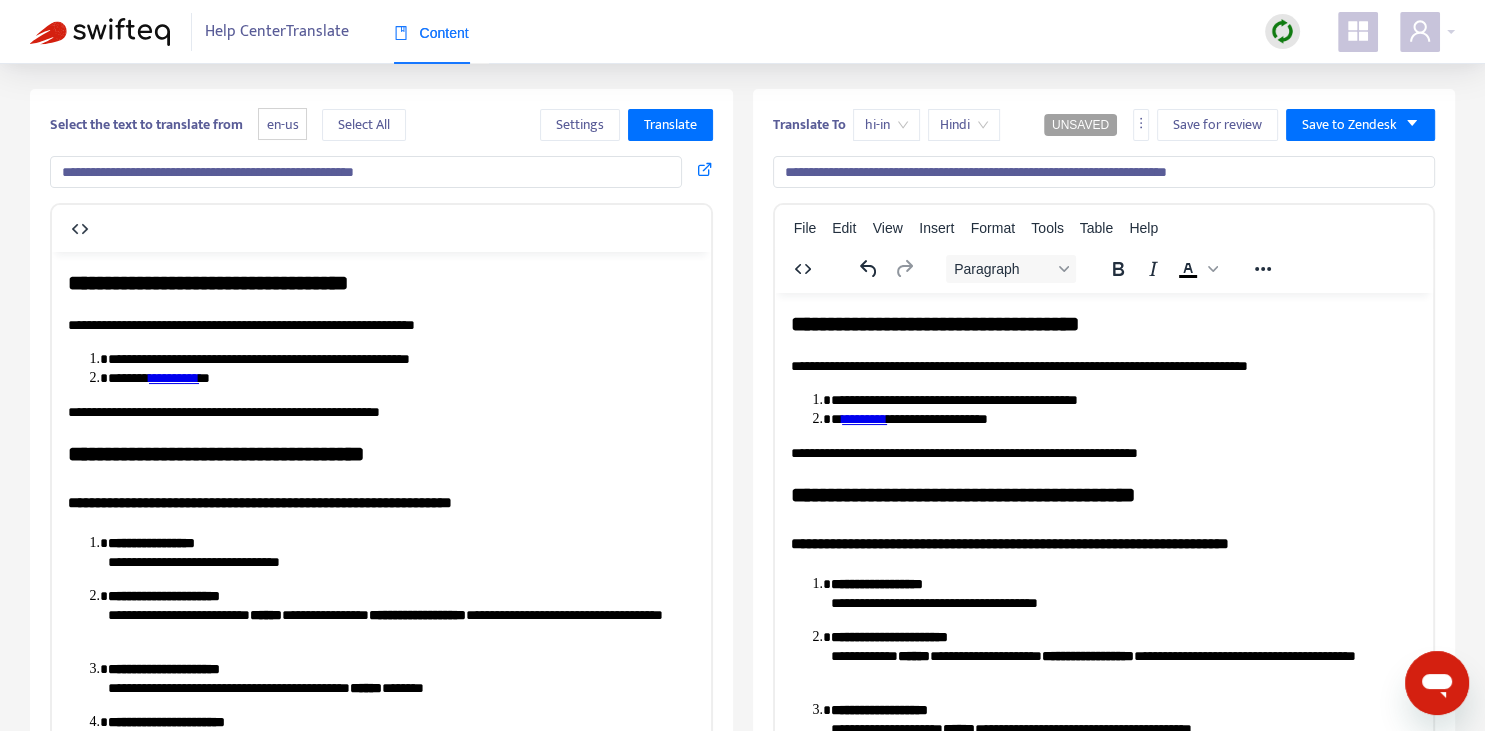 drag, startPoint x: 900, startPoint y: 170, endPoint x: 990, endPoint y: 173, distance: 90.04999 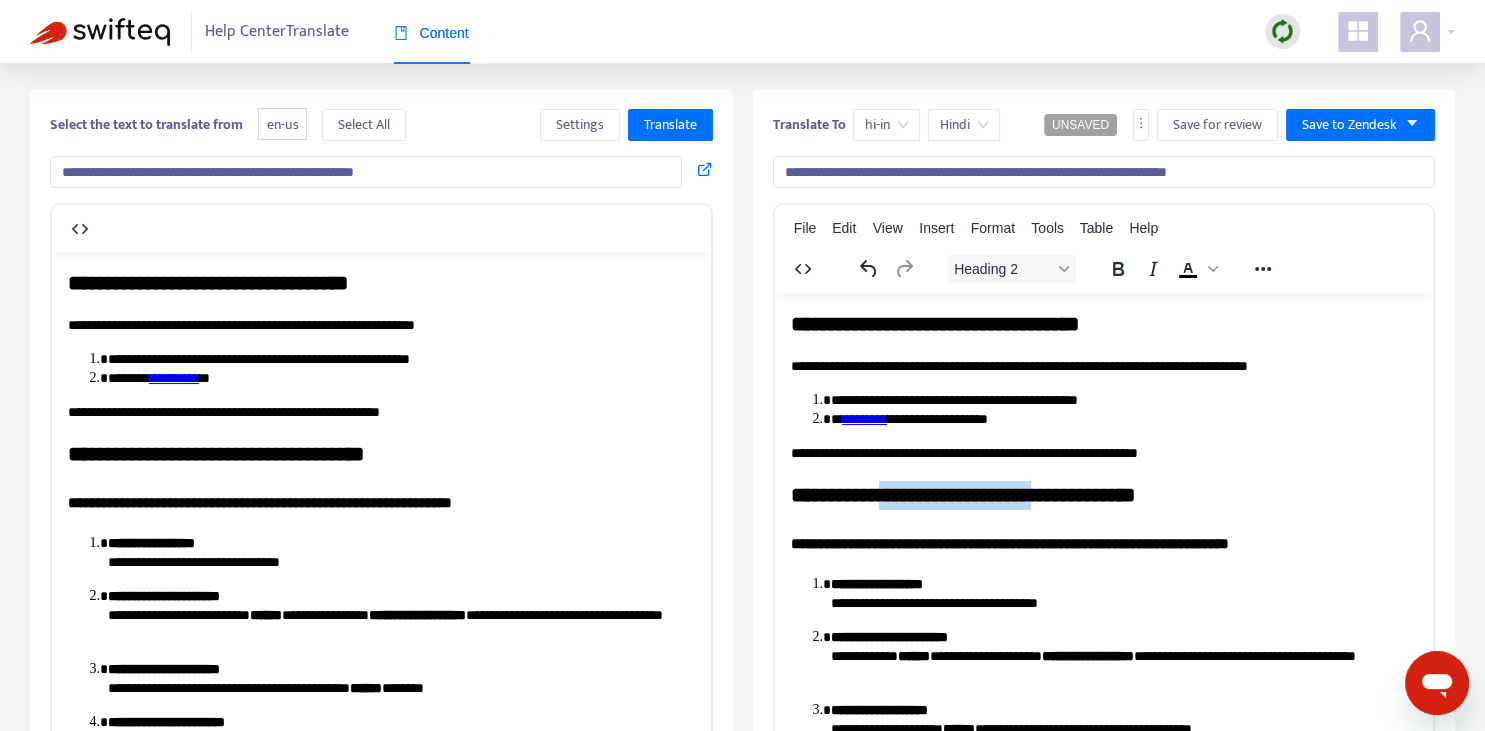 drag, startPoint x: 918, startPoint y: 489, endPoint x: 1083, endPoint y: 489, distance: 165 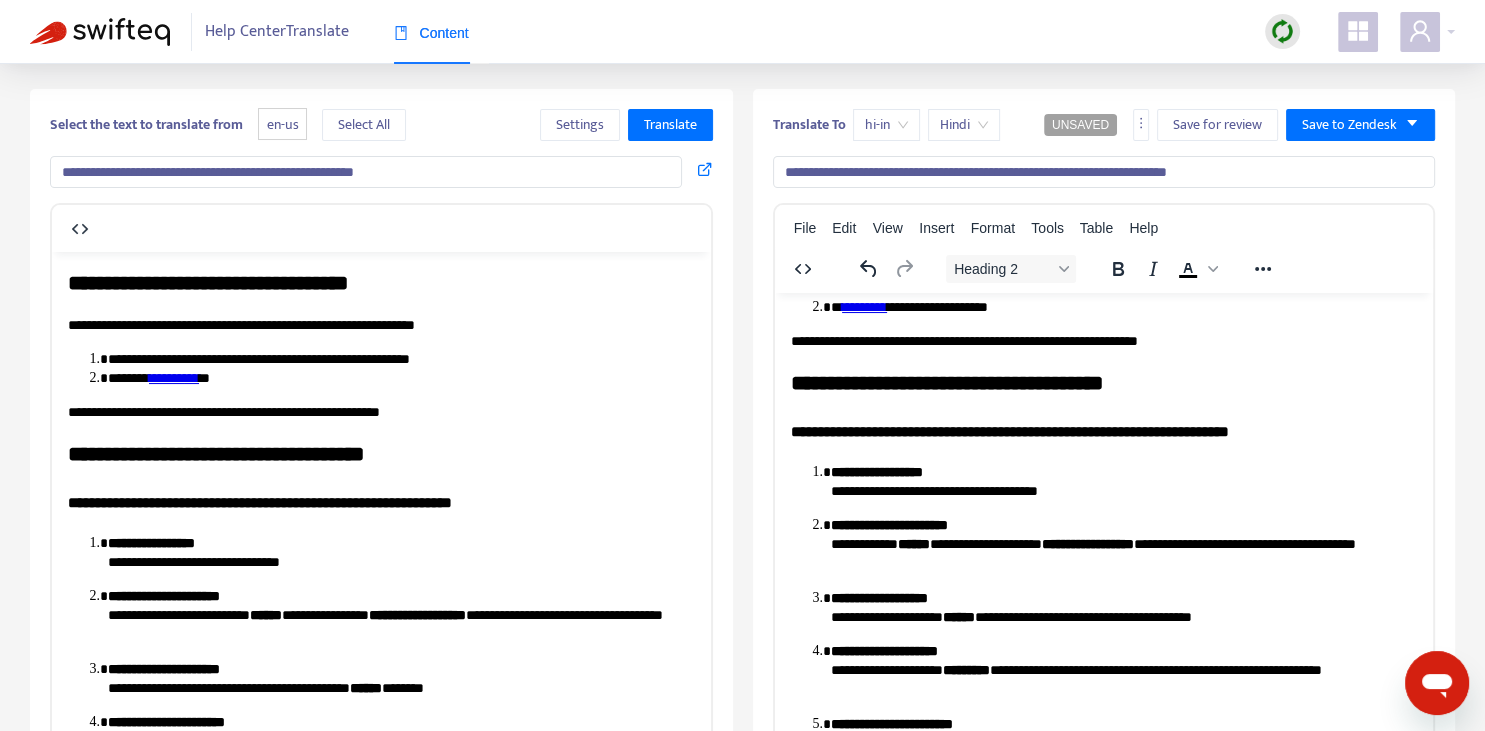 scroll, scrollTop: 140, scrollLeft: 0, axis: vertical 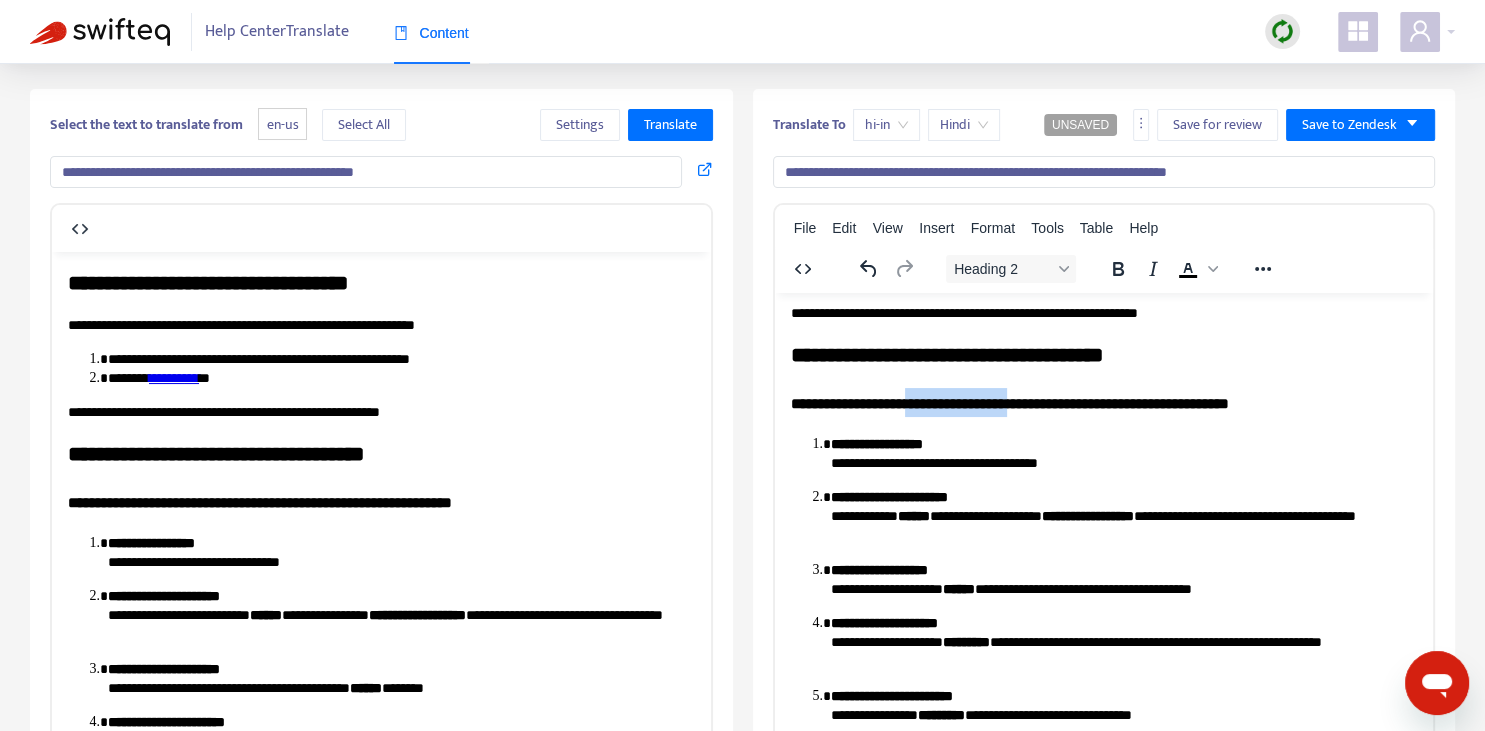 drag, startPoint x: 934, startPoint y: 397, endPoint x: 1048, endPoint y: 397, distance: 114 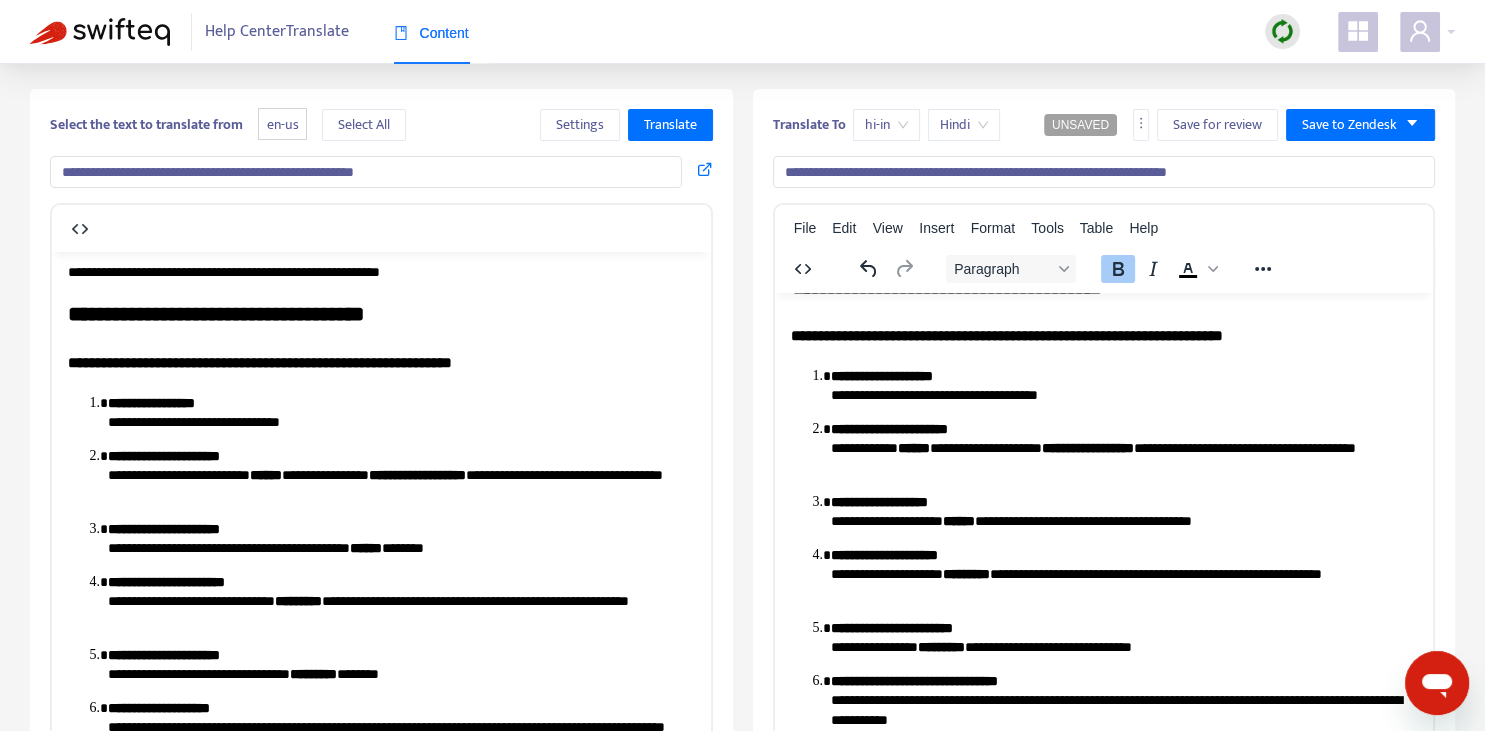scroll, scrollTop: 211, scrollLeft: 0, axis: vertical 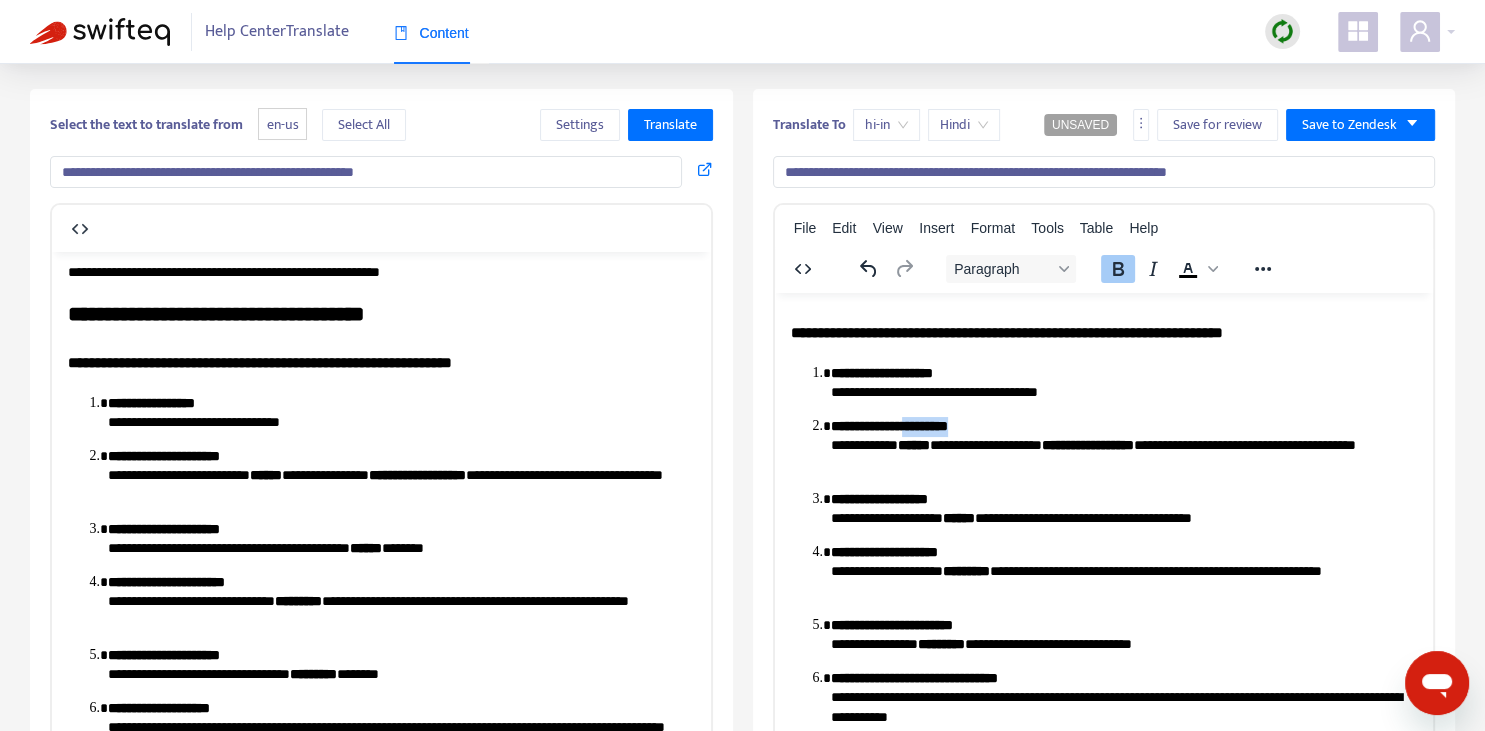 drag, startPoint x: 909, startPoint y: 424, endPoint x: 957, endPoint y: 431, distance: 48.507732 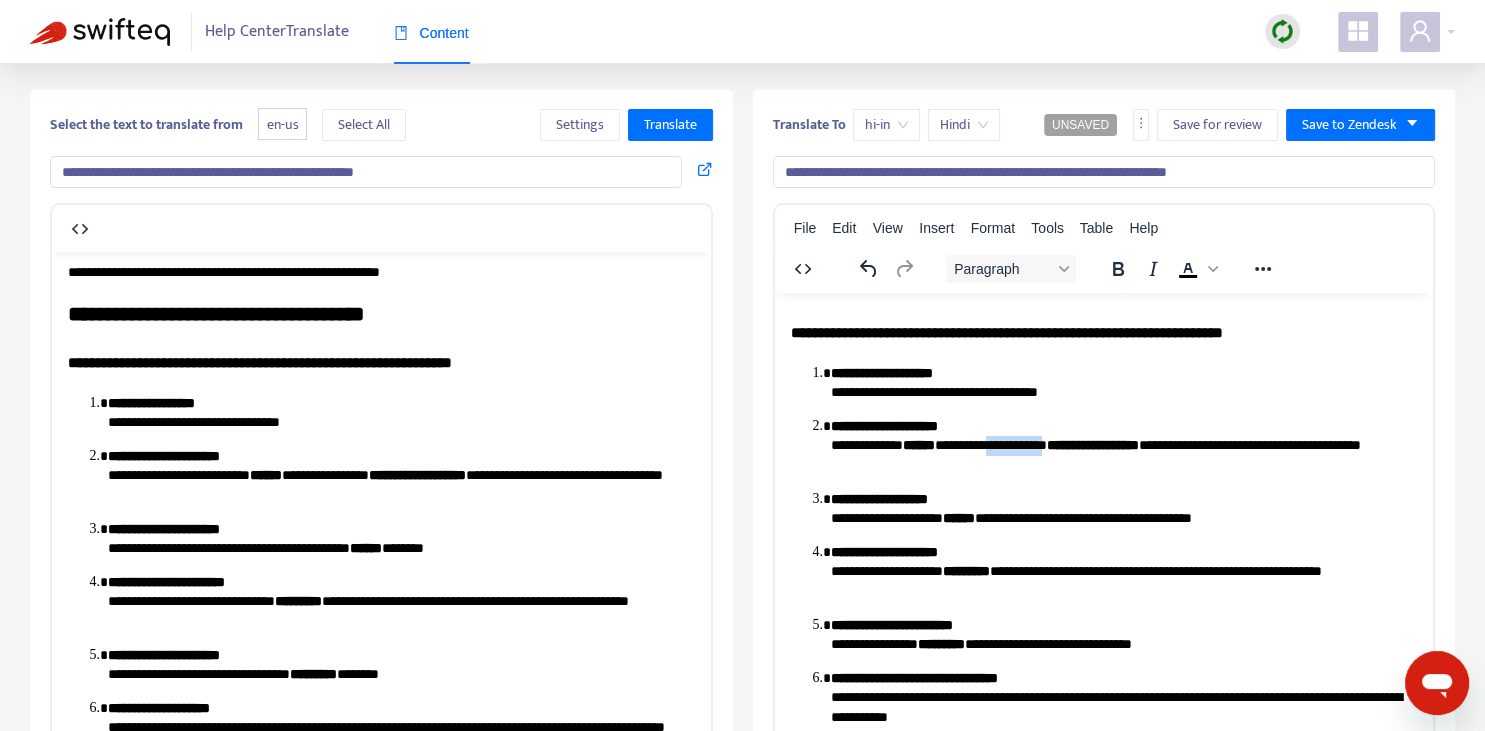 drag, startPoint x: 984, startPoint y: 447, endPoint x: 1056, endPoint y: 444, distance: 72.06247 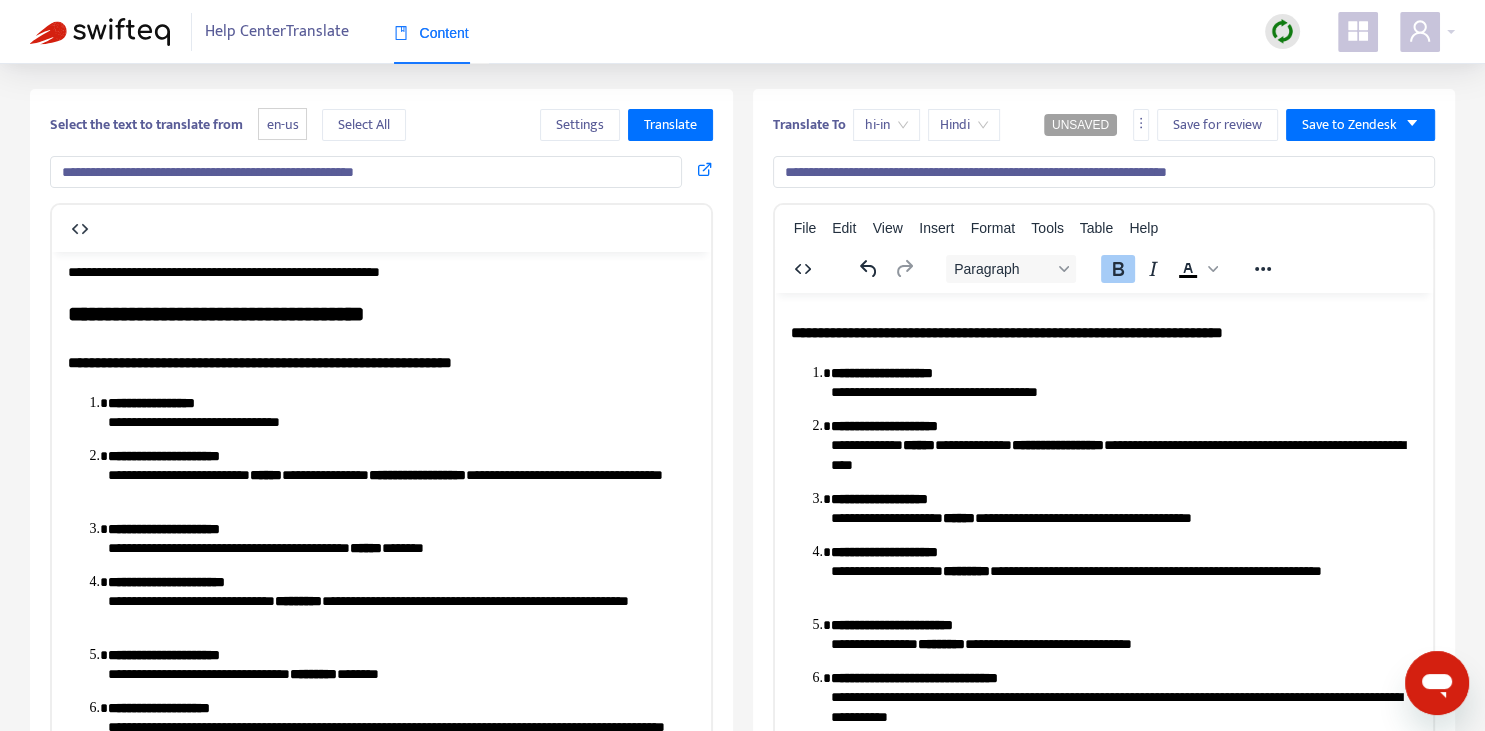 click on "**********" at bounding box center (878, 498) 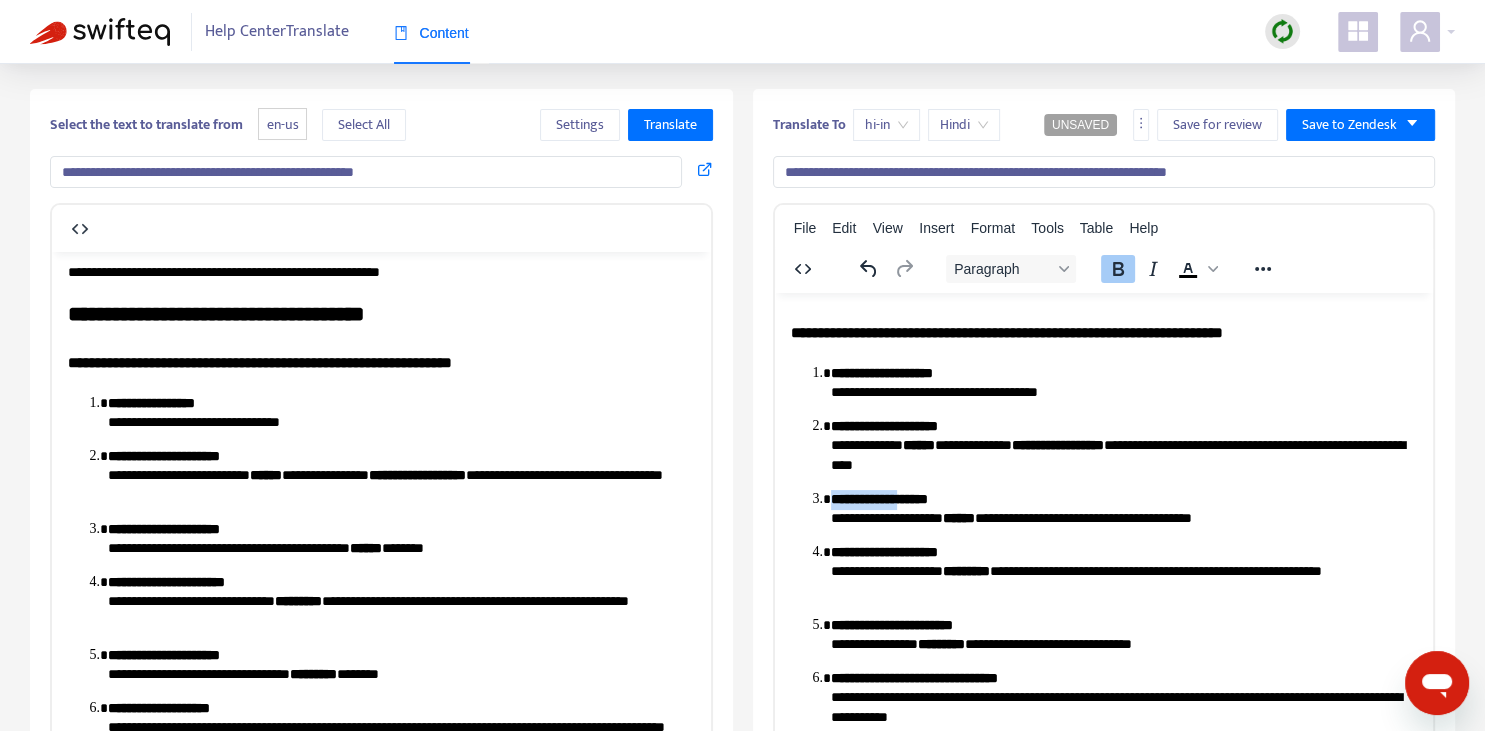 click on "**********" at bounding box center [878, 498] 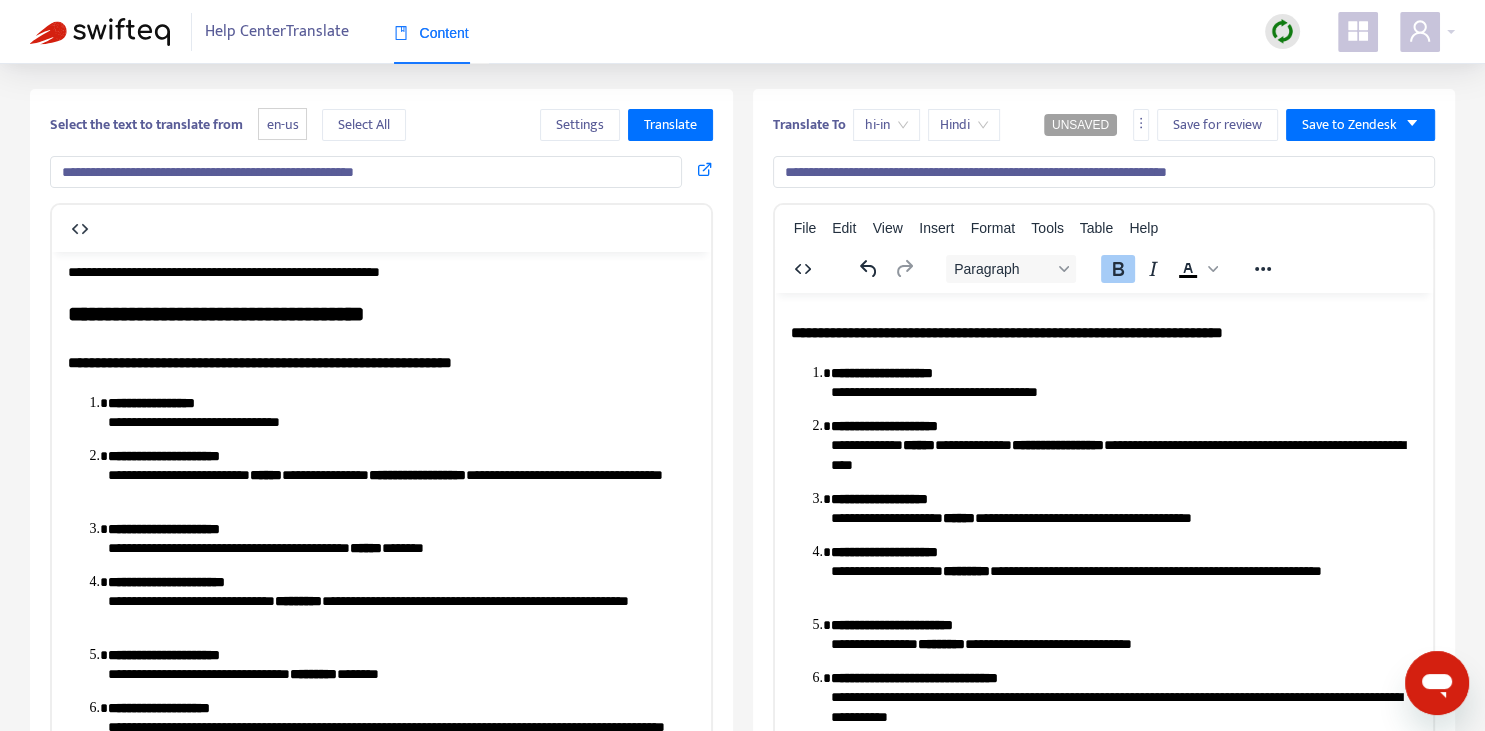 click on "**********" at bounding box center [1123, 508] 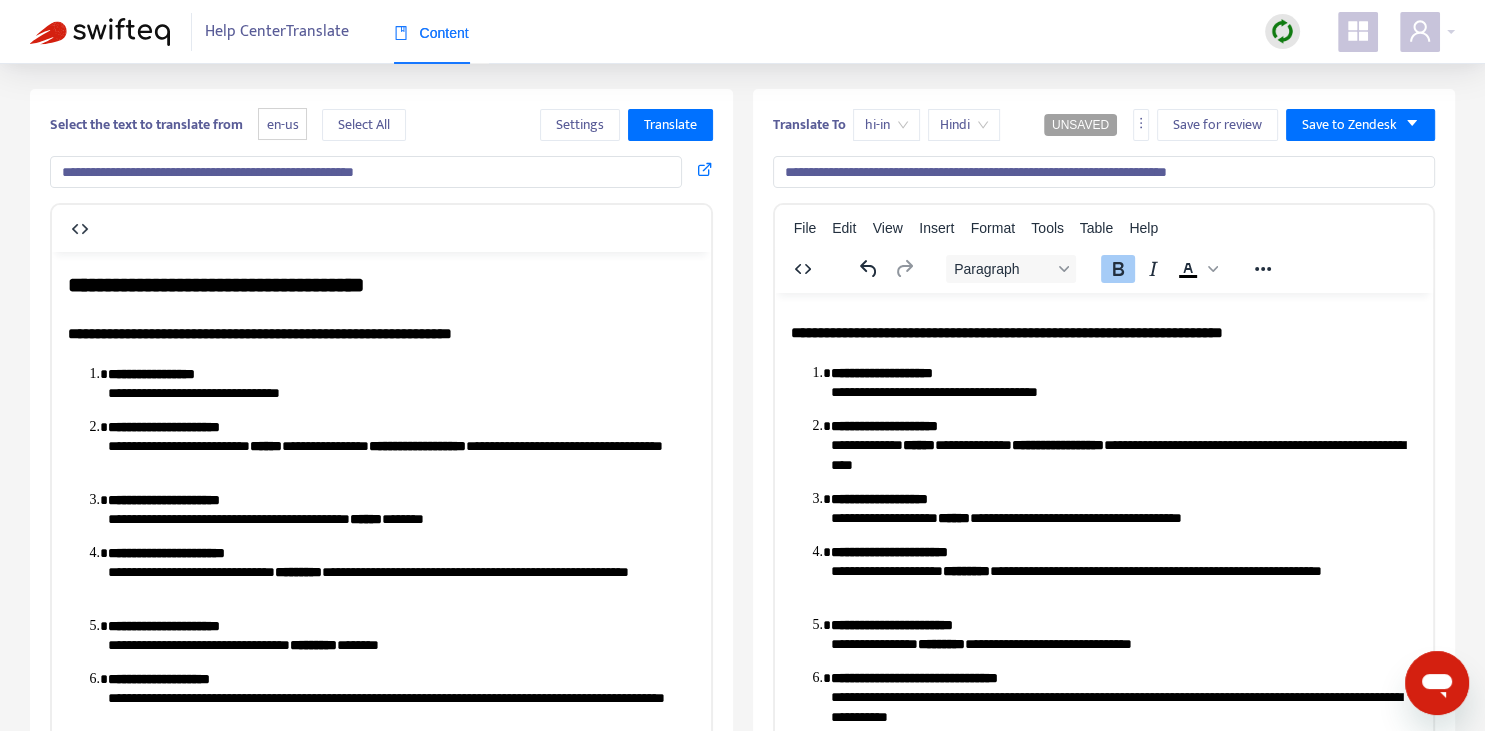 scroll, scrollTop: 211, scrollLeft: 0, axis: vertical 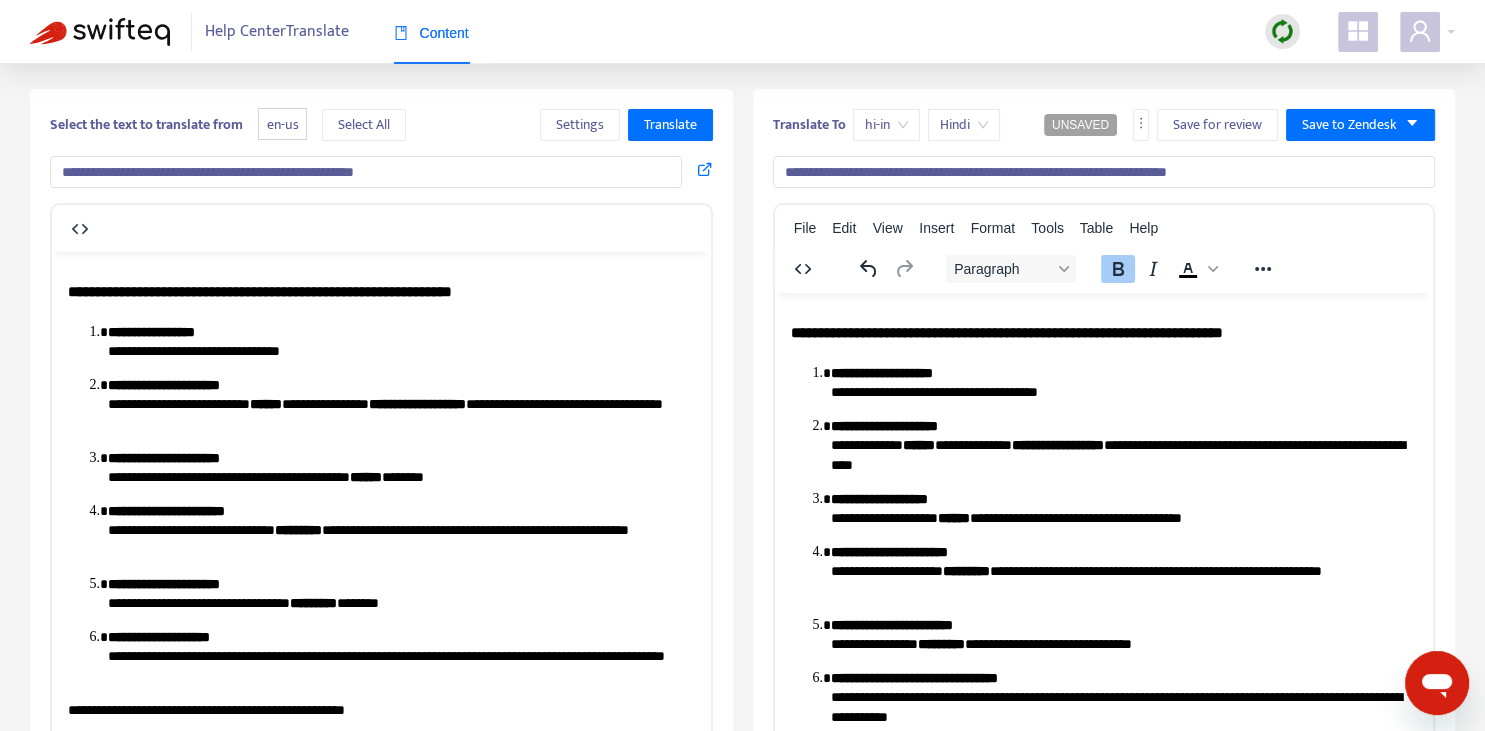 click on "**********" at bounding box center [1123, 571] 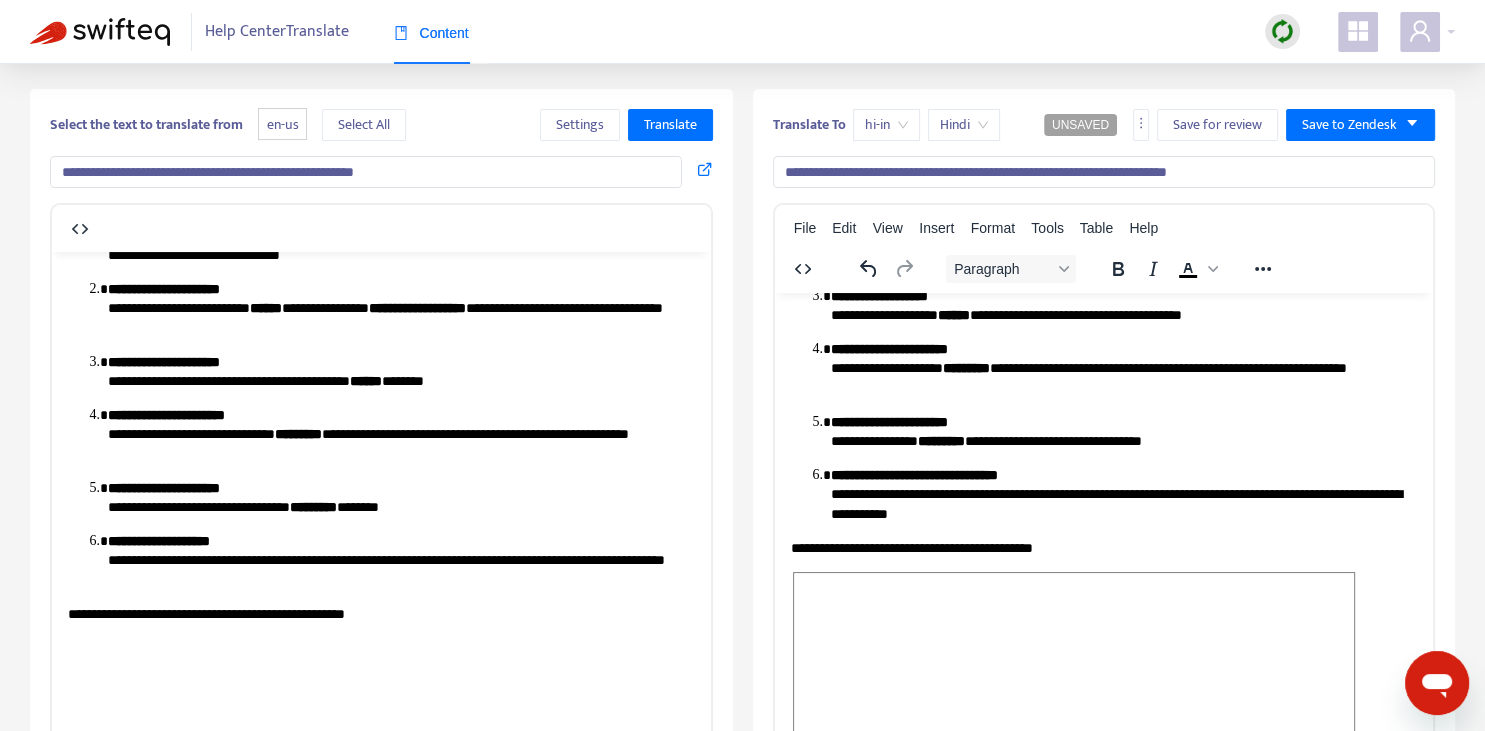 scroll, scrollTop: 352, scrollLeft: 0, axis: vertical 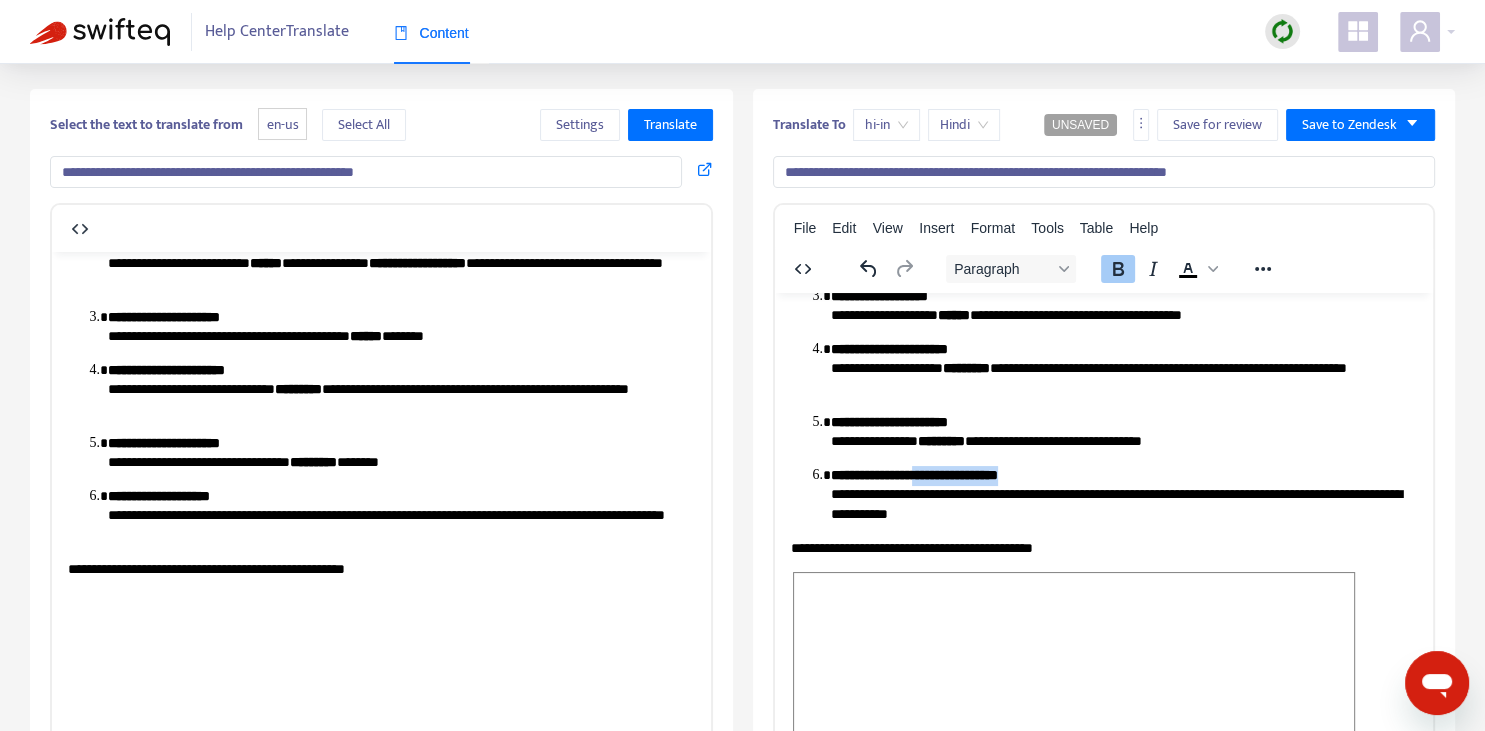 drag, startPoint x: 939, startPoint y: 471, endPoint x: 1030, endPoint y: 474, distance: 91.04944 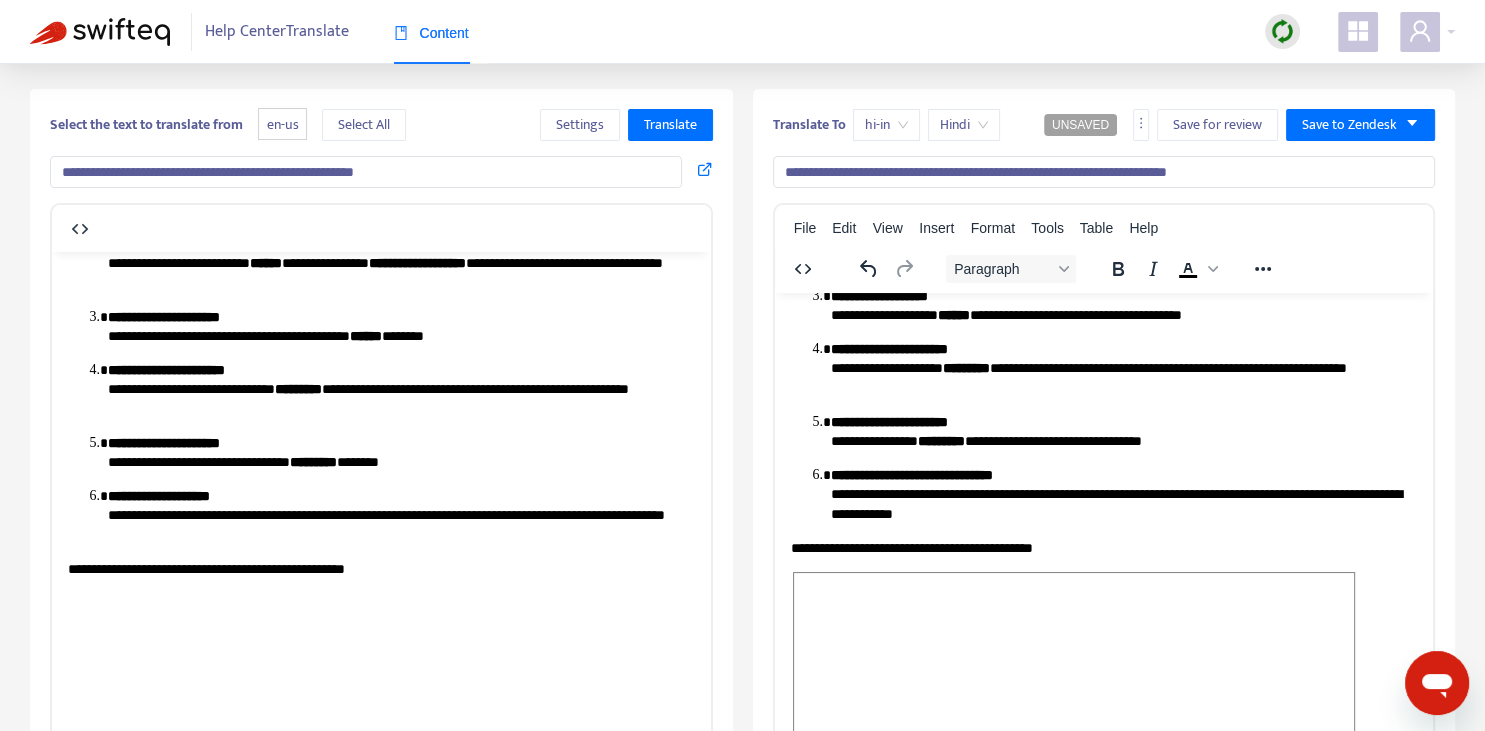 scroll, scrollTop: 394, scrollLeft: 0, axis: vertical 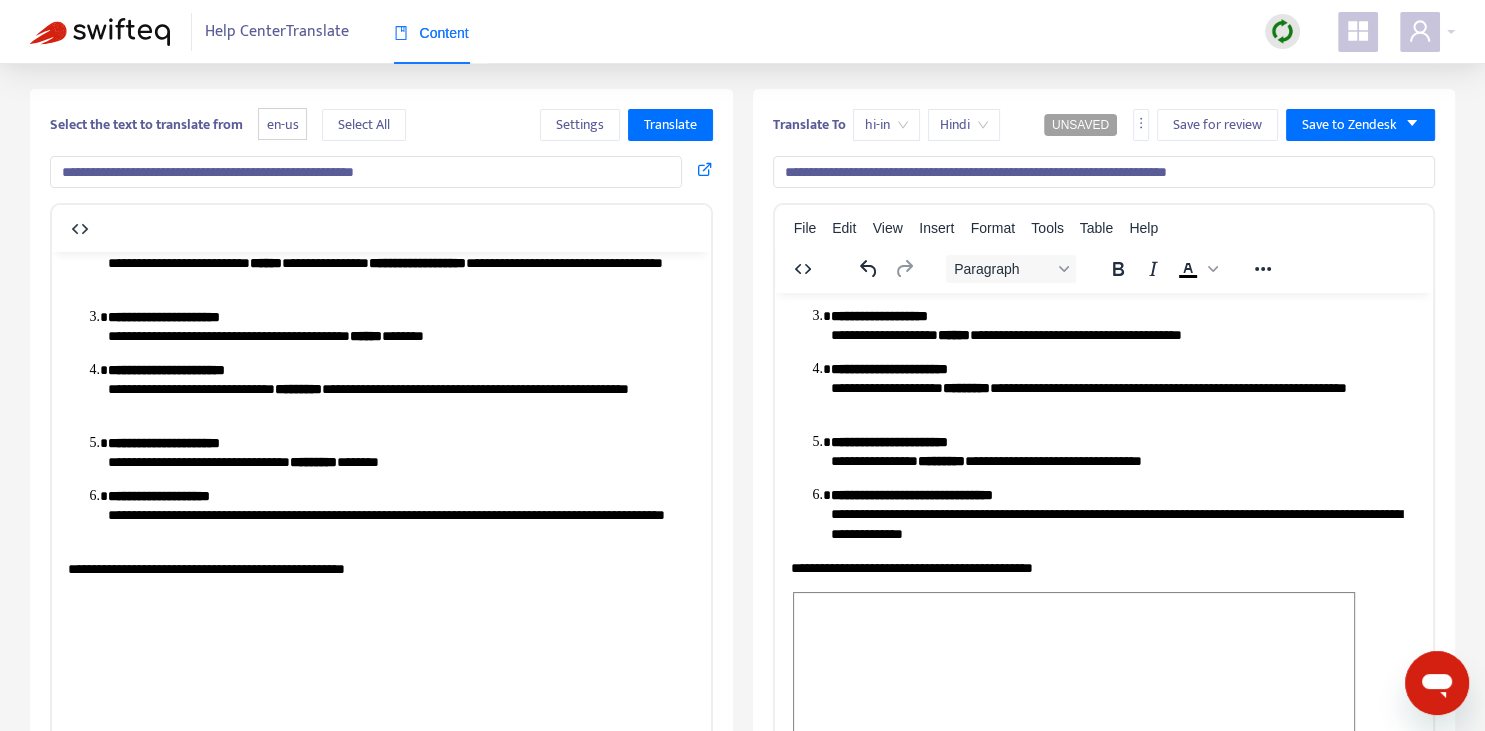 click on "**********" at bounding box center [1123, 514] 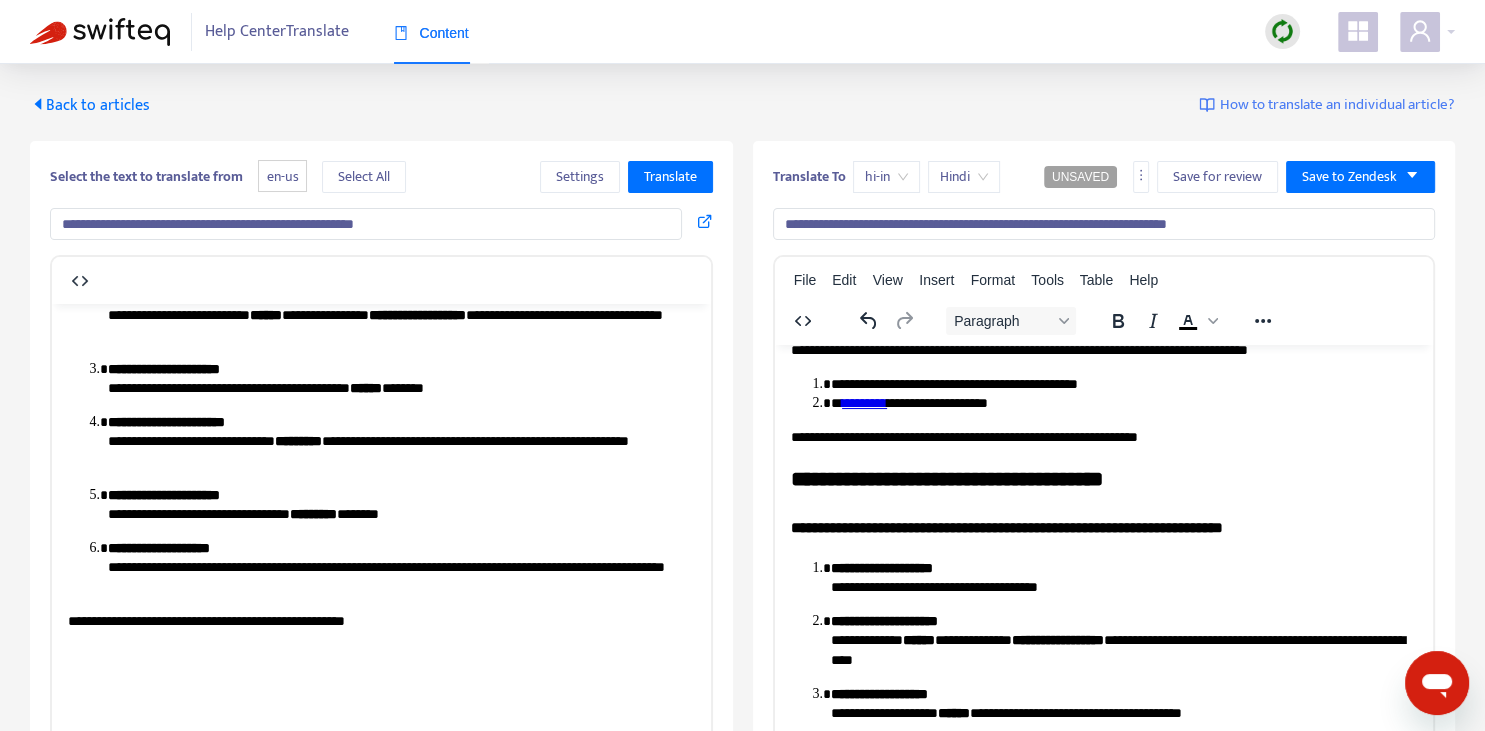 scroll, scrollTop: 70, scrollLeft: 0, axis: vertical 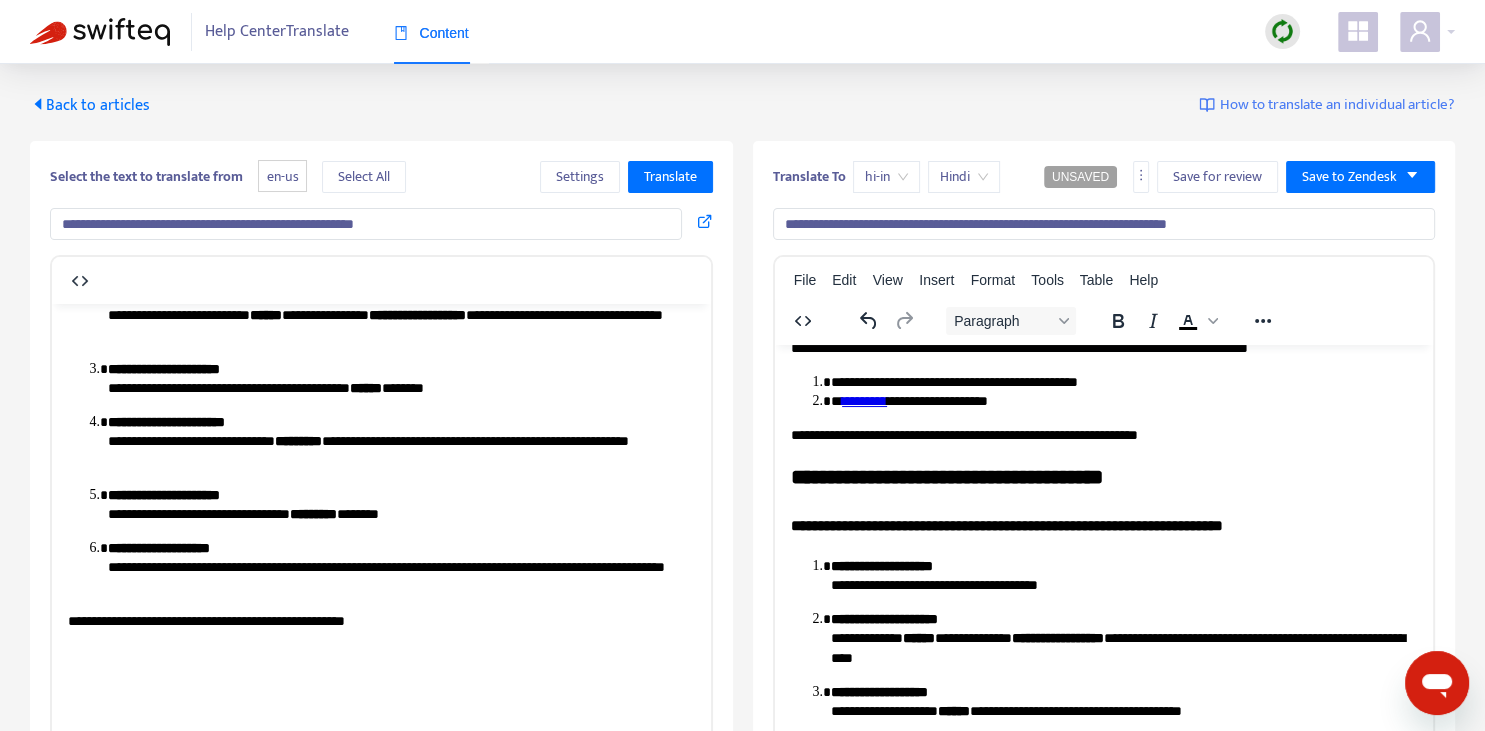 click on "**********" at bounding box center (1103, 435) 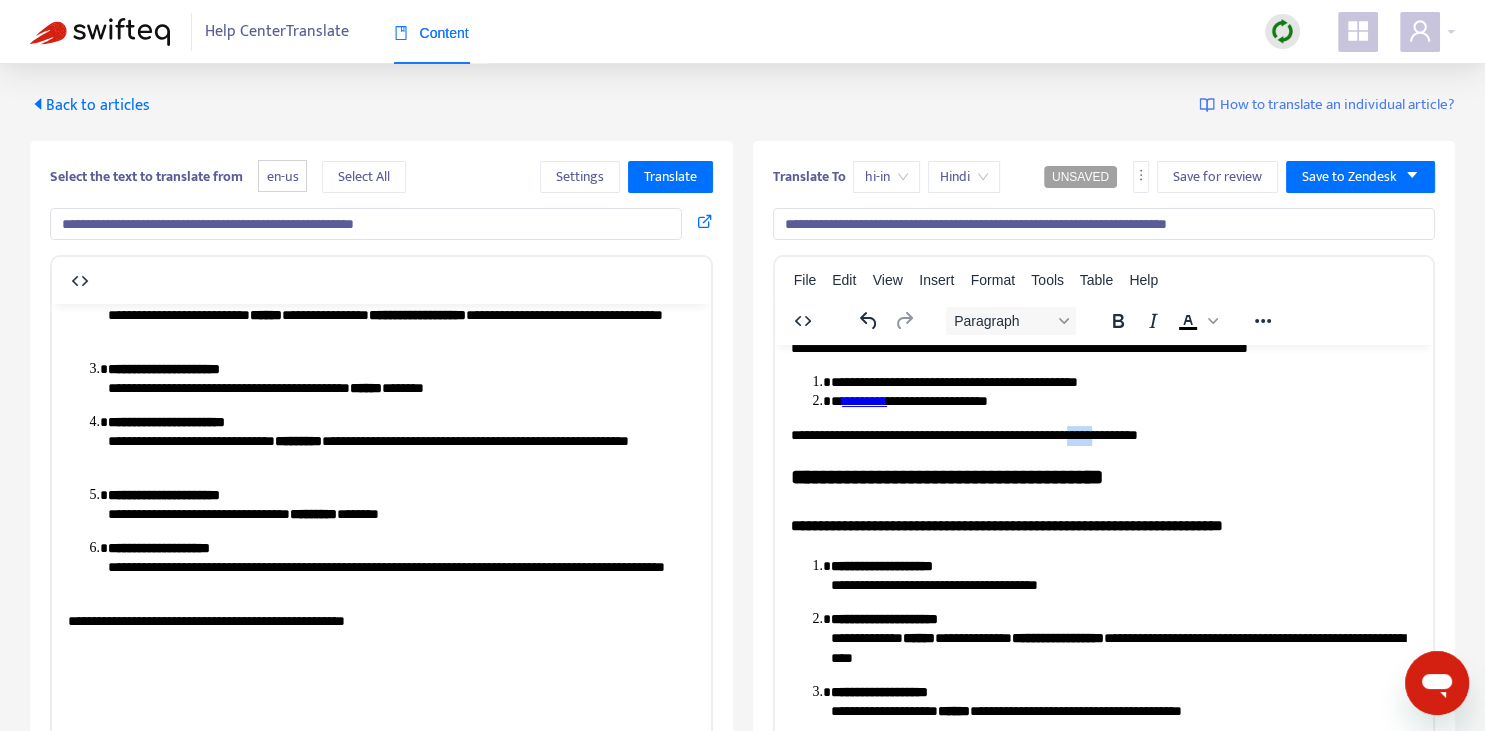 click on "**********" at bounding box center [1103, 435] 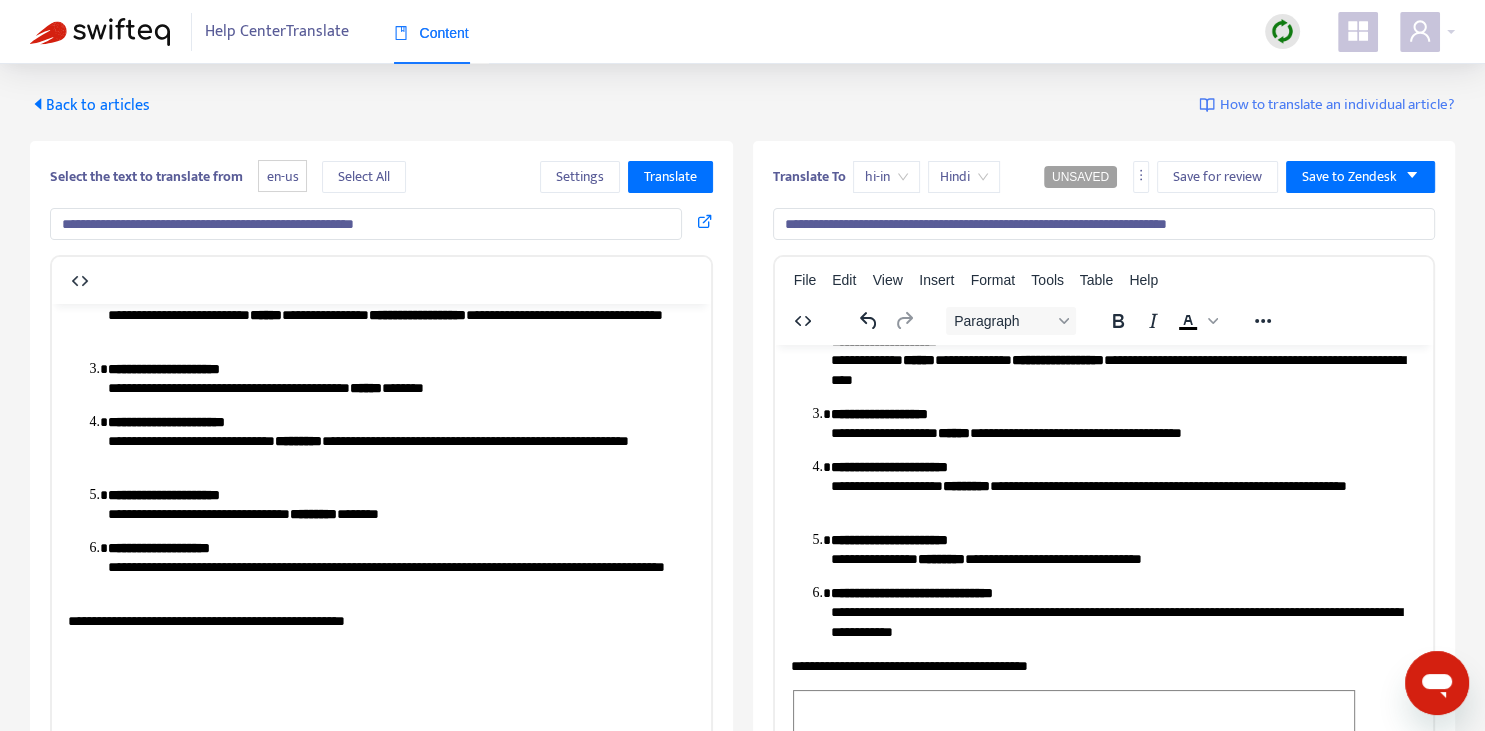 scroll, scrollTop: 352, scrollLeft: 0, axis: vertical 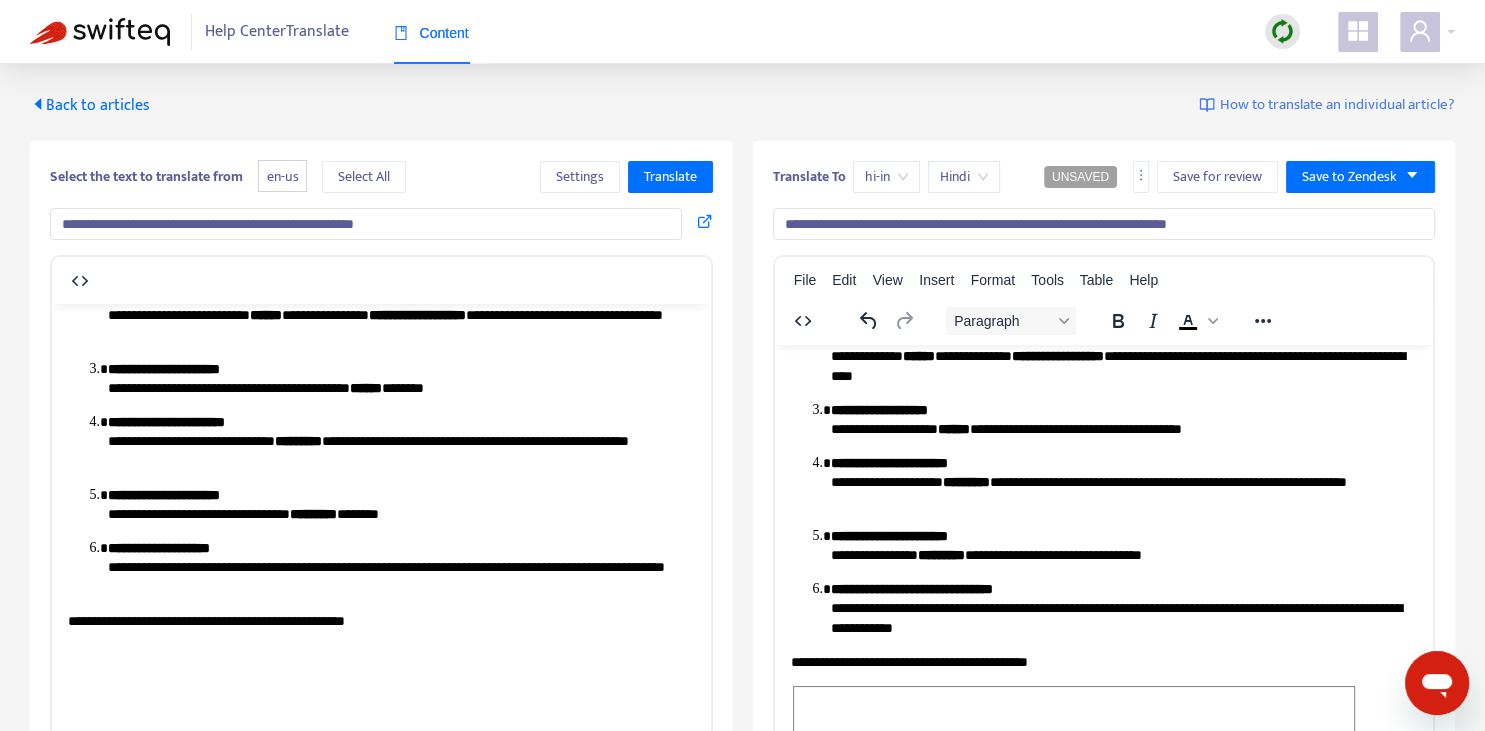 click on "**********" at bounding box center (878, 409) 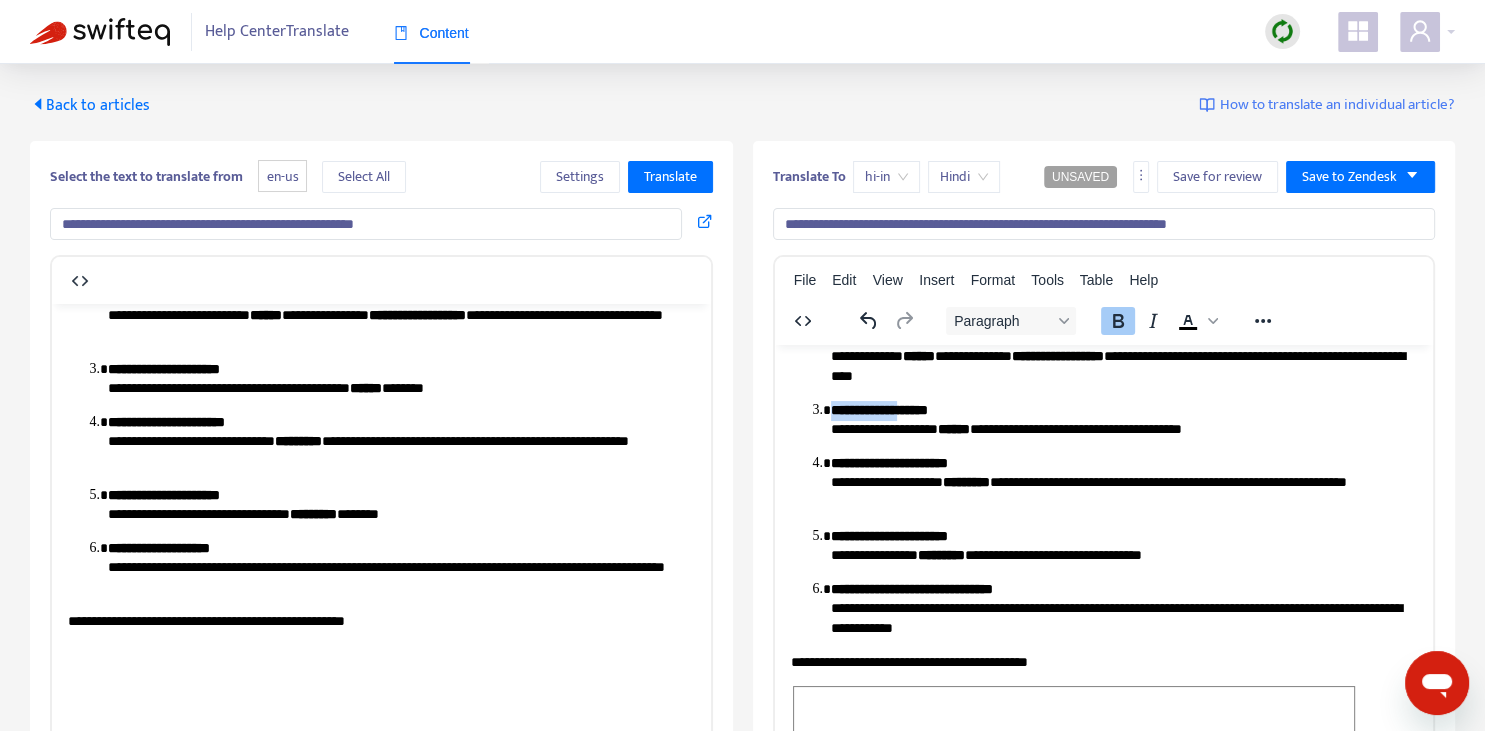 click on "**********" at bounding box center [878, 409] 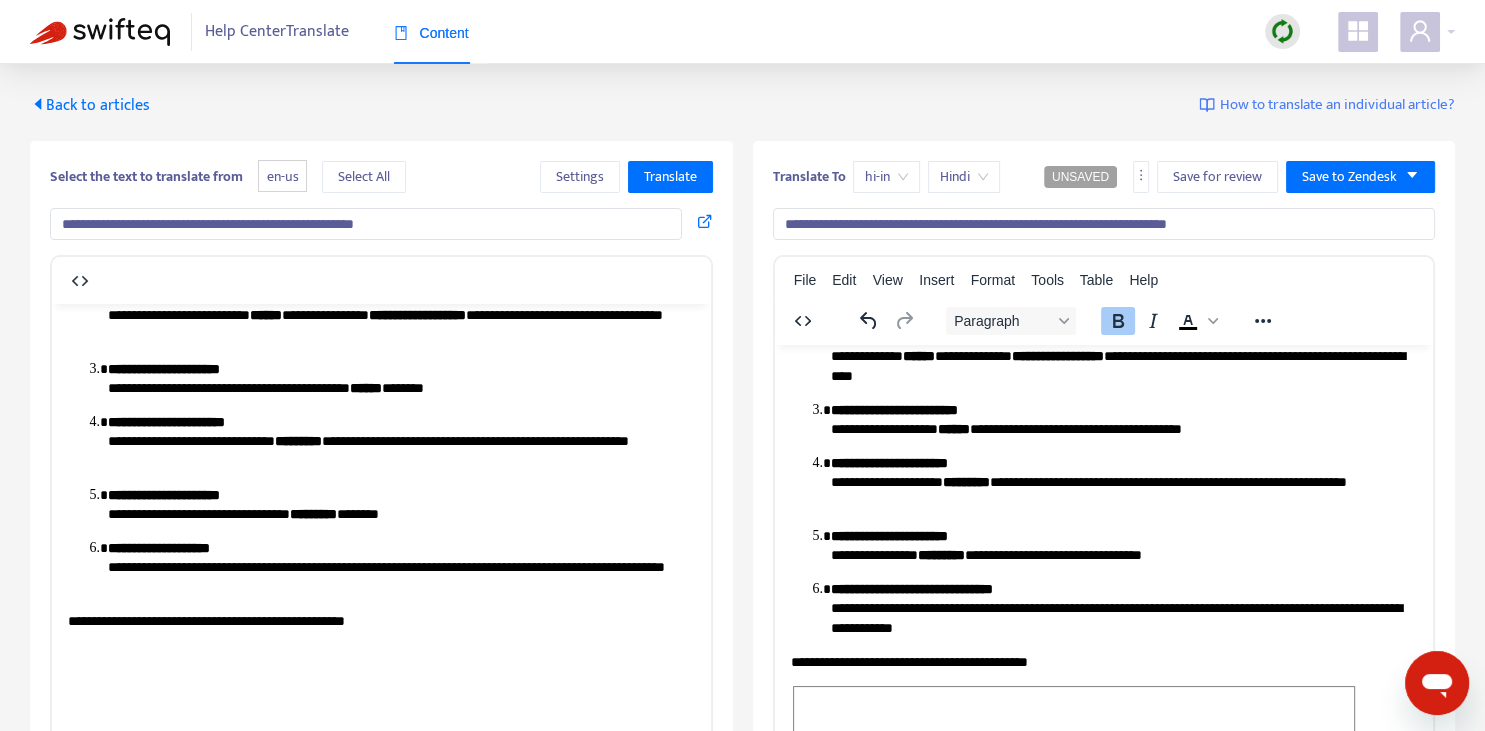click on "**********" at bounding box center [888, 462] 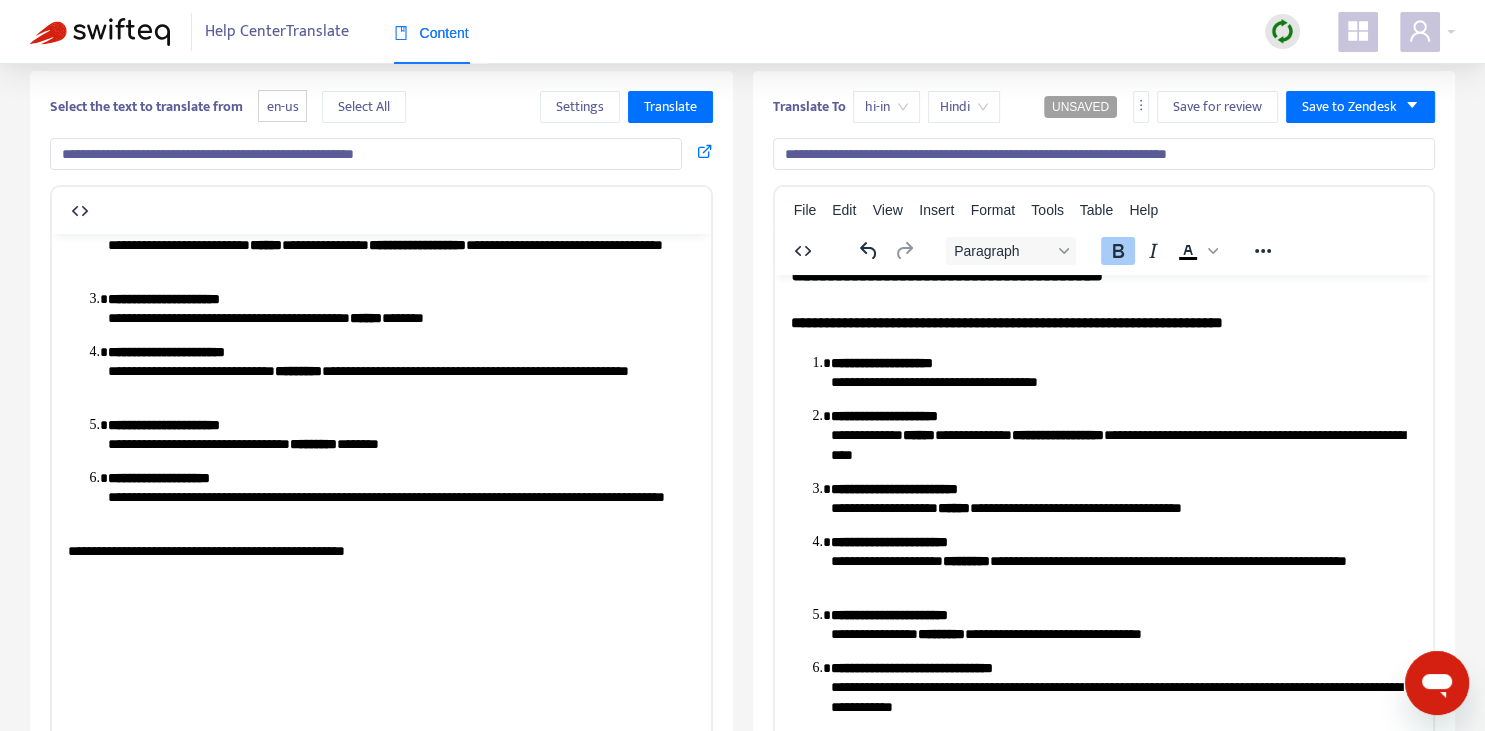 scroll, scrollTop: 0, scrollLeft: 0, axis: both 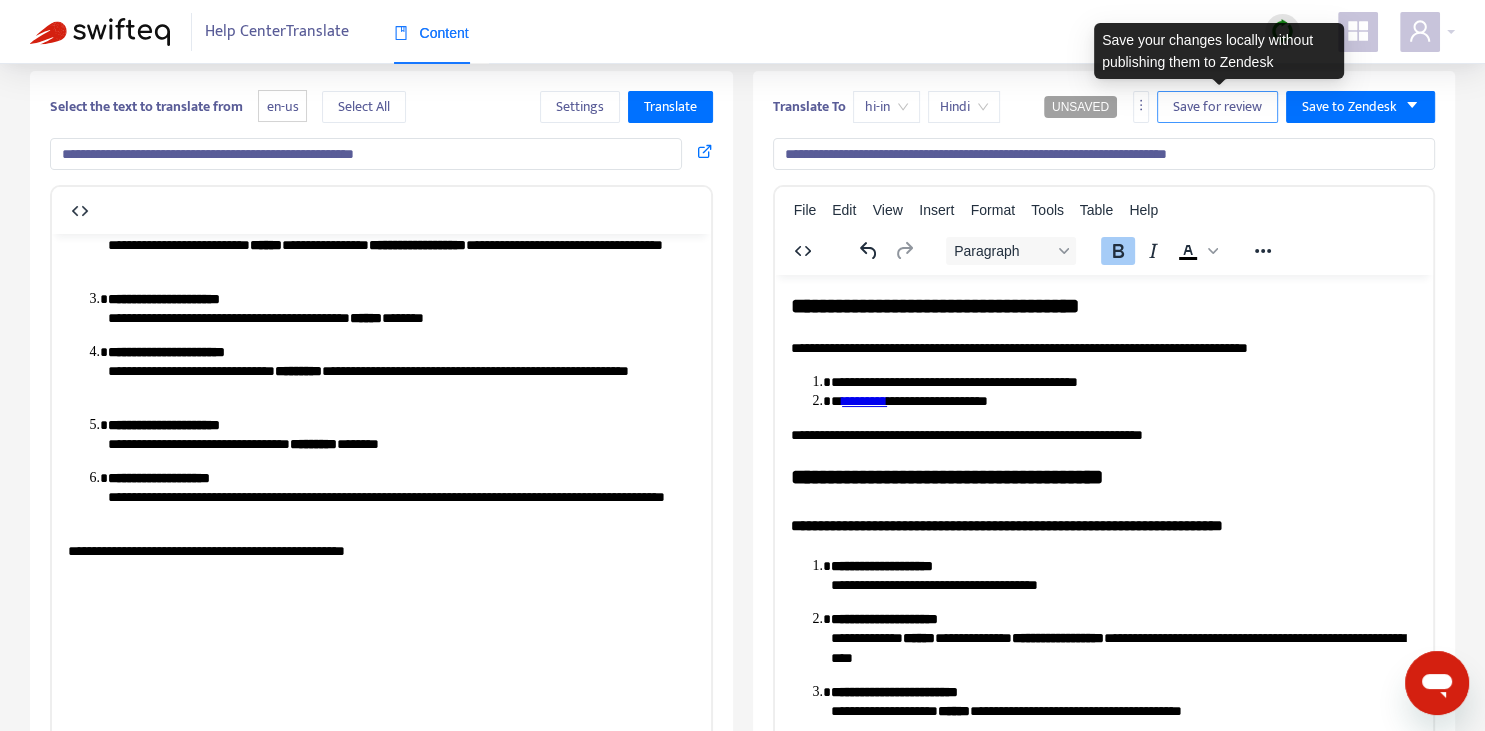 click on "Save for review" at bounding box center [1217, 107] 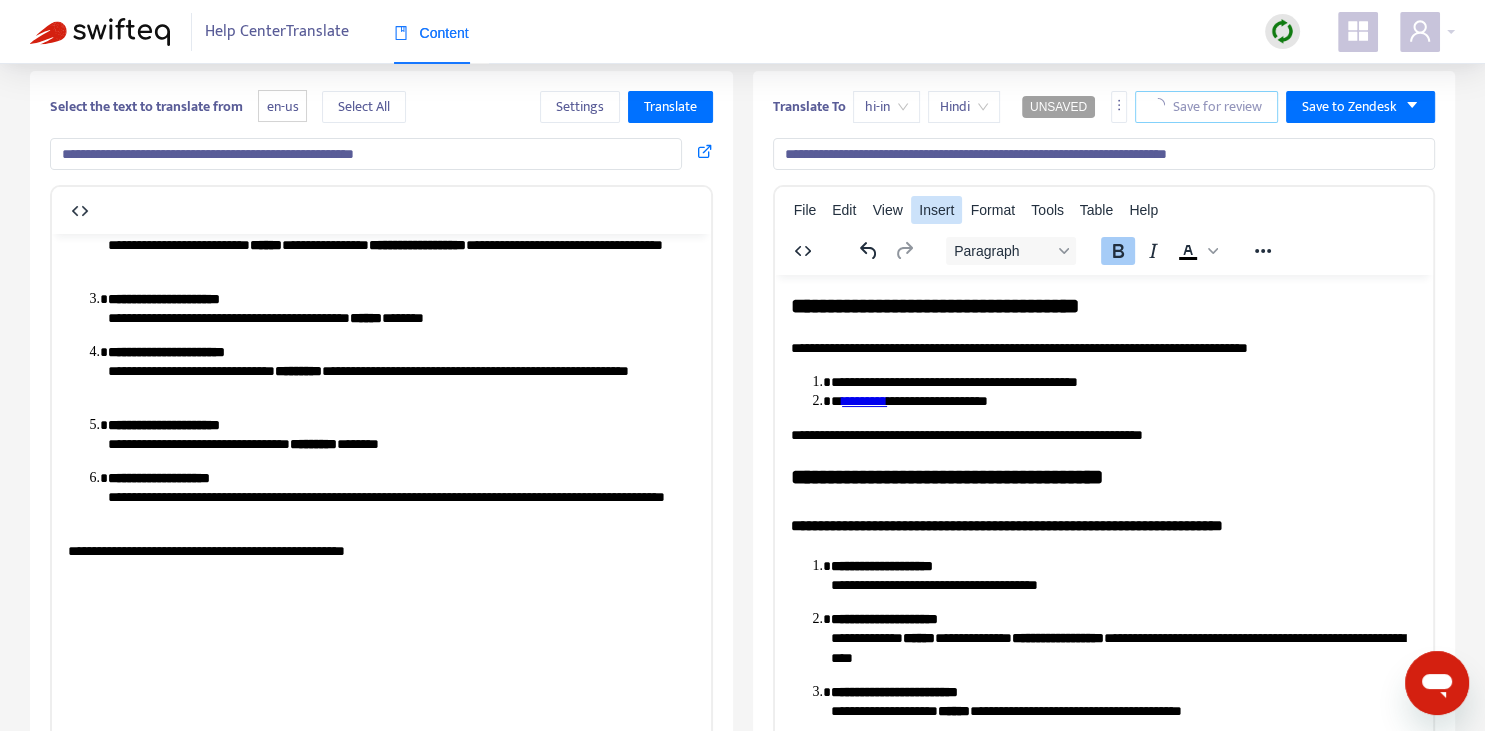 scroll, scrollTop: 0, scrollLeft: 0, axis: both 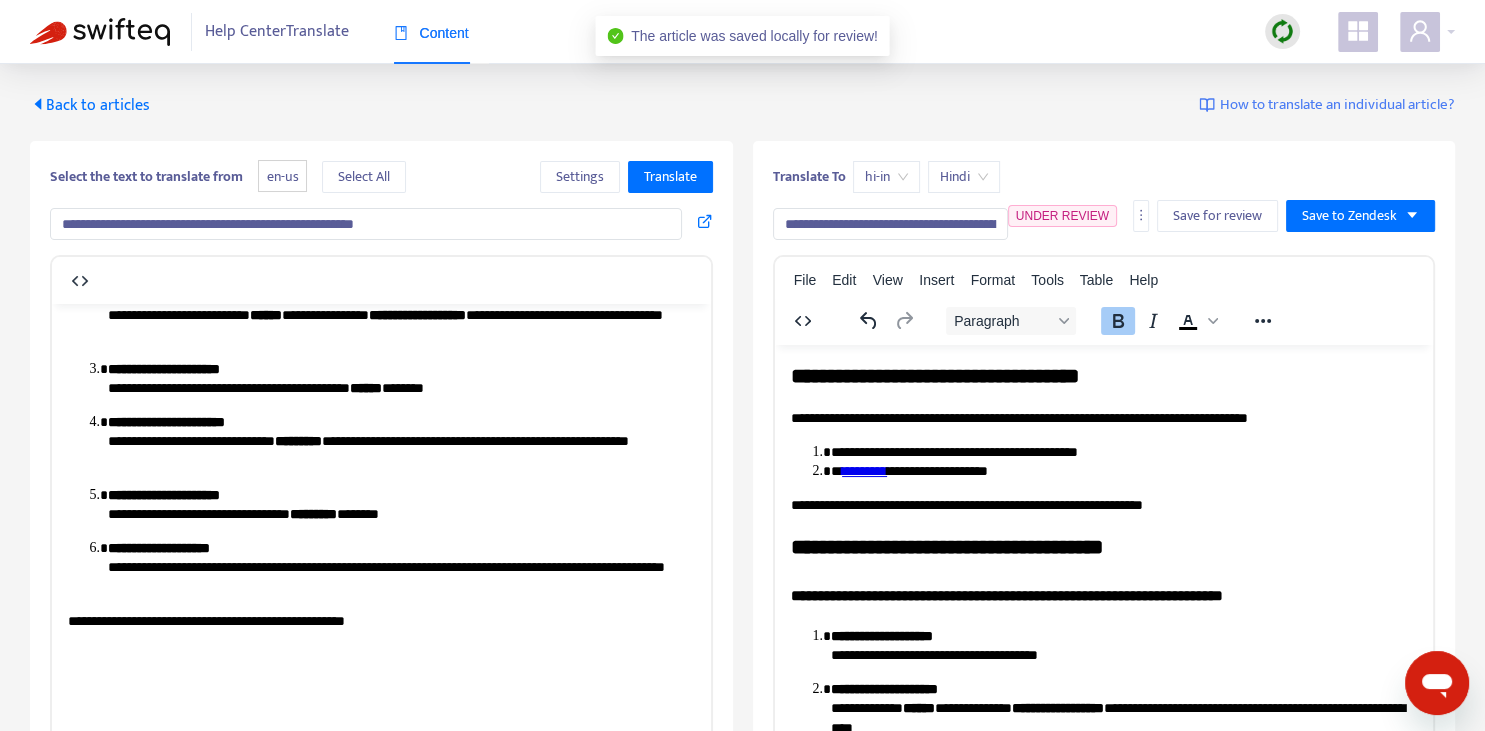 click on "Back to articles" at bounding box center [90, 105] 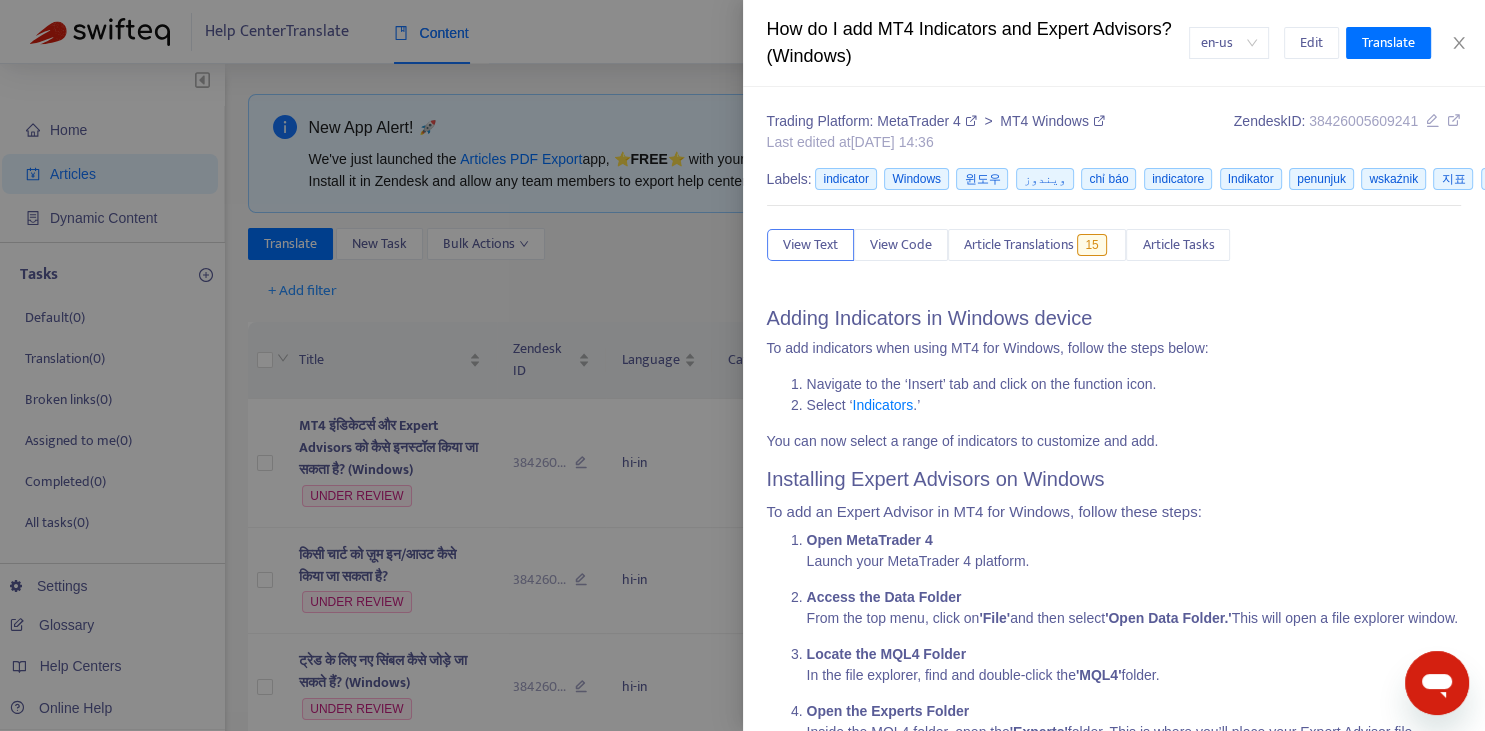 click at bounding box center (742, 365) 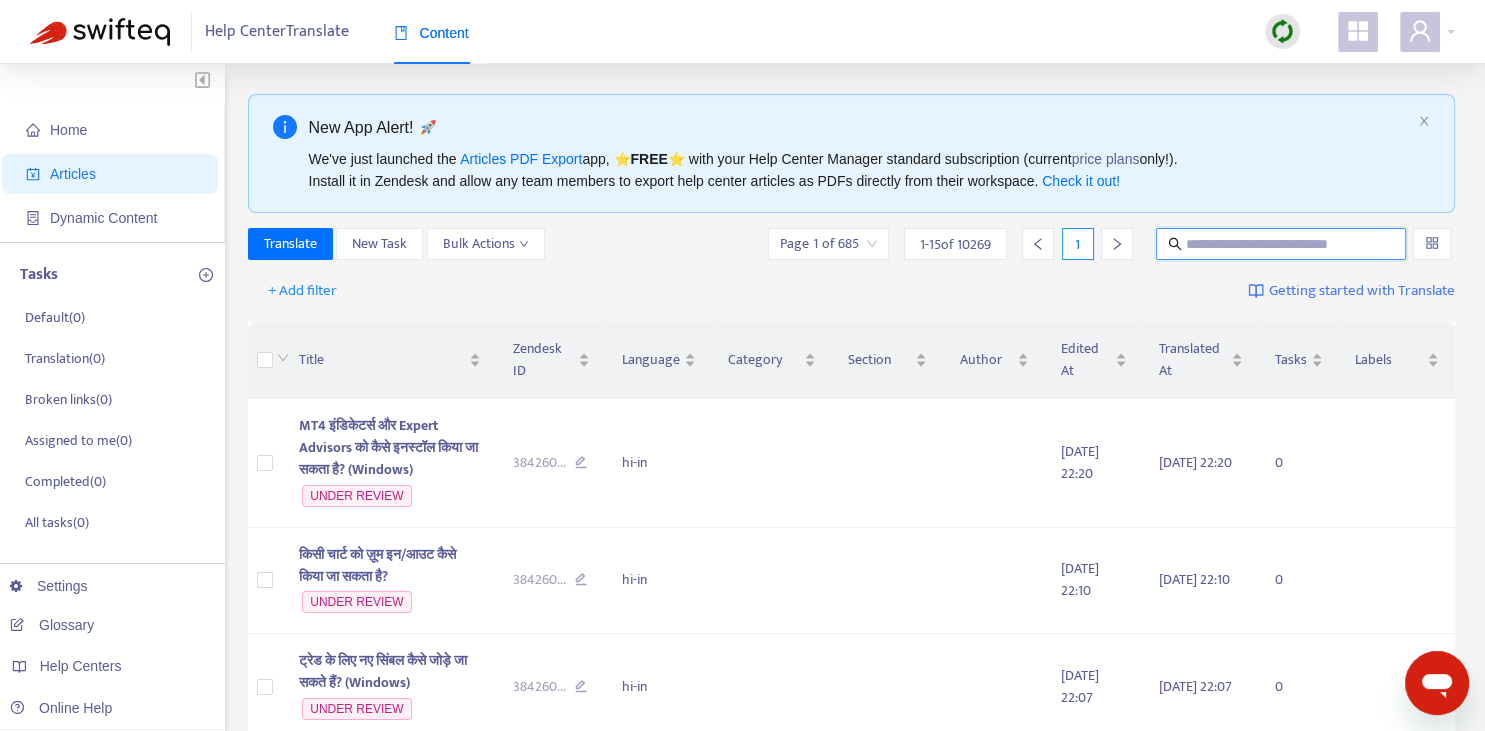 click at bounding box center [1282, 244] 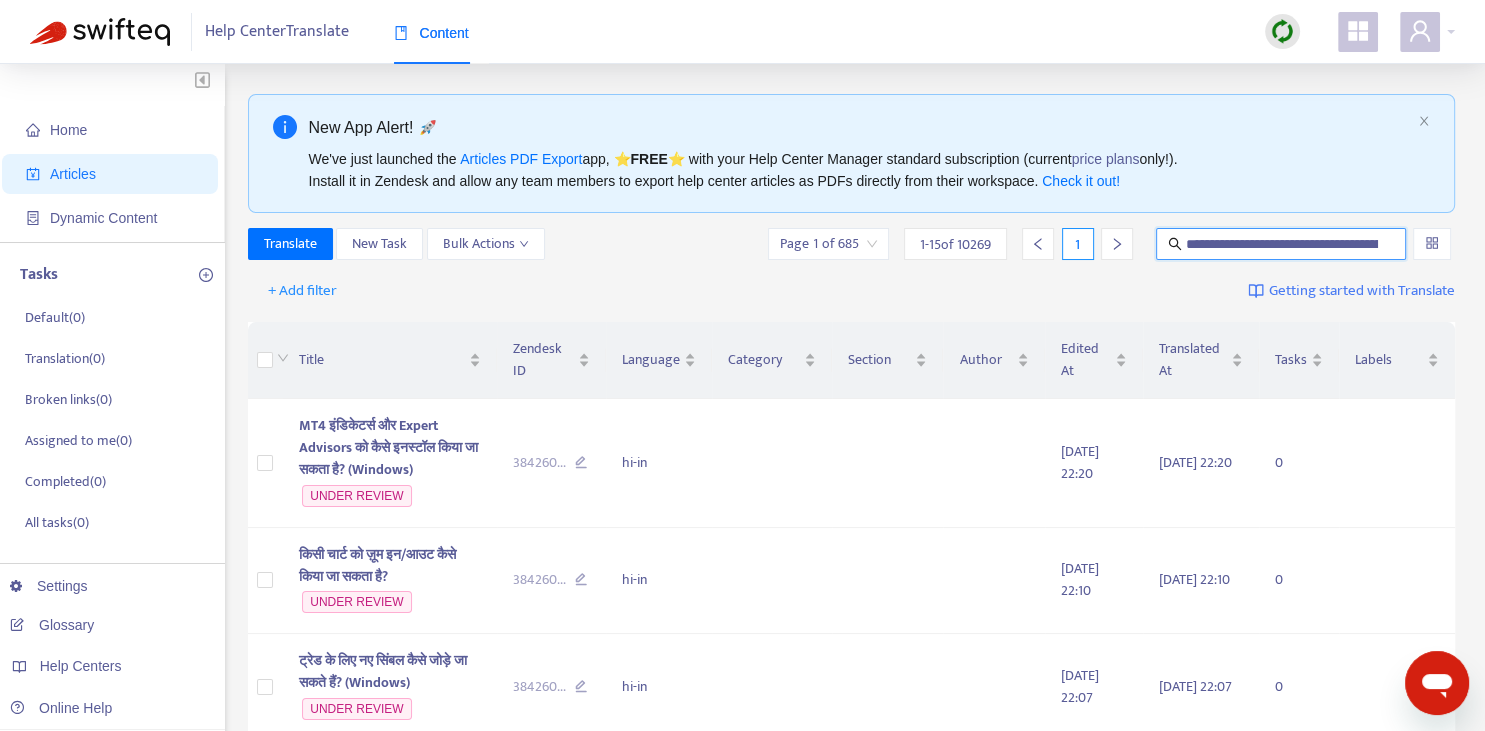 scroll, scrollTop: 0, scrollLeft: 141, axis: horizontal 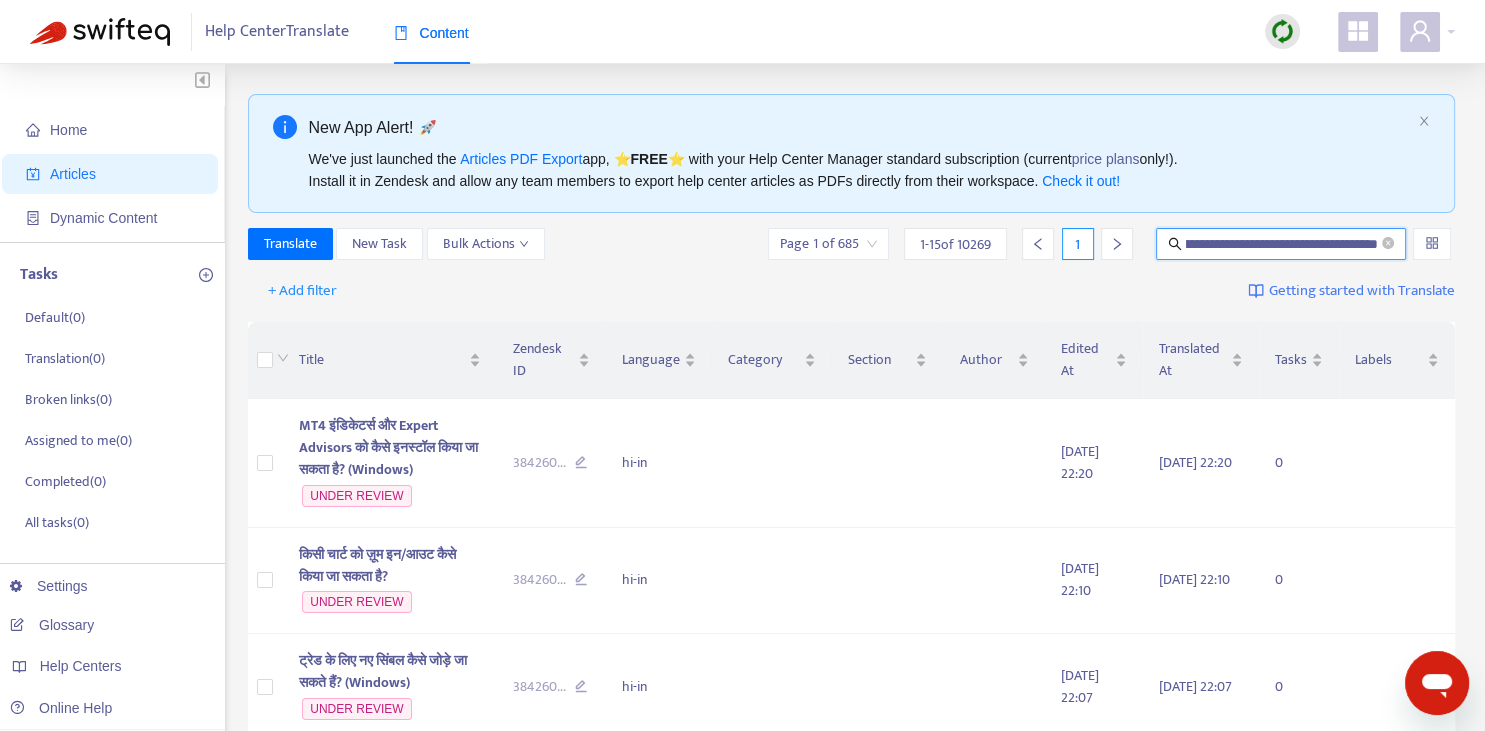 type on "**********" 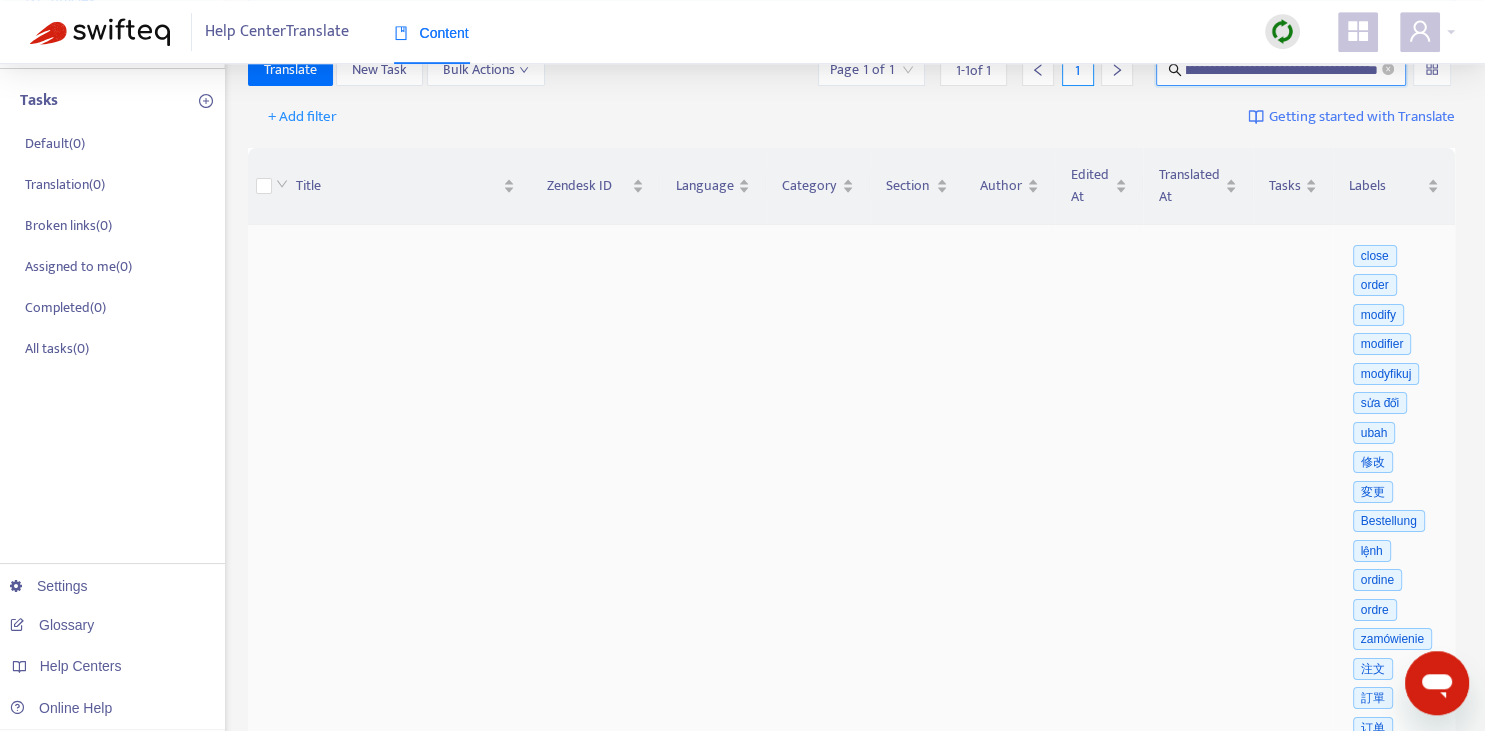 scroll, scrollTop: 352, scrollLeft: 0, axis: vertical 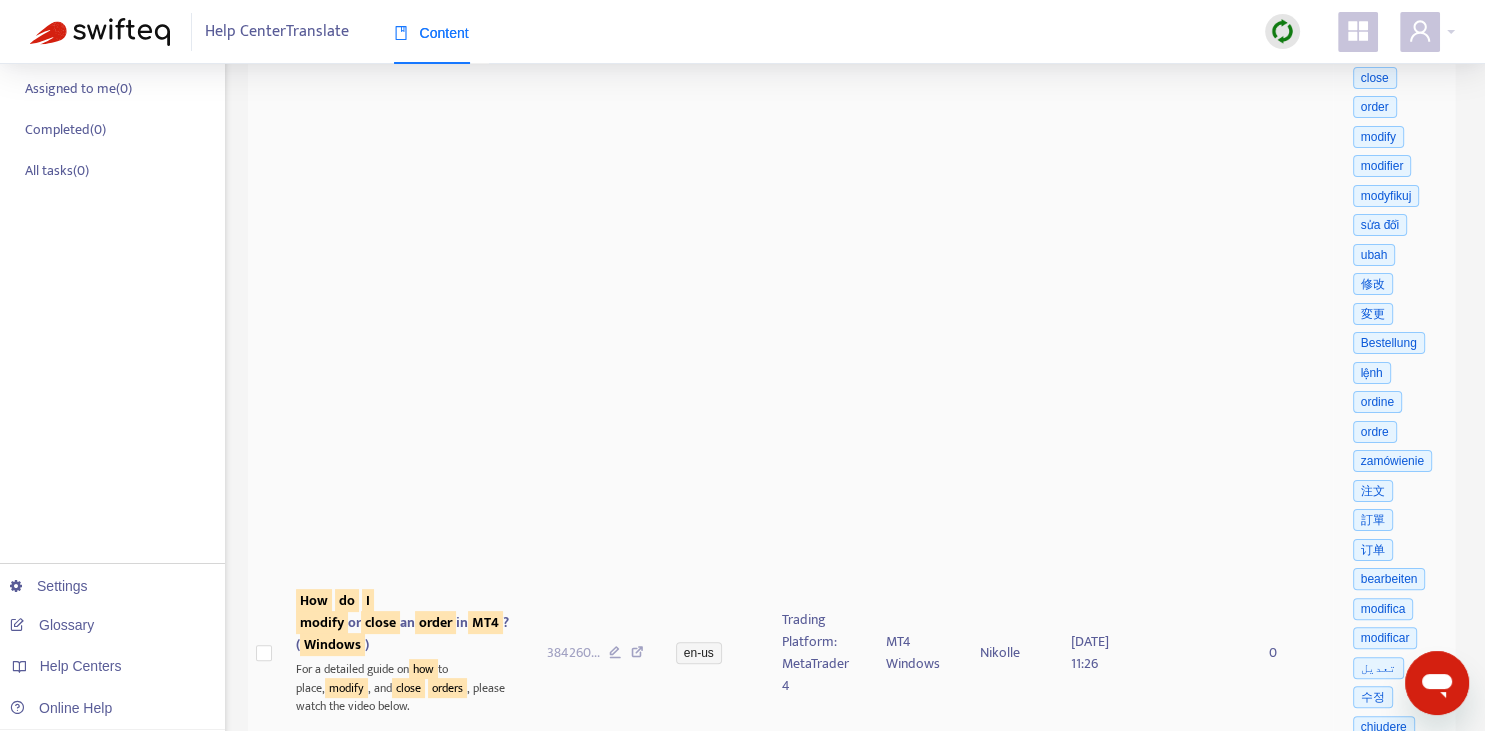 click on "Windows" at bounding box center [332, 644] 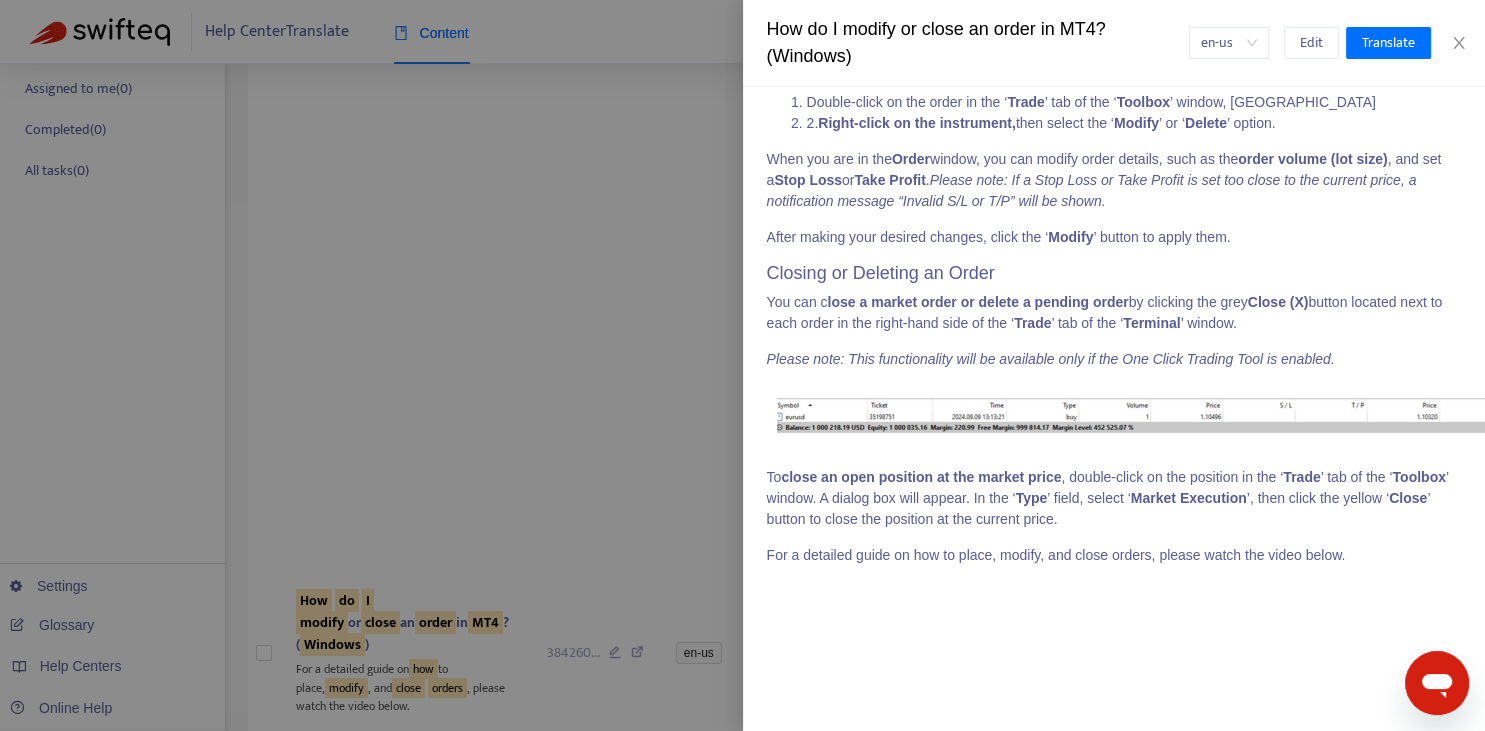scroll, scrollTop: 0, scrollLeft: 0, axis: both 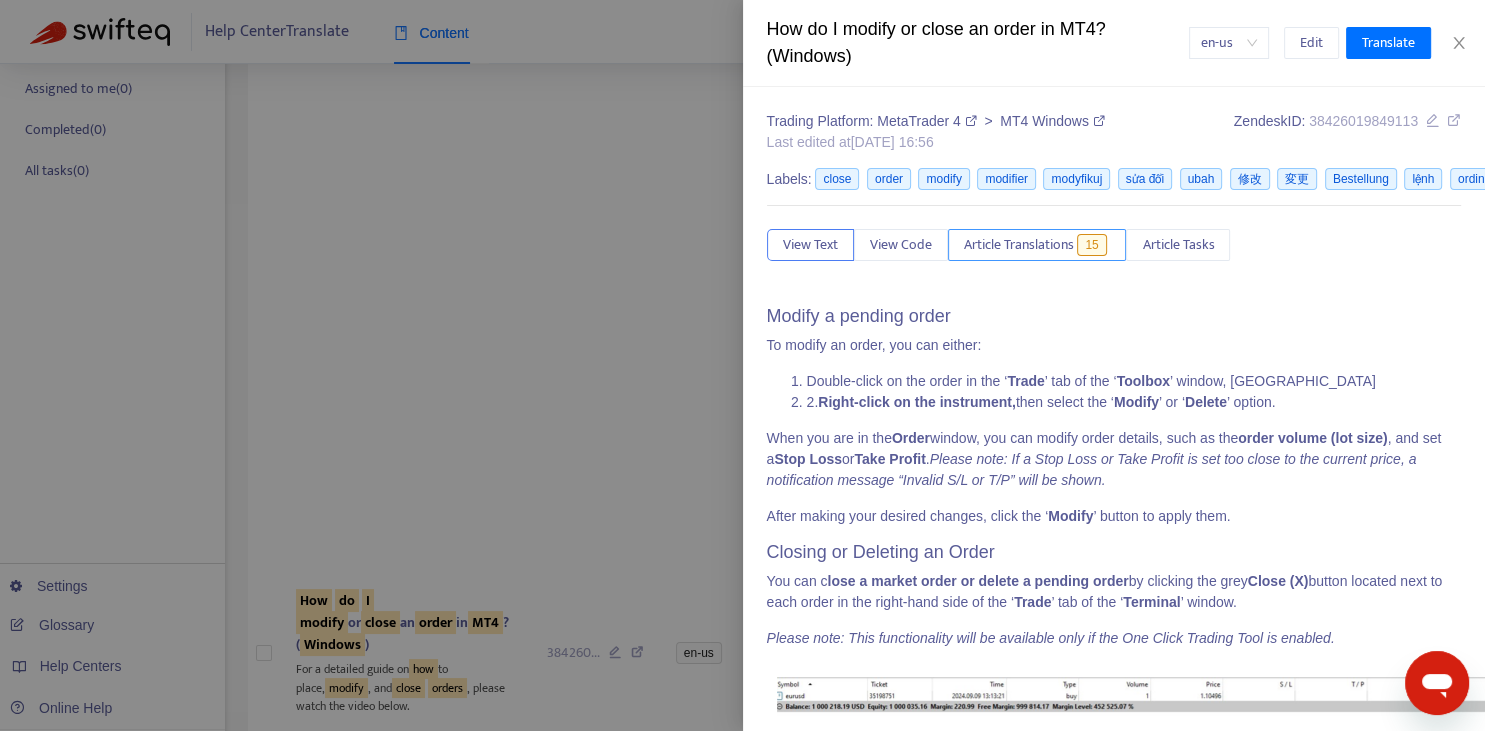 click on "Article Translations" at bounding box center [1019, 245] 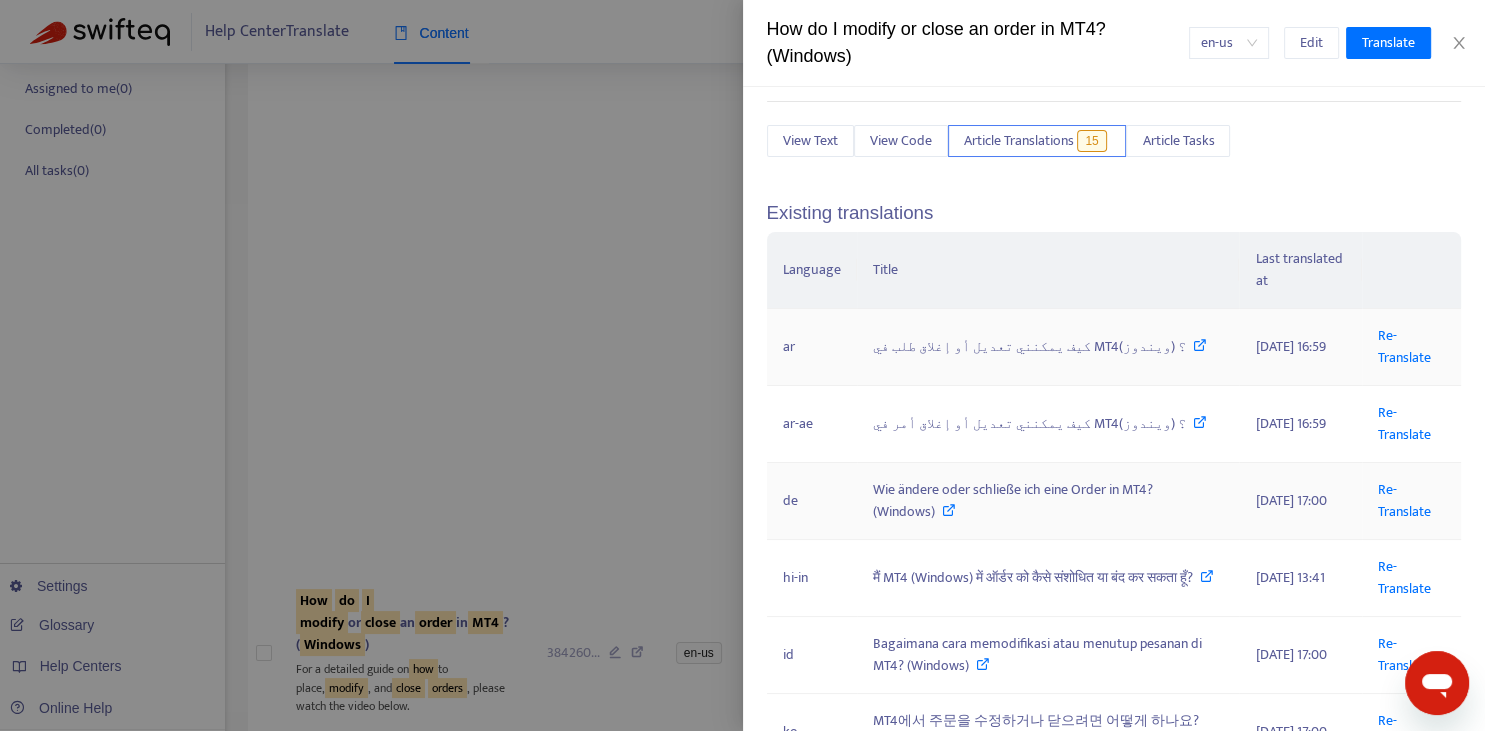 scroll, scrollTop: 221, scrollLeft: 0, axis: vertical 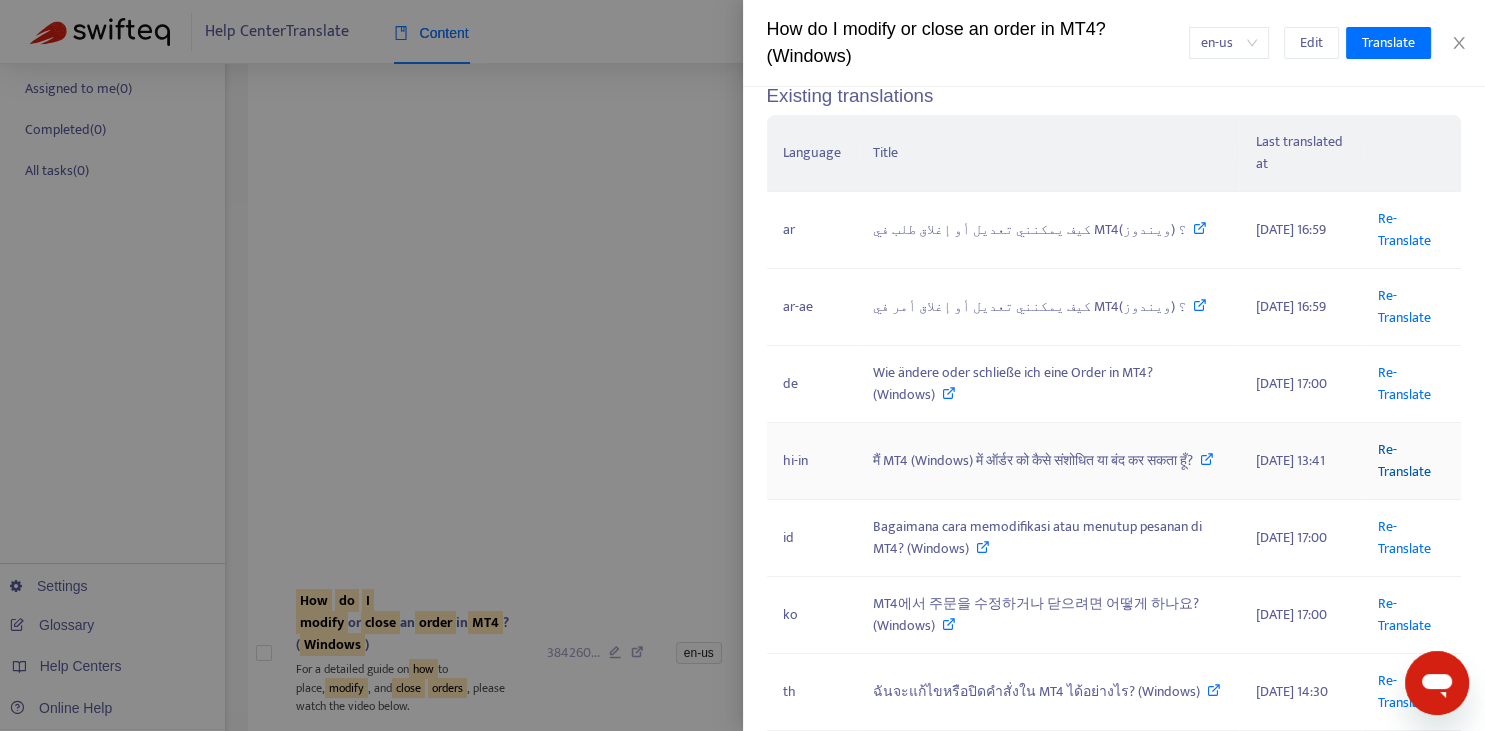 click on "Re-Translate" at bounding box center (1404, 460) 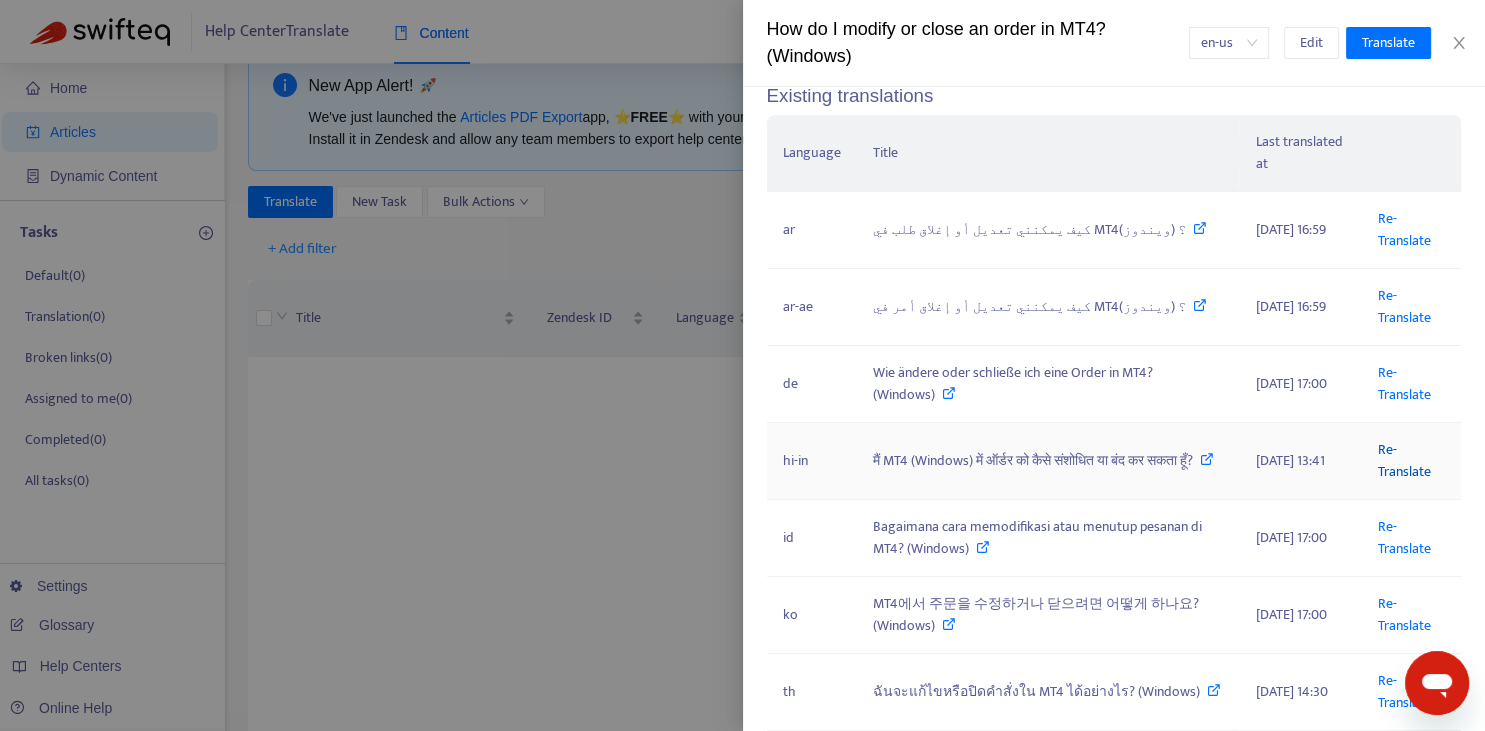 scroll, scrollTop: 0, scrollLeft: 141, axis: horizontal 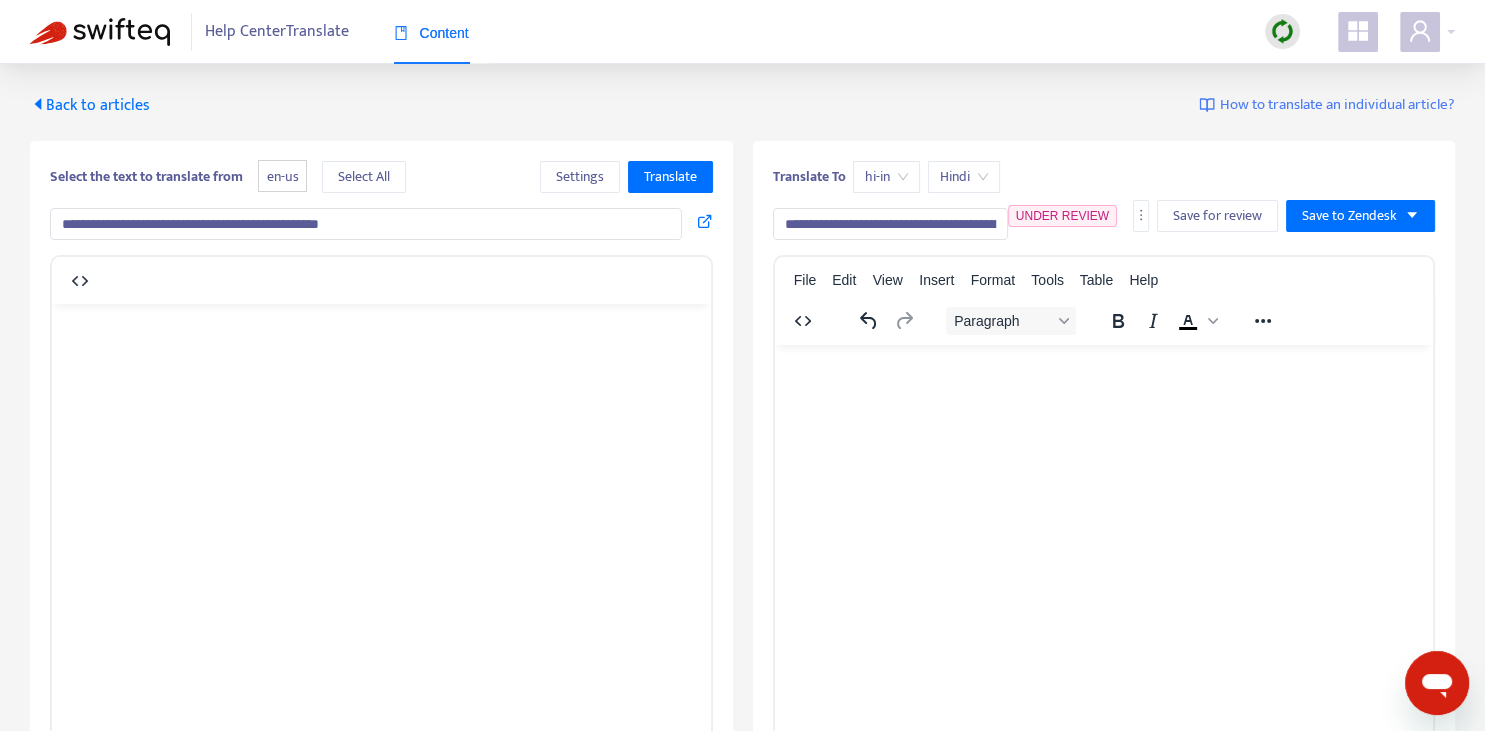 type on "**********" 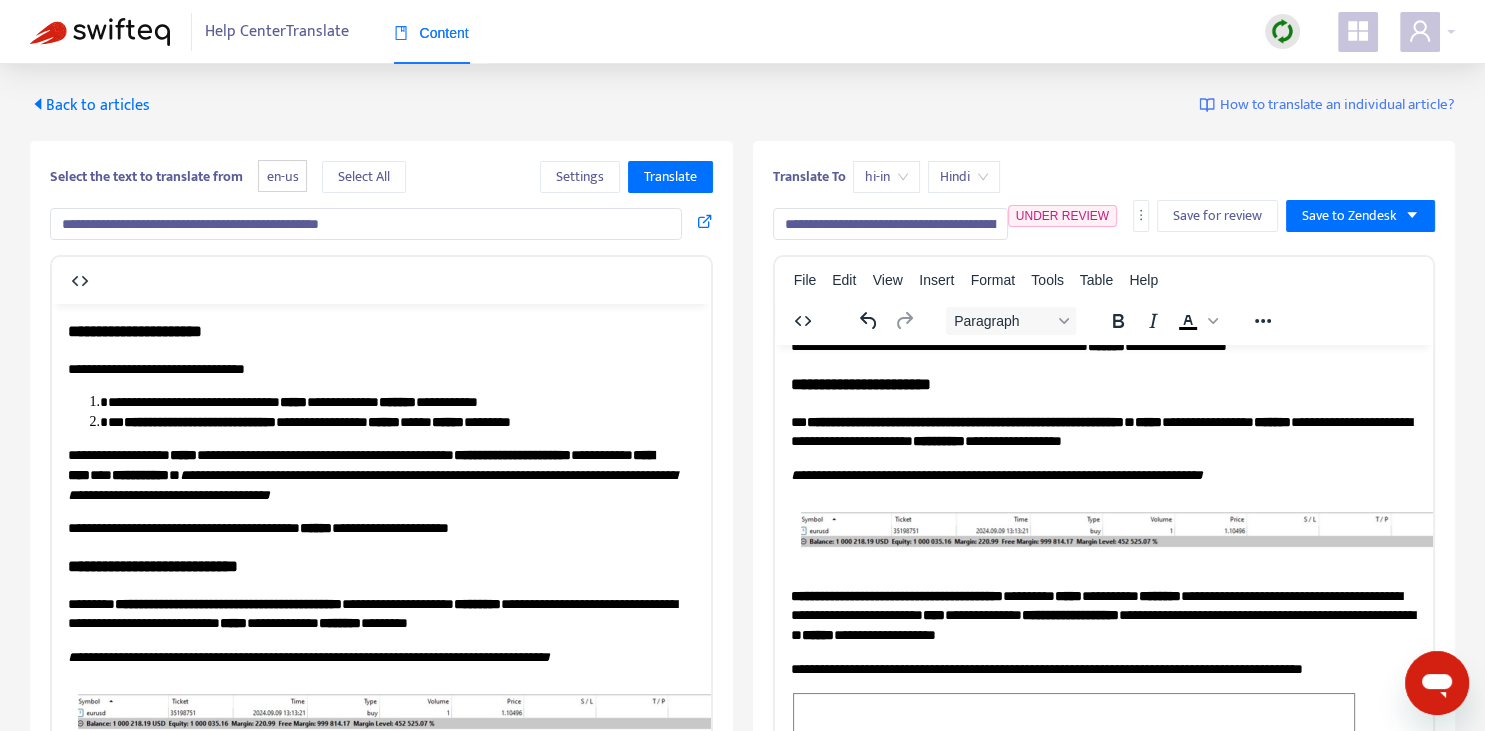 scroll, scrollTop: 343, scrollLeft: 0, axis: vertical 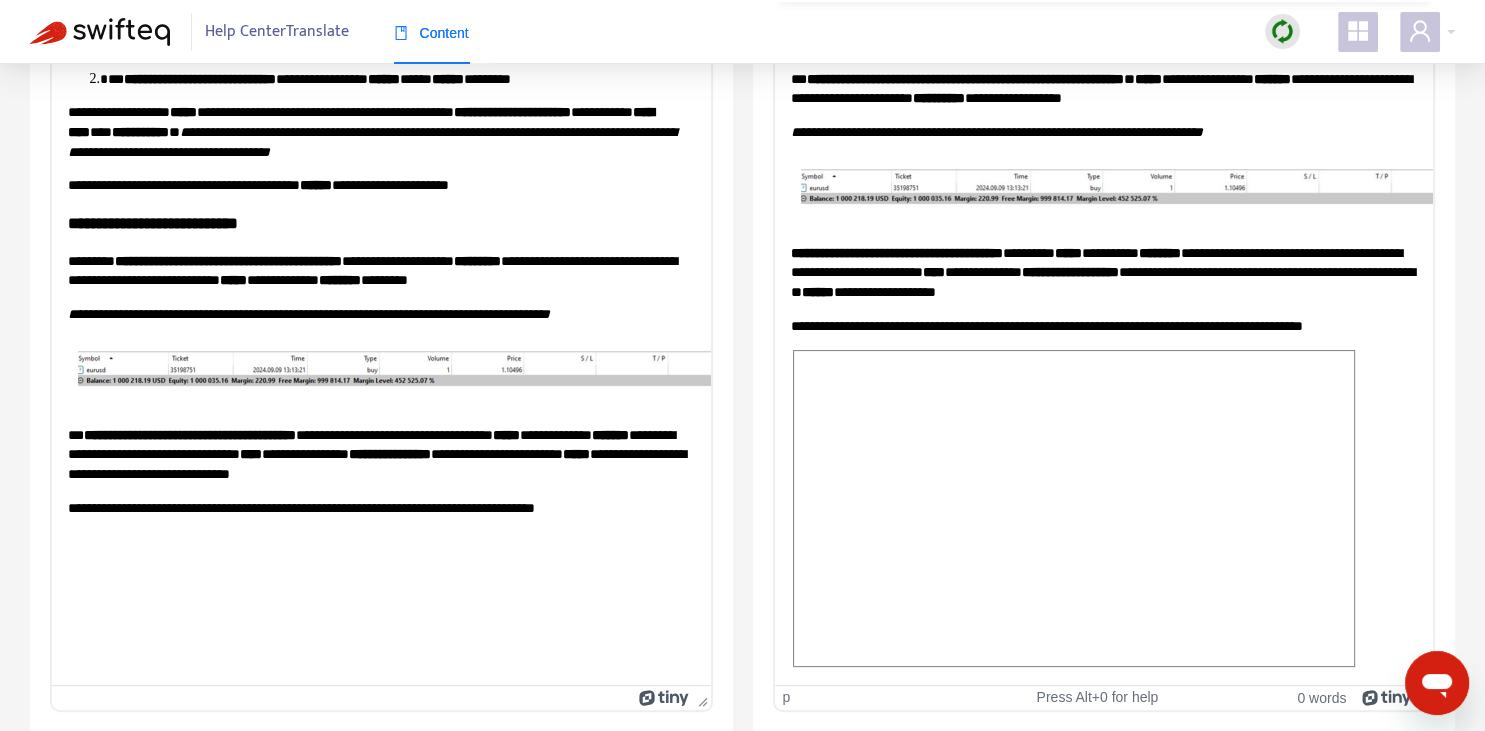 click on "**********" at bounding box center [1069, 271] 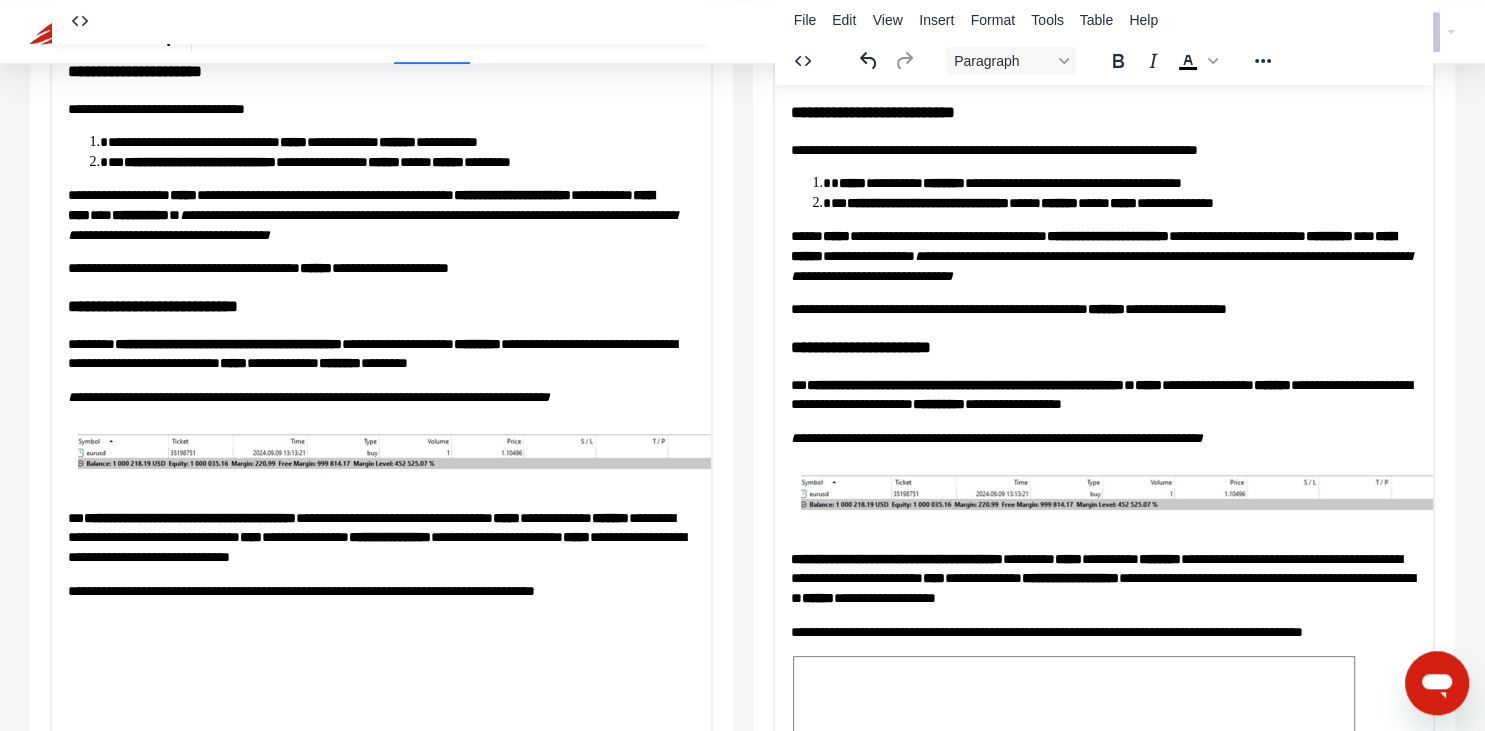 scroll, scrollTop: 202, scrollLeft: 0, axis: vertical 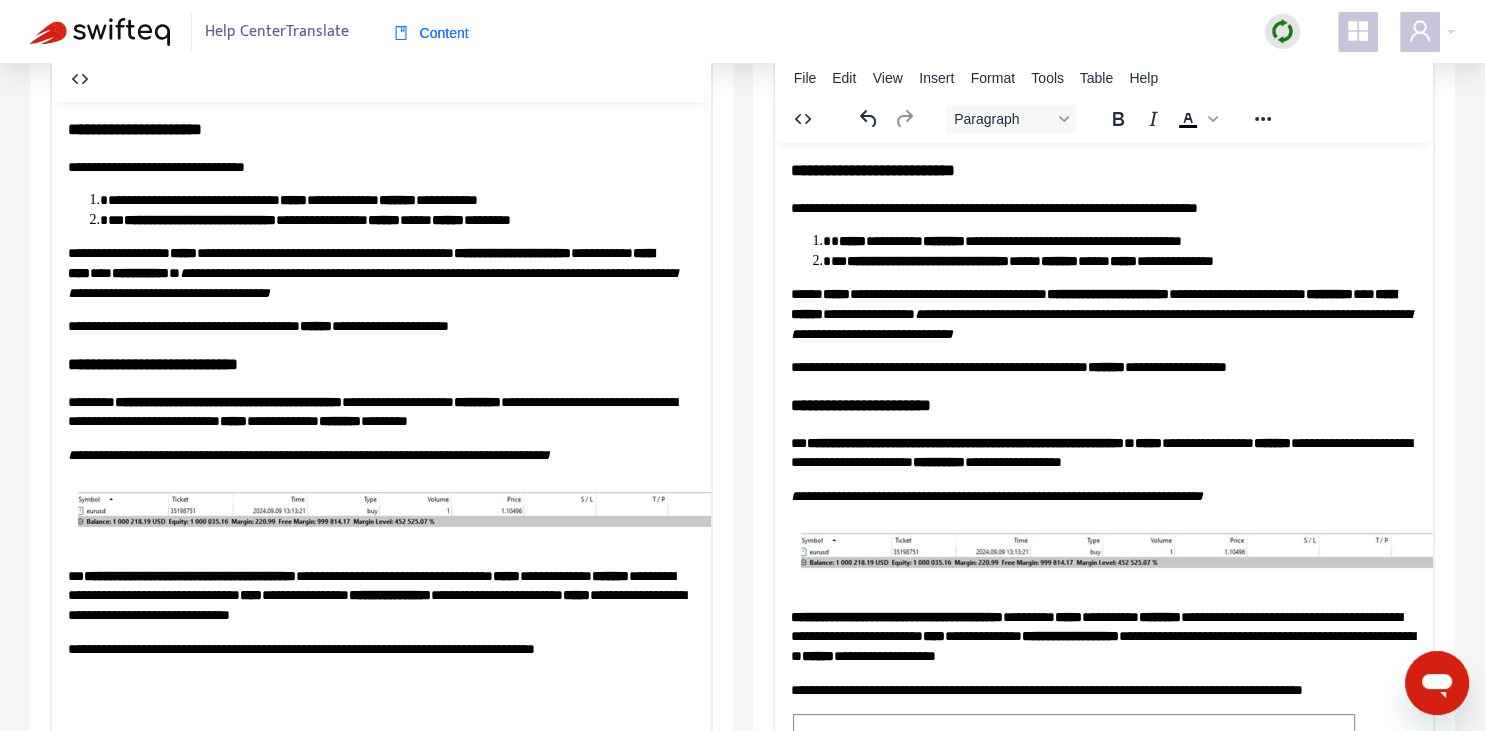 click on "**********" at bounding box center (1103, 367) 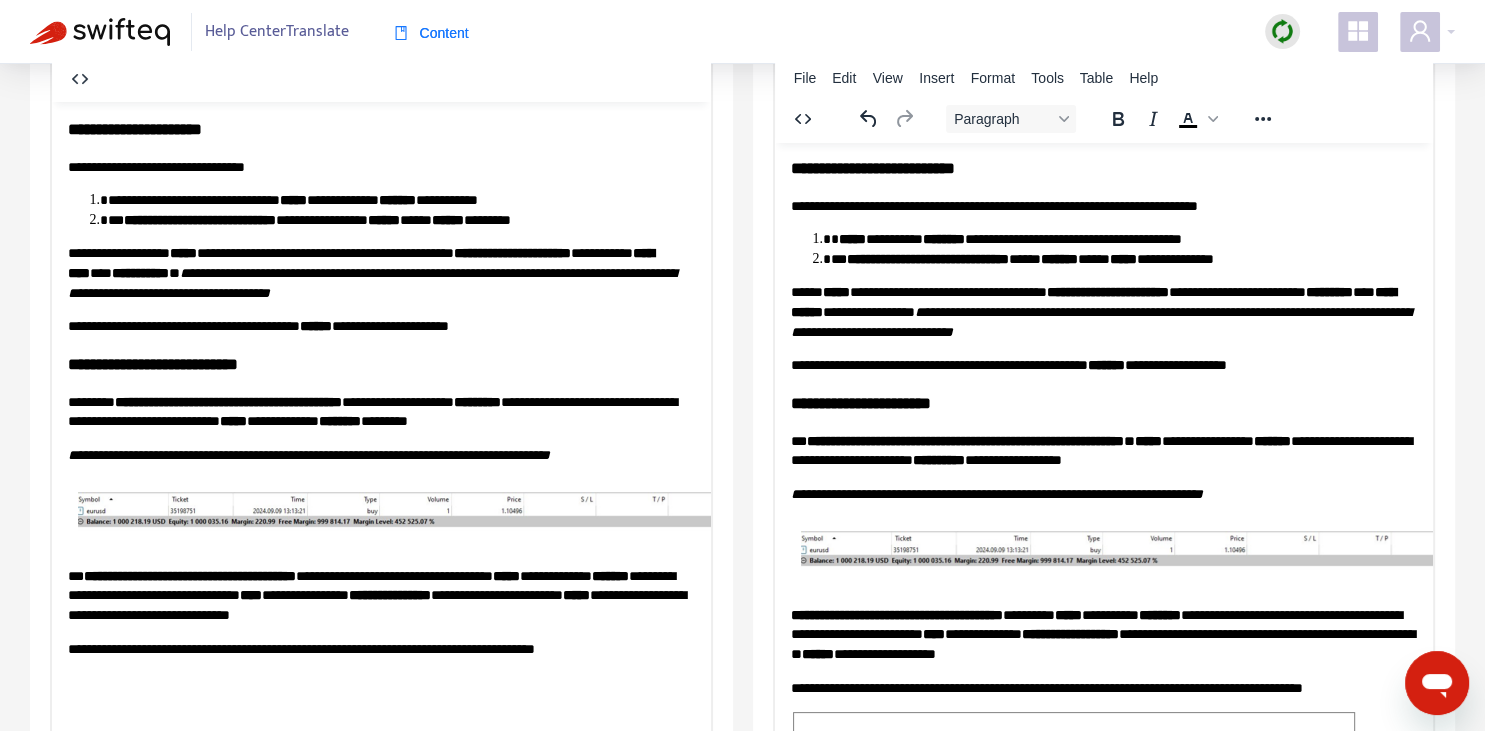 scroll, scrollTop: 0, scrollLeft: 0, axis: both 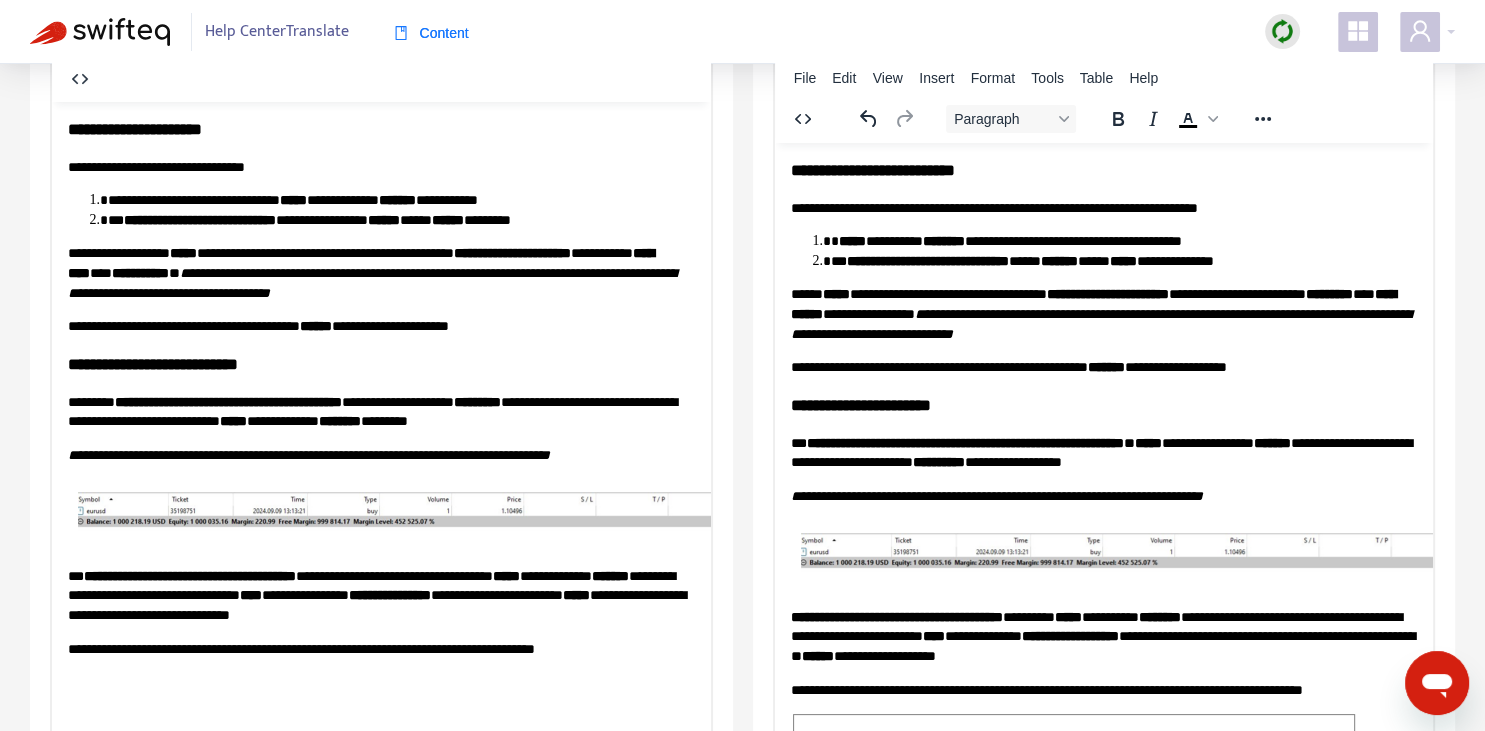 click on "**********" at bounding box center [1103, 367] 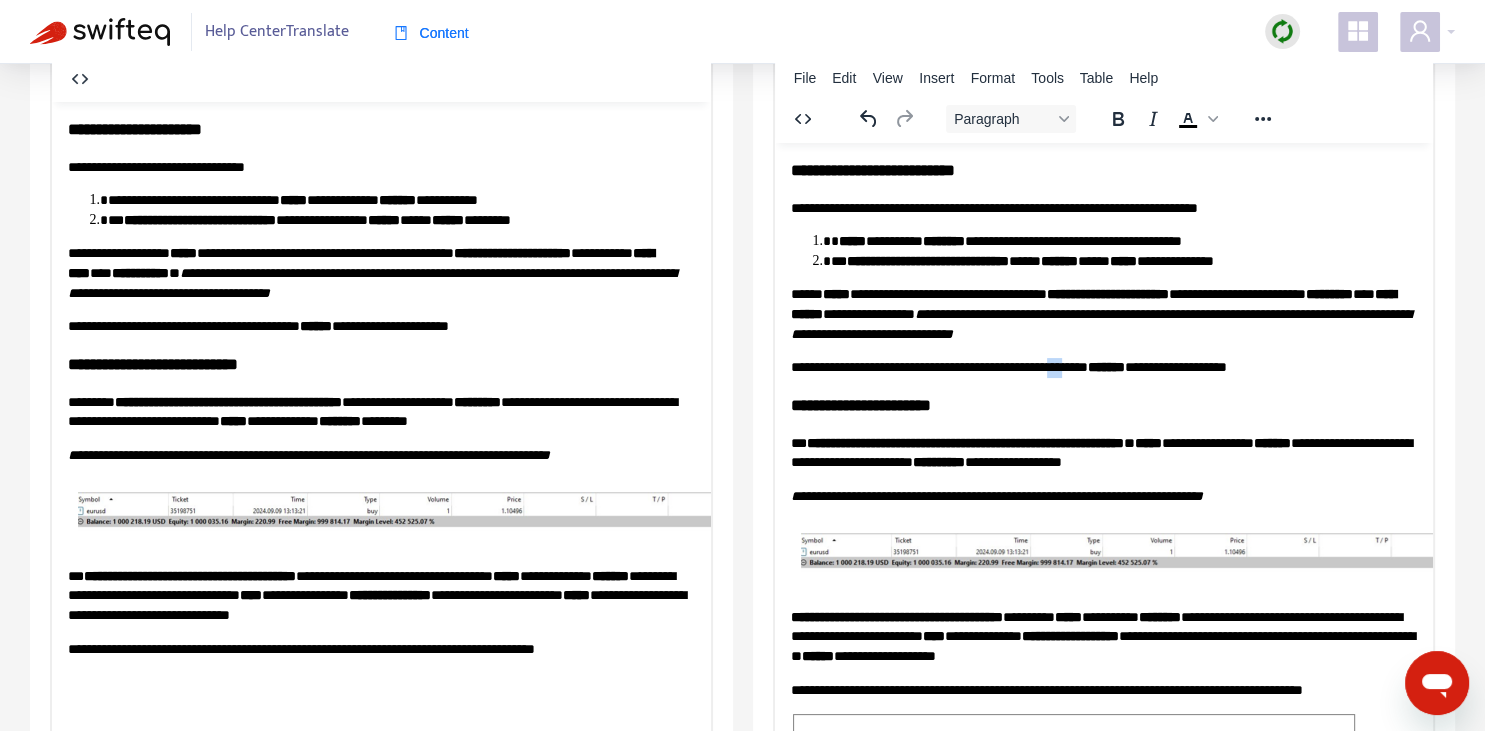 click on "**********" at bounding box center [1103, 367] 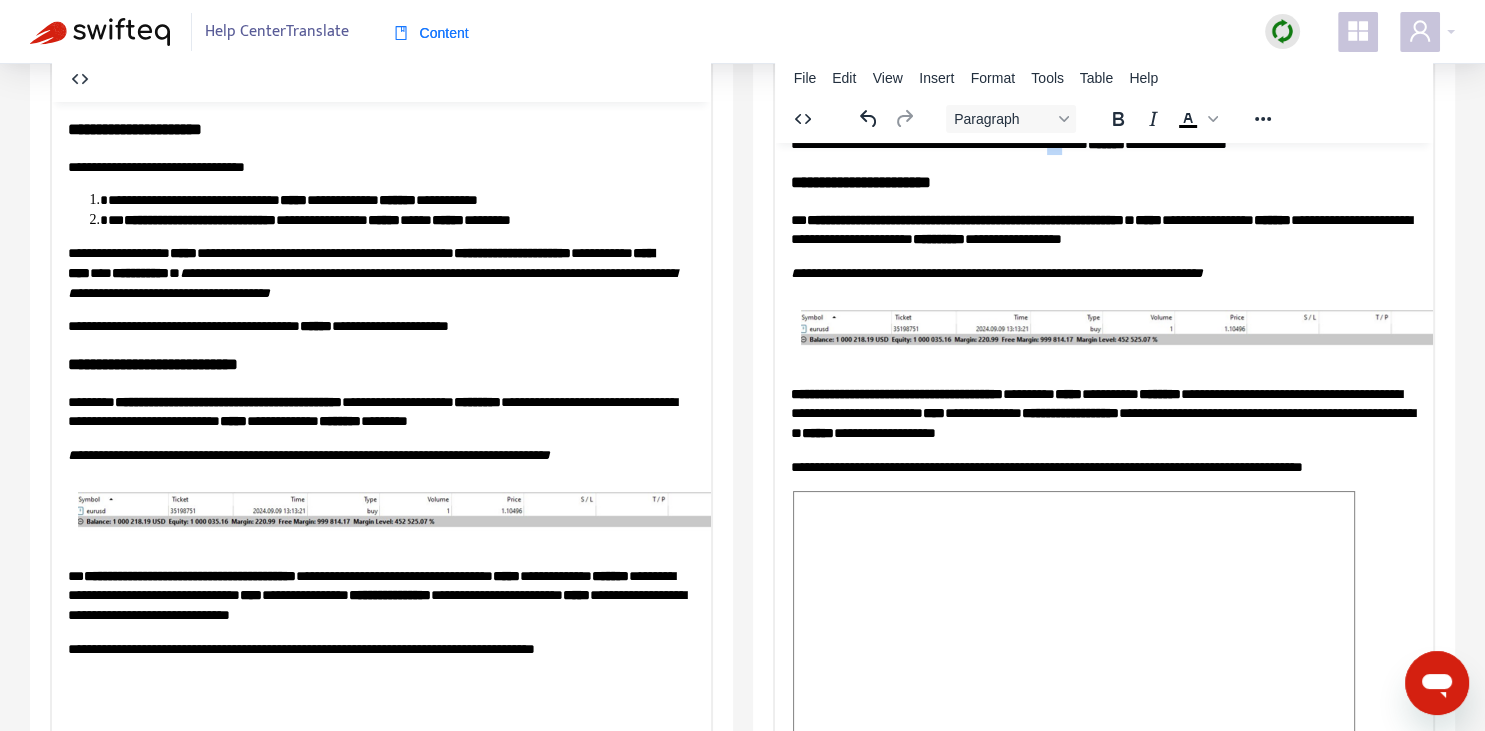 scroll, scrollTop: 343, scrollLeft: 0, axis: vertical 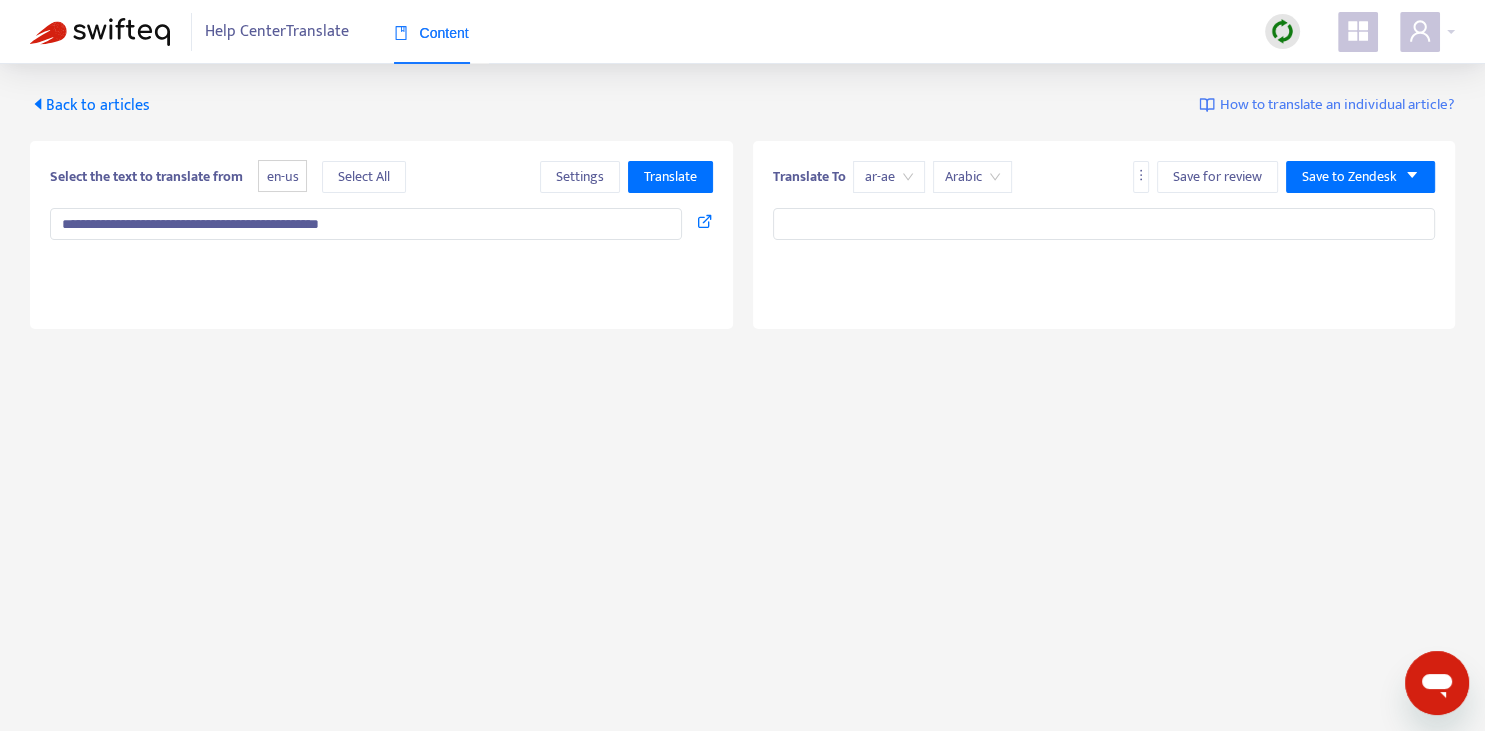 type on "**********" 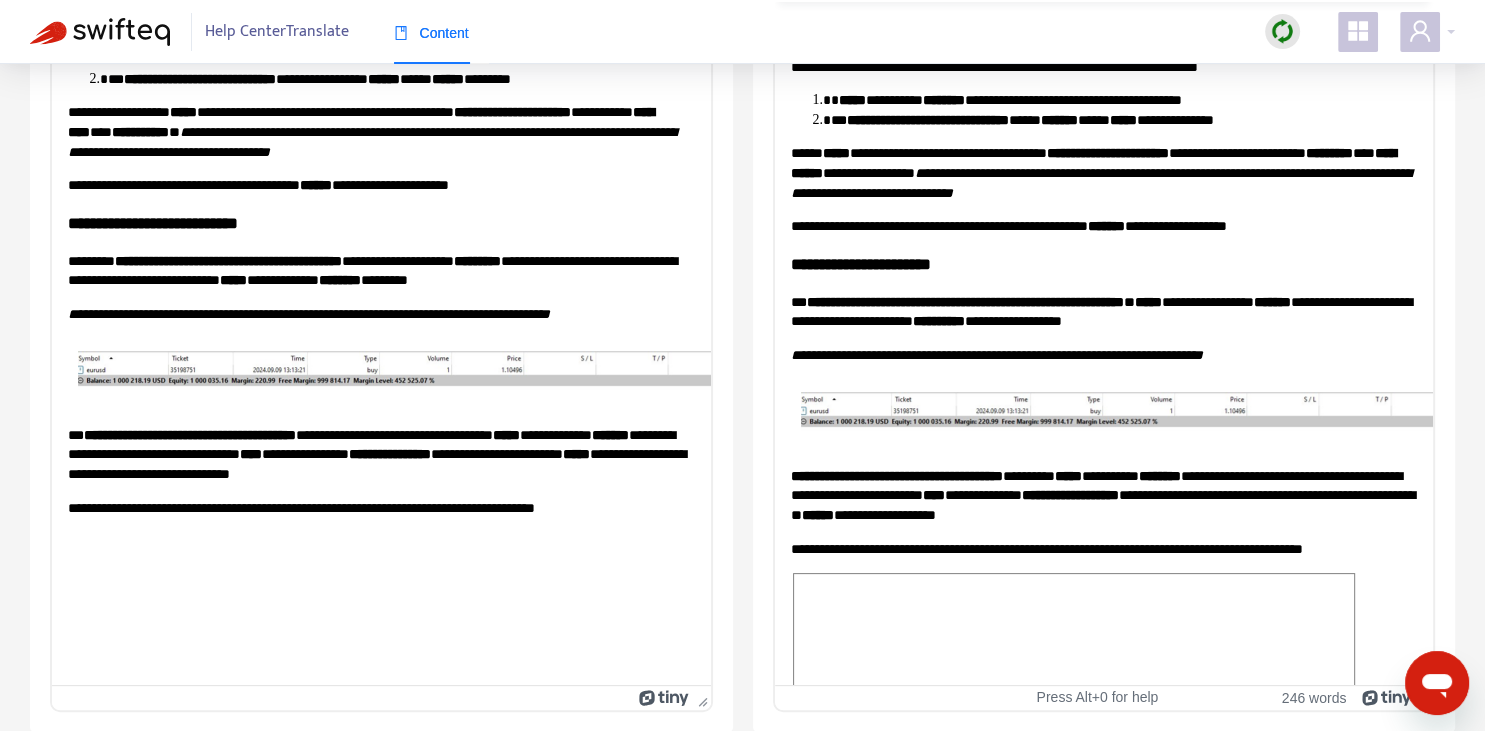 scroll, scrollTop: 0, scrollLeft: 0, axis: both 